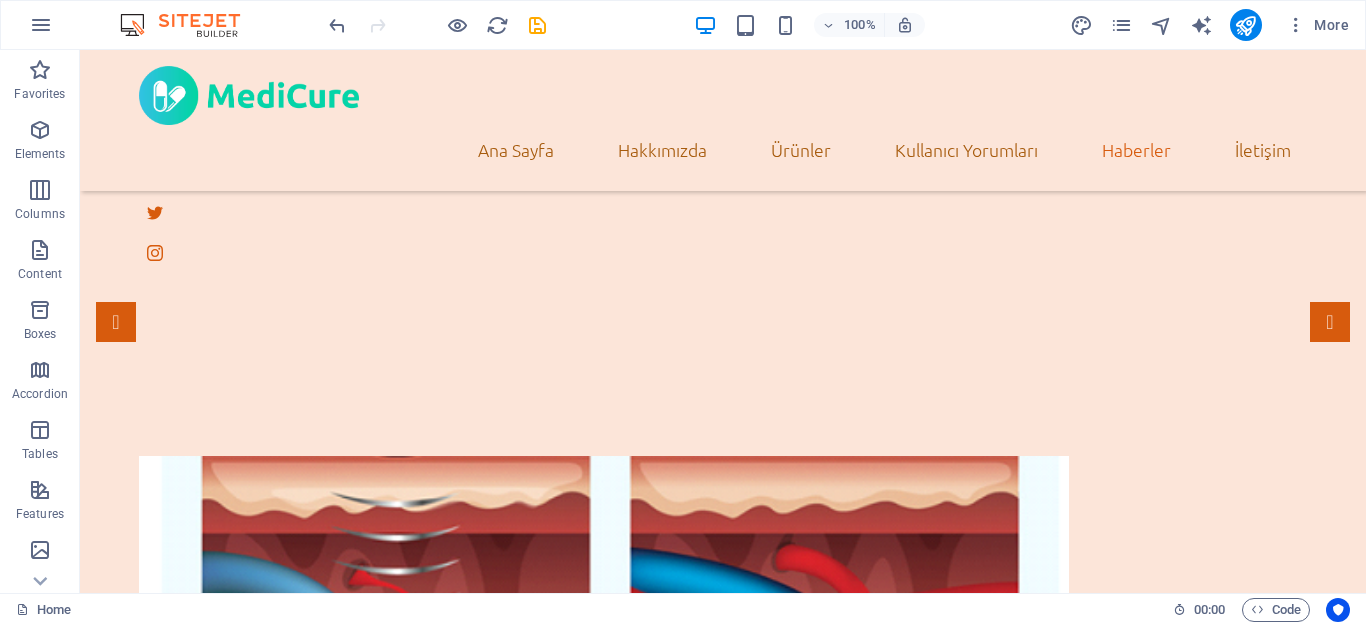 click on "Open Article" at bounding box center (723, 6894) 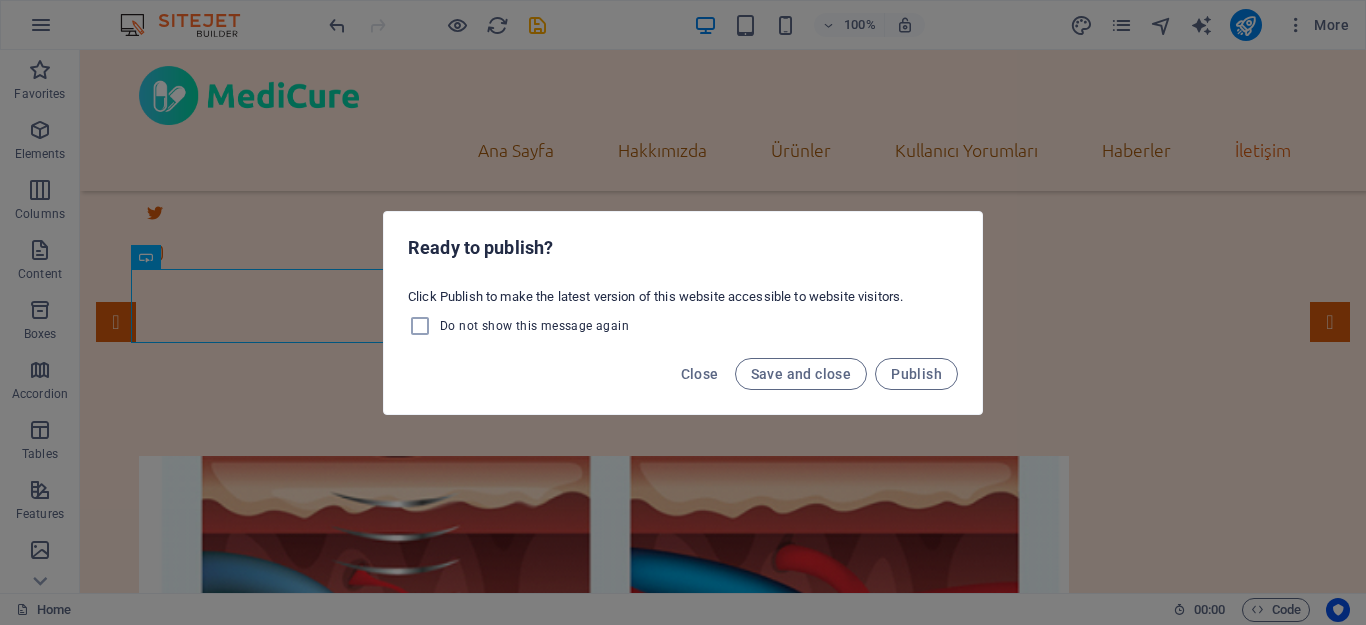 click on "Ready to publish? Click Publish to make the latest version of this website accessible to website visitors. Do not show this message again Close Save and close Publish" at bounding box center [683, 312] 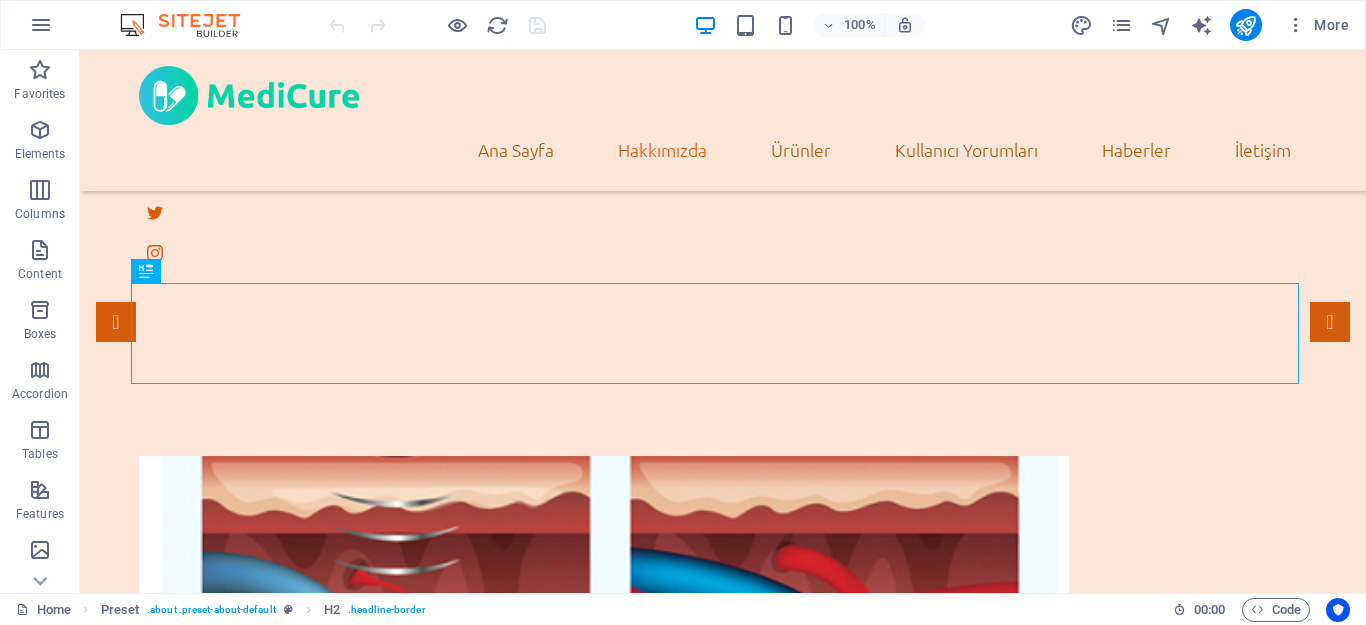 scroll, scrollTop: 577, scrollLeft: 0, axis: vertical 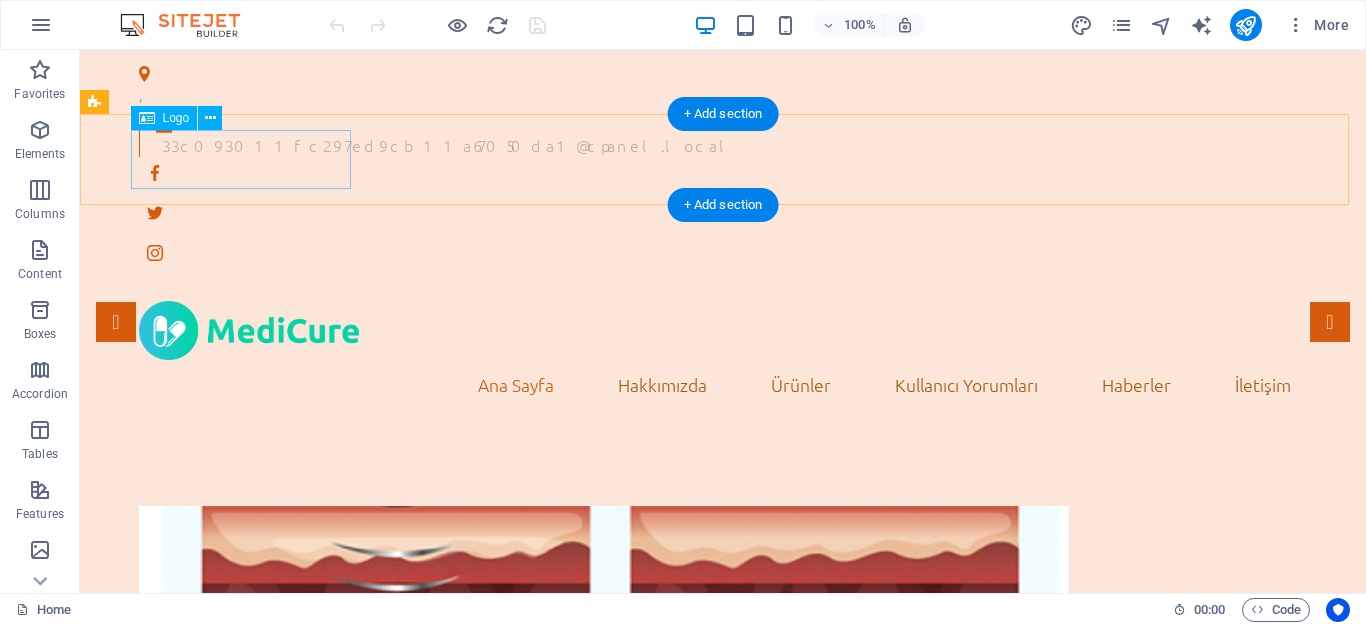 click at bounding box center (723, 330) 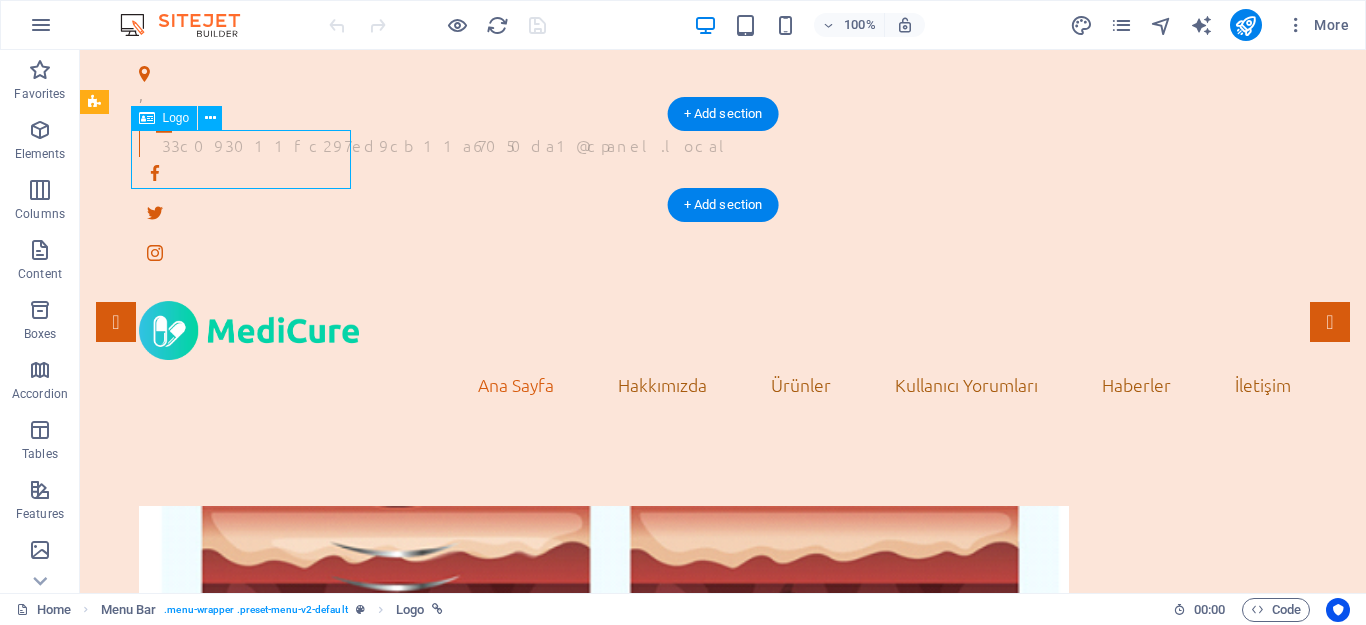 click at bounding box center [723, 330] 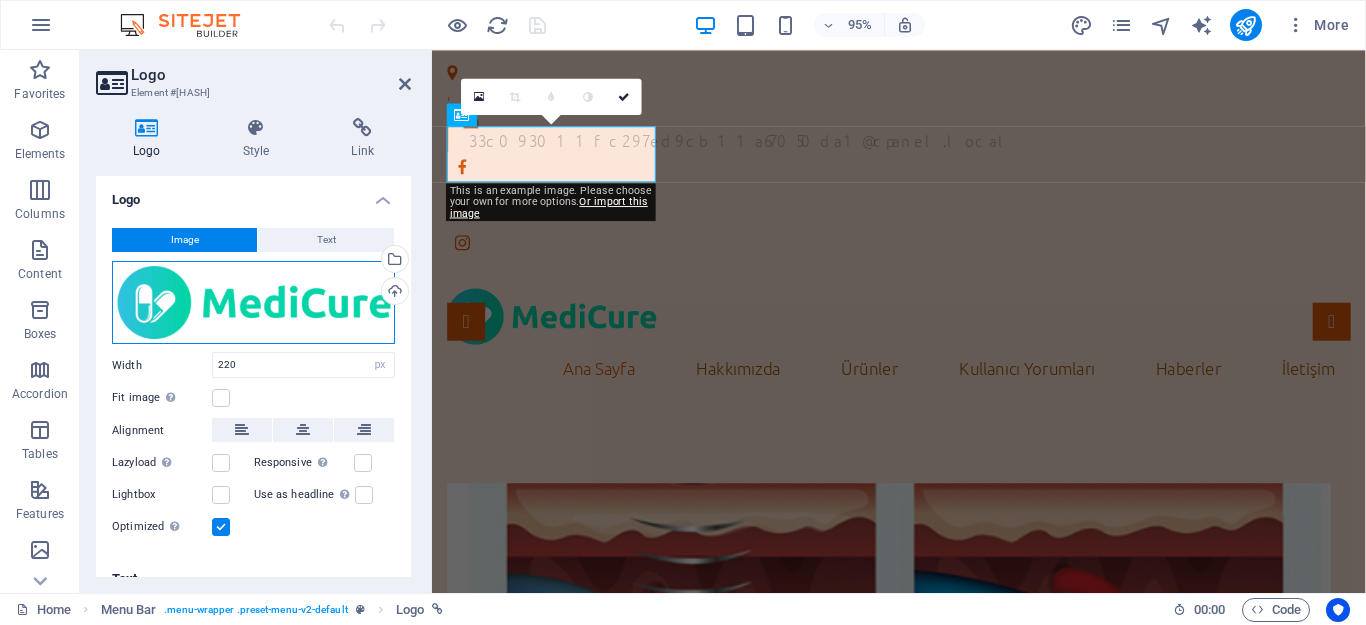 click on "Drag files here, click to choose files or select files from Files or our free stock photos & videos" at bounding box center (253, 303) 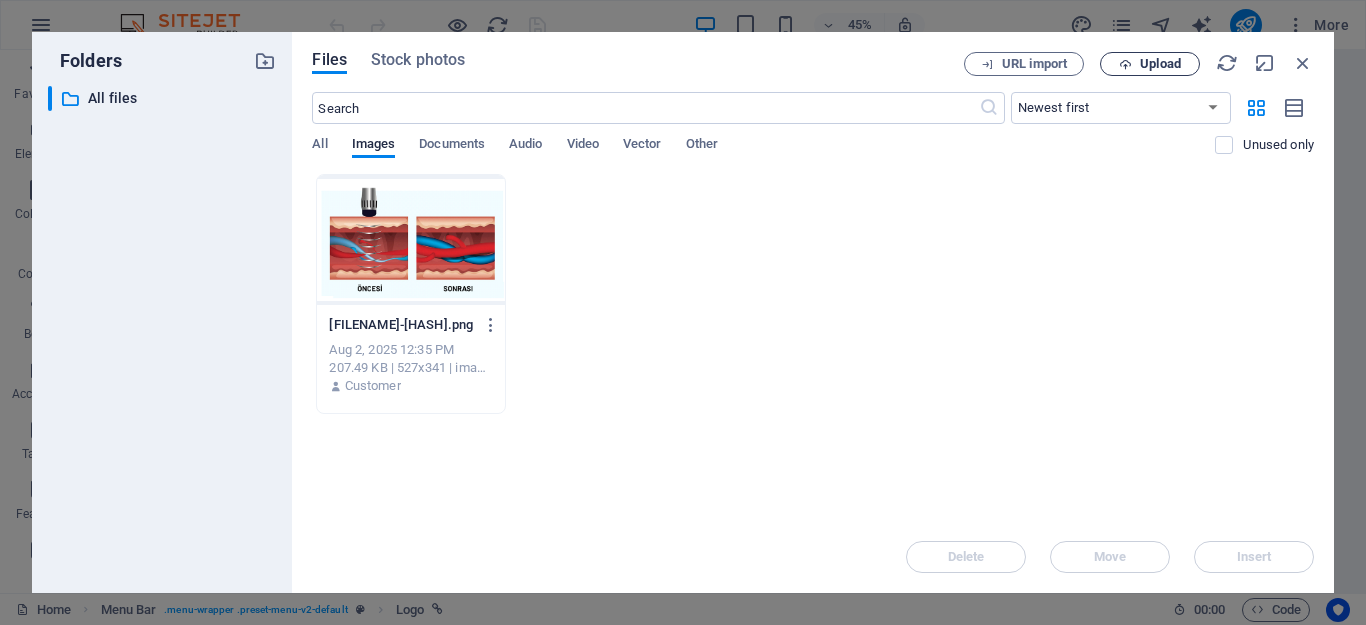 click on "Upload" at bounding box center [1160, 64] 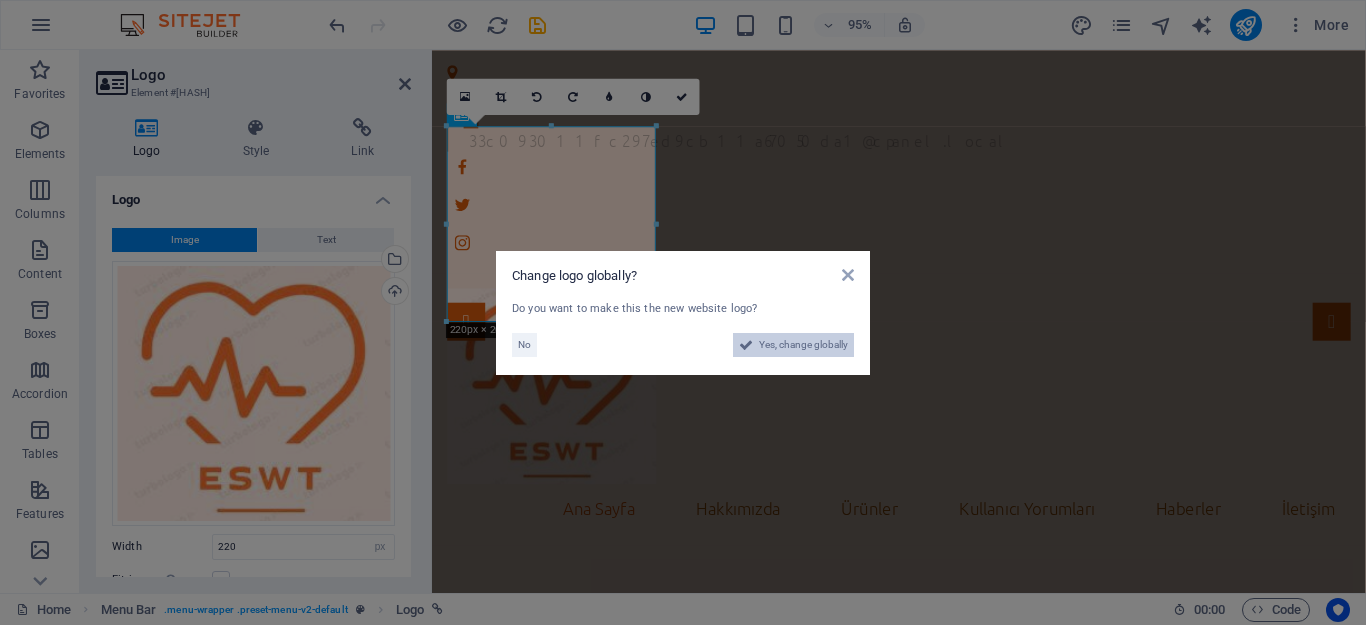 click on "Yes, change globally" at bounding box center [803, 345] 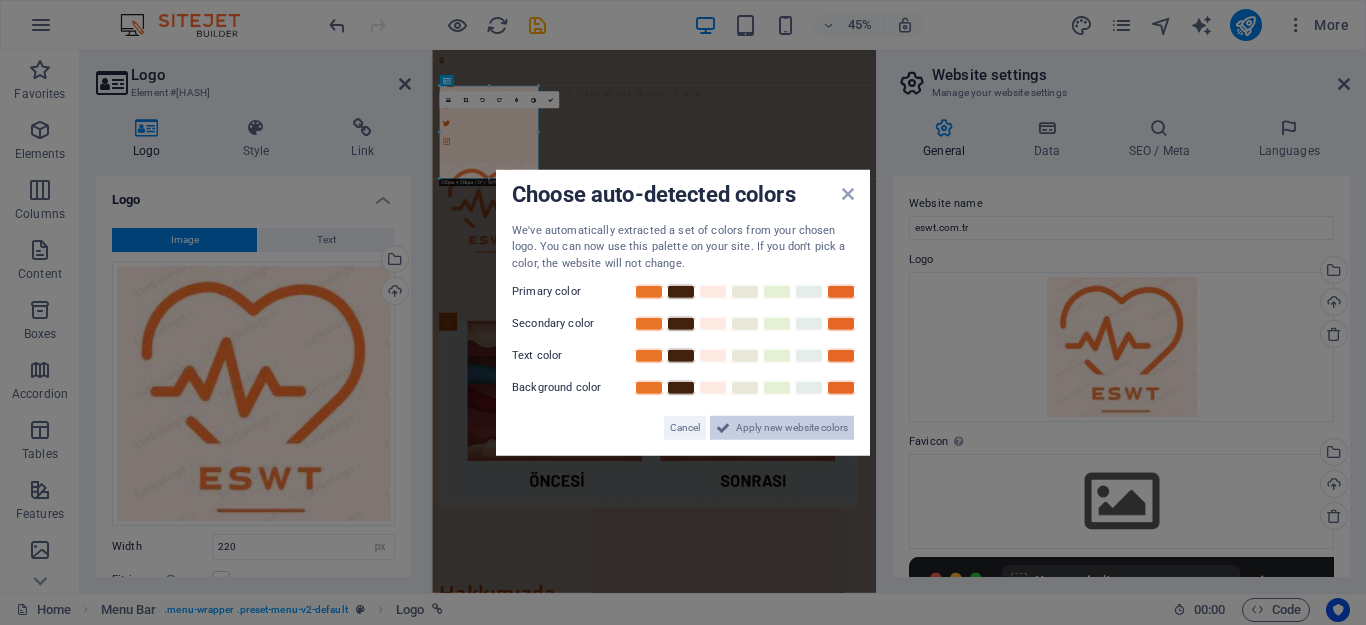 click on "Apply new website colors" at bounding box center (792, 428) 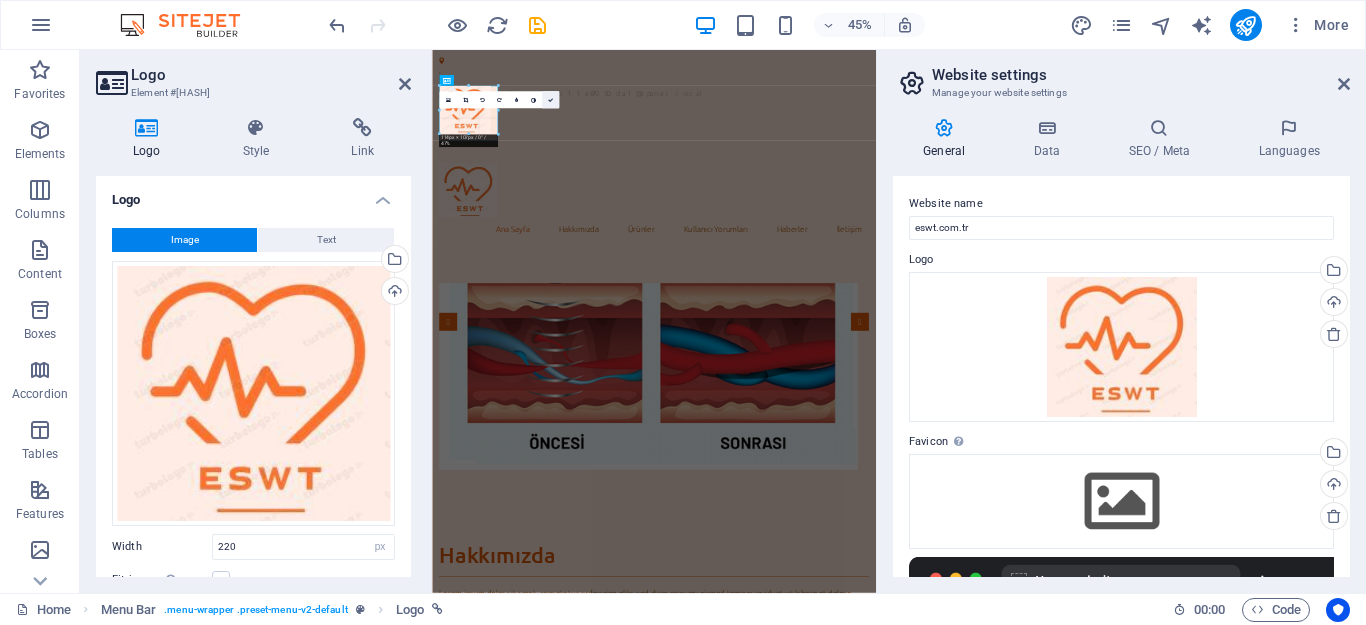 drag, startPoint x: 485, startPoint y: 180, endPoint x: 543, endPoint y: 96, distance: 102.0784 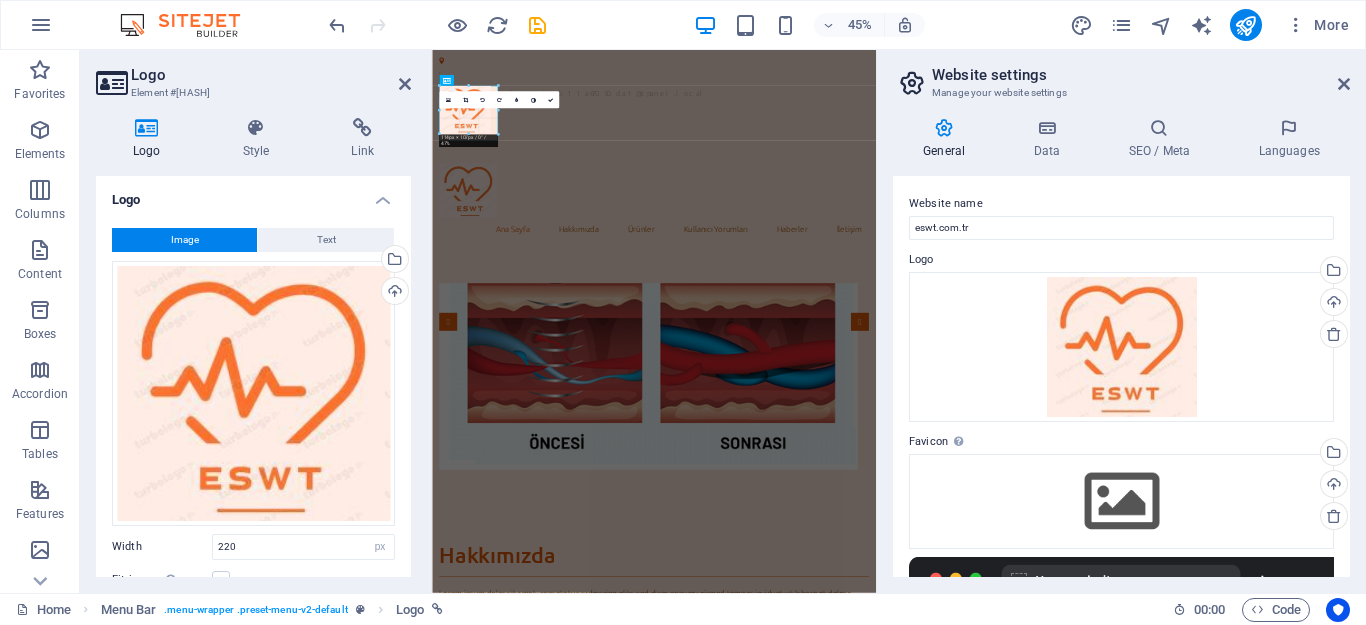 type on "130" 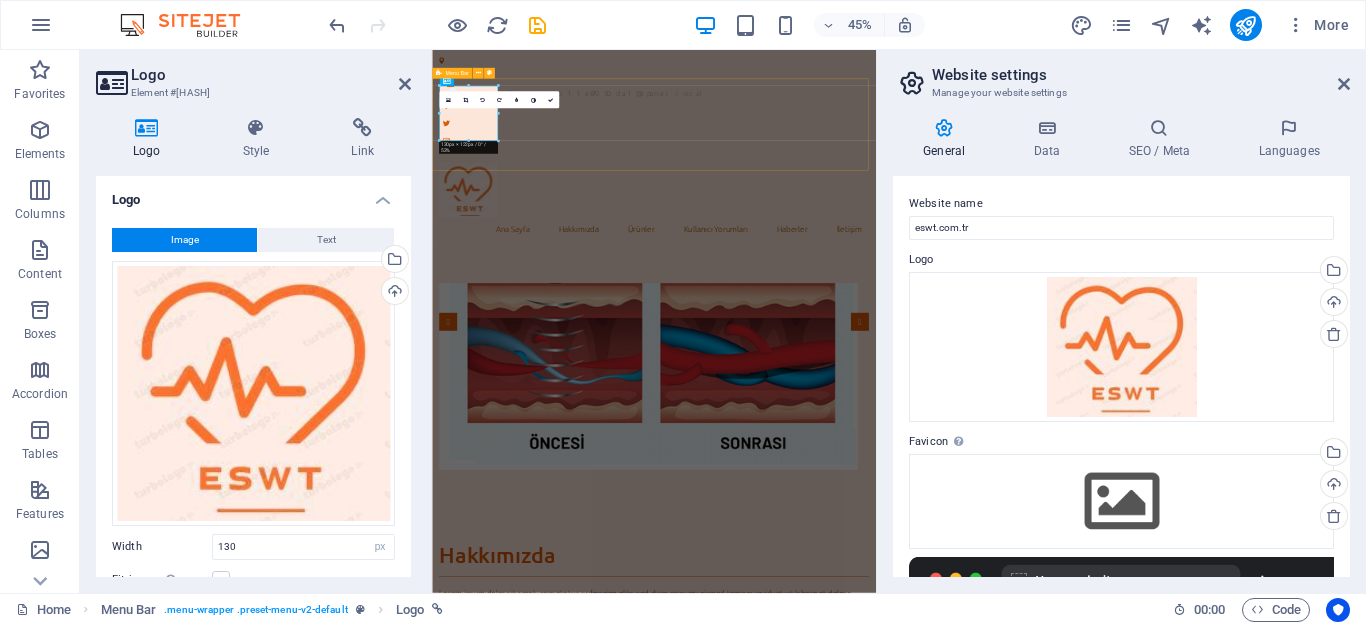 click on "Ana Sayfa Hakkımızda Ürünler Kullanıcı Yorumları Haberler İletişim" at bounding box center [925, 387] 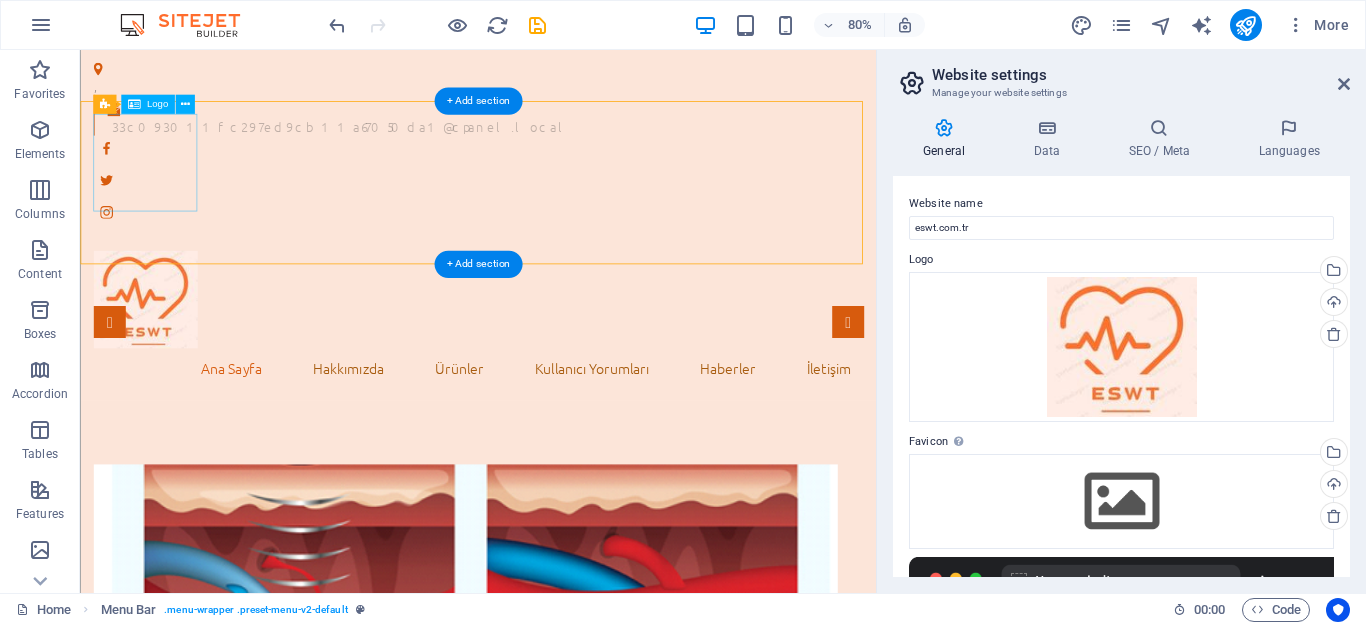 click at bounding box center (577, 362) 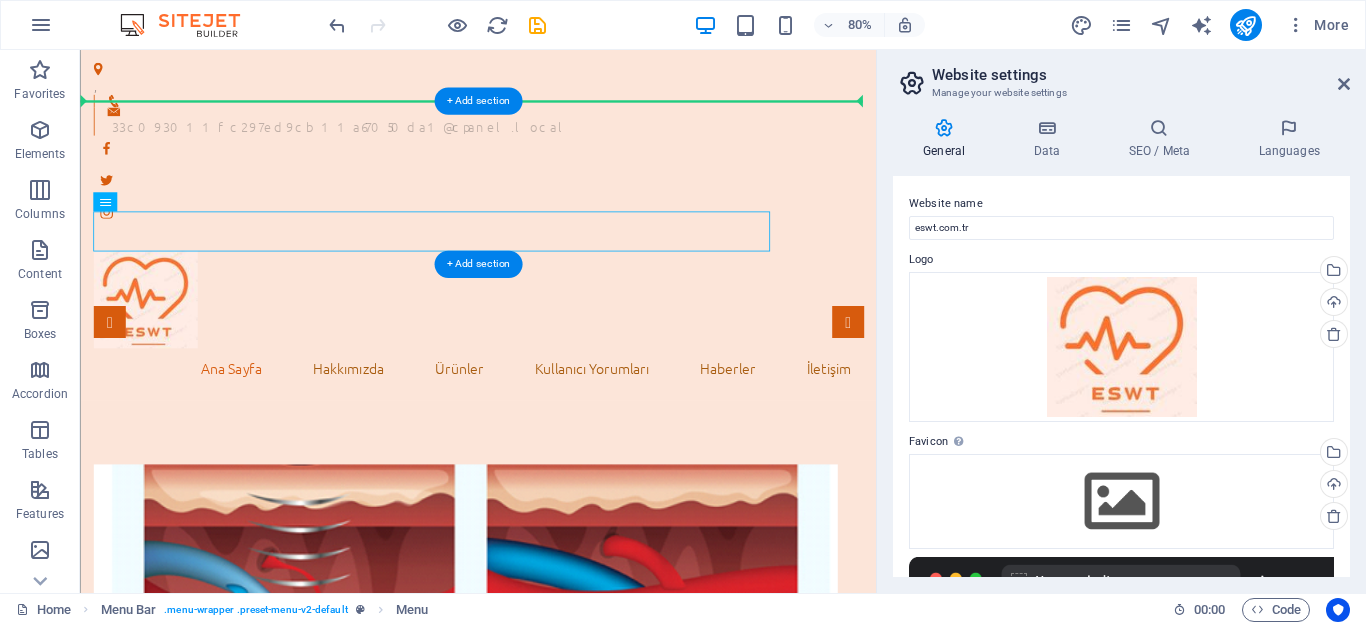 drag, startPoint x: 210, startPoint y: 281, endPoint x: 401, endPoint y: 172, distance: 219.91362 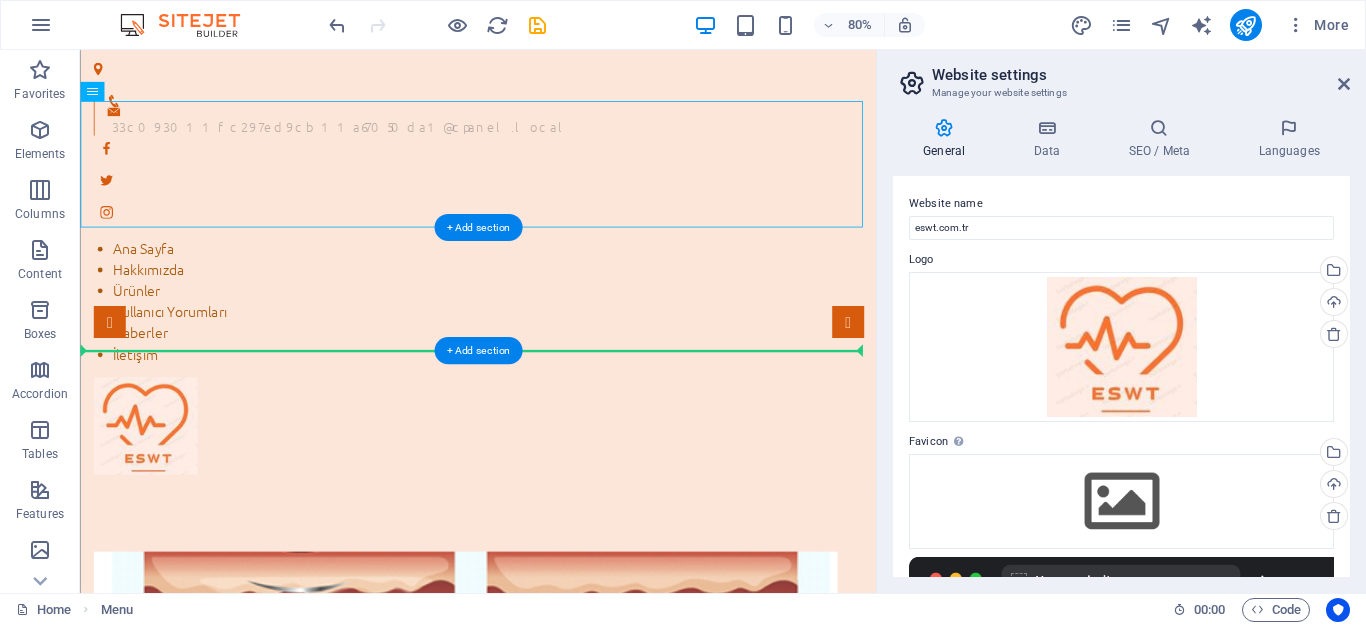 drag, startPoint x: 401, startPoint y: 172, endPoint x: 352, endPoint y: 350, distance: 184.62123 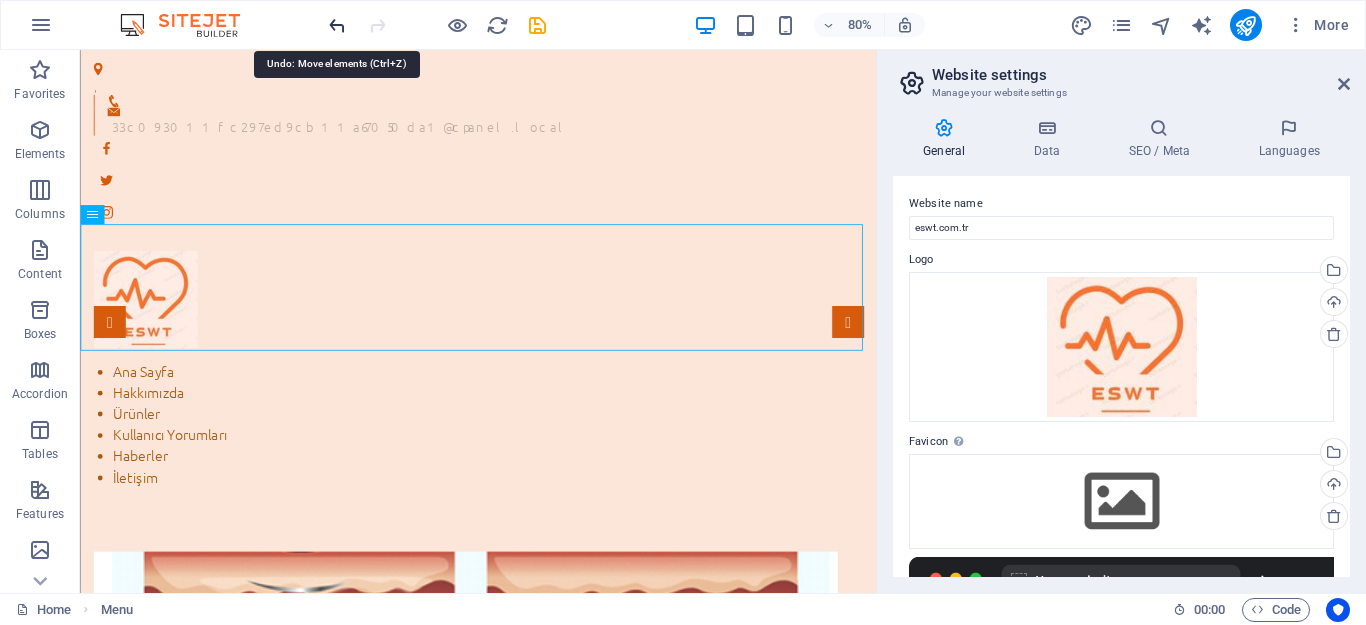 click at bounding box center [337, 25] 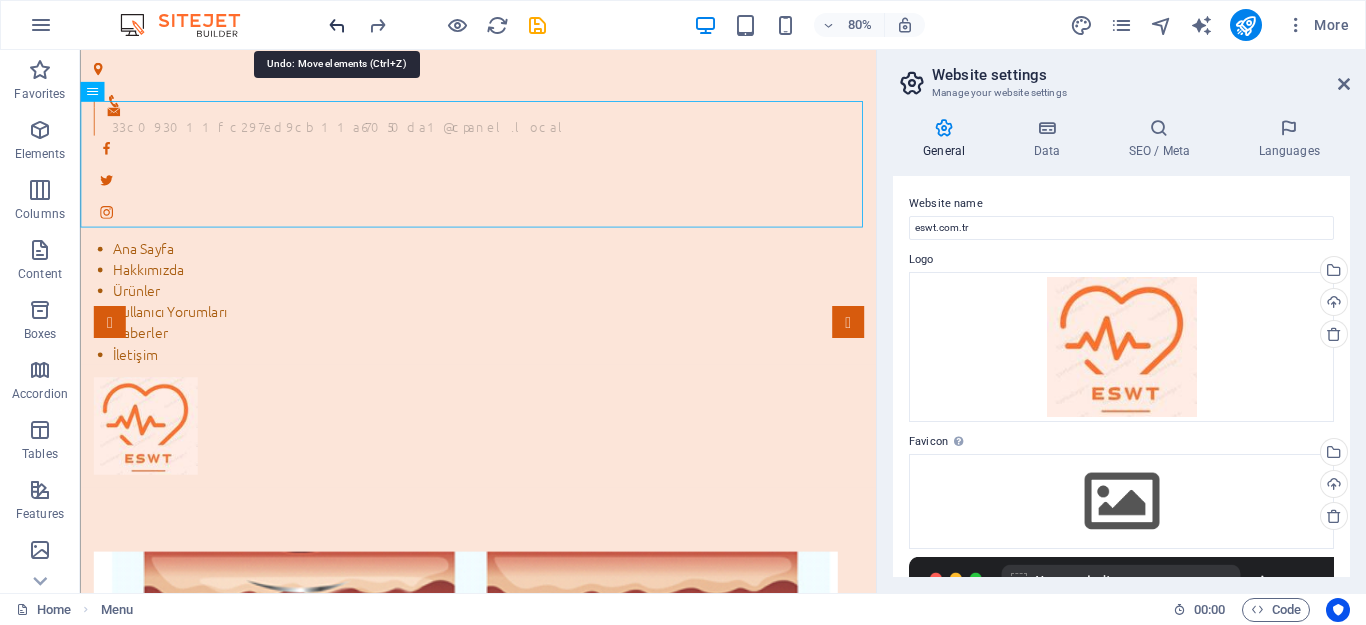 click at bounding box center [337, 25] 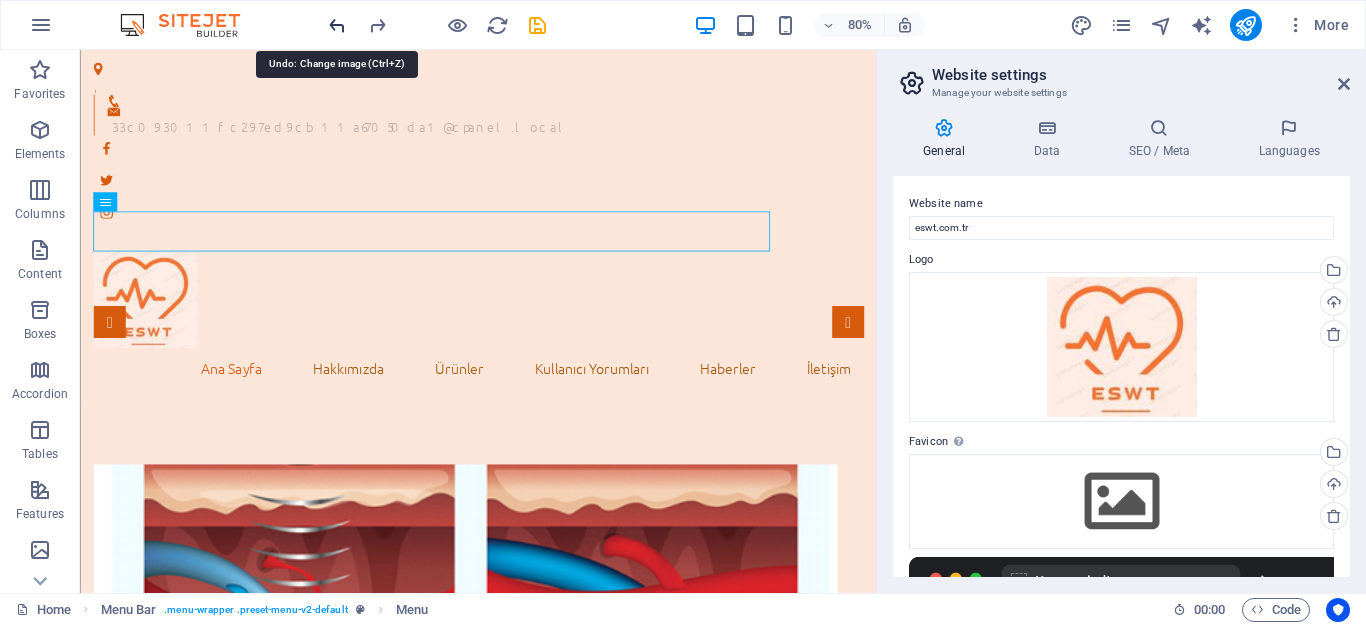 click at bounding box center (337, 25) 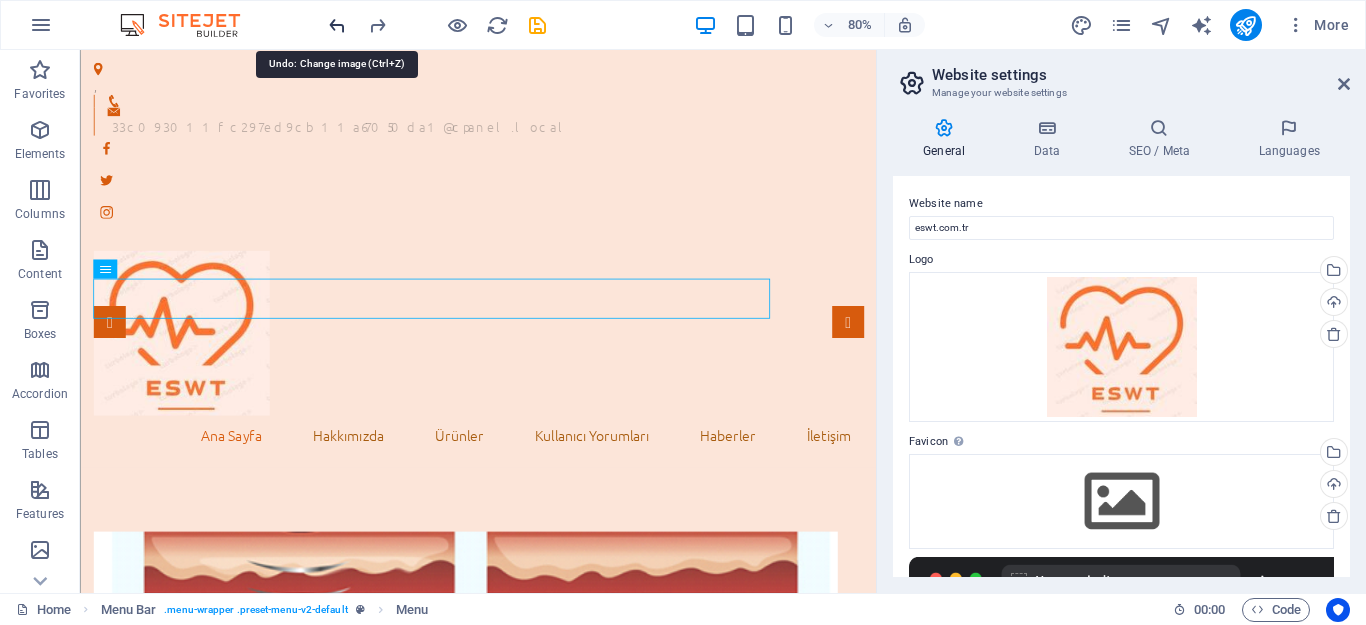 click at bounding box center (337, 25) 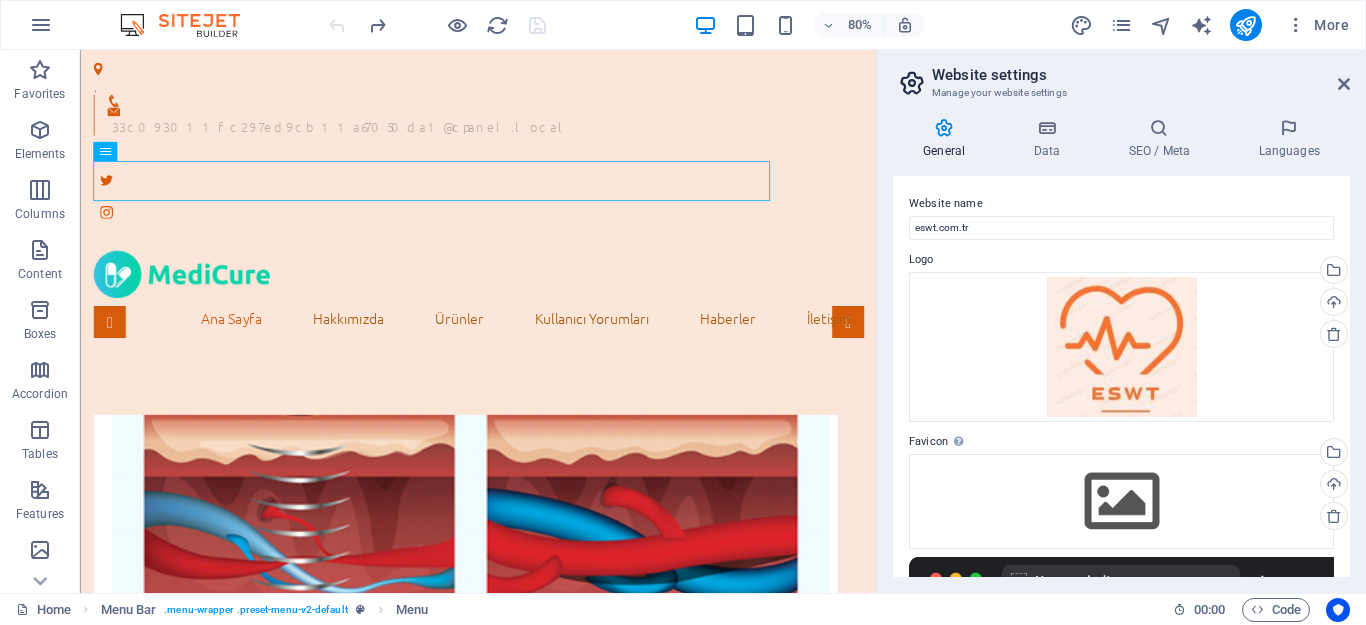 click at bounding box center [437, 25] 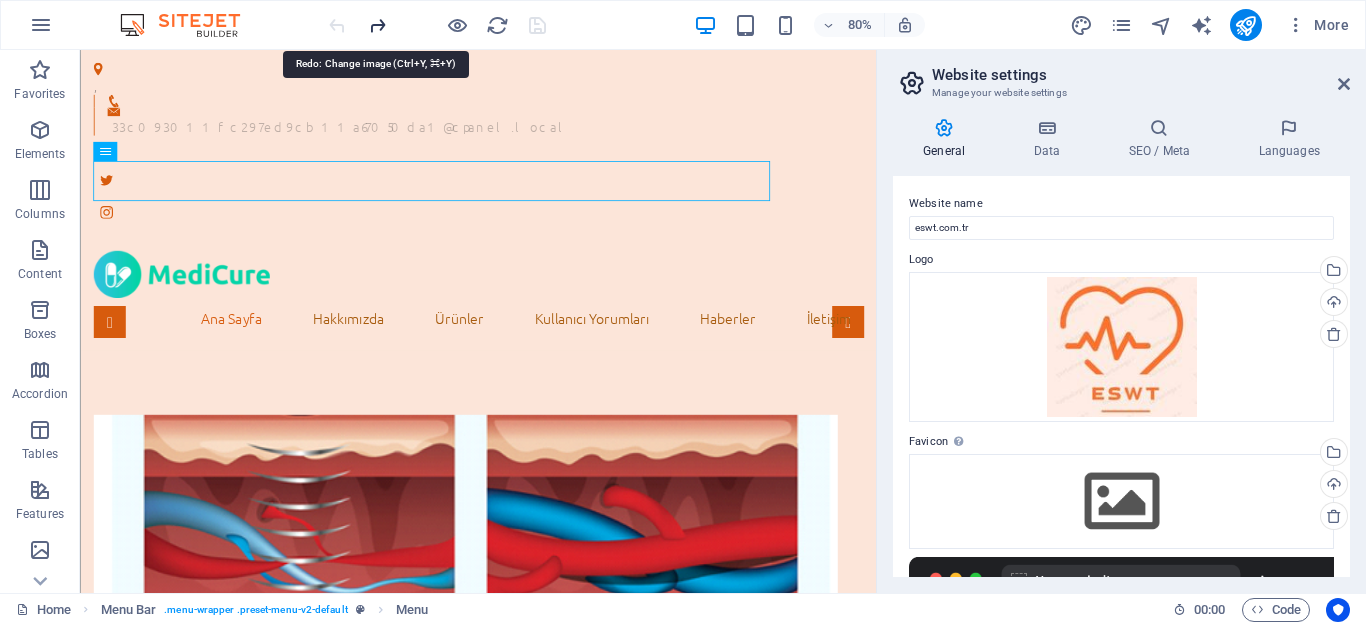 click at bounding box center [377, 25] 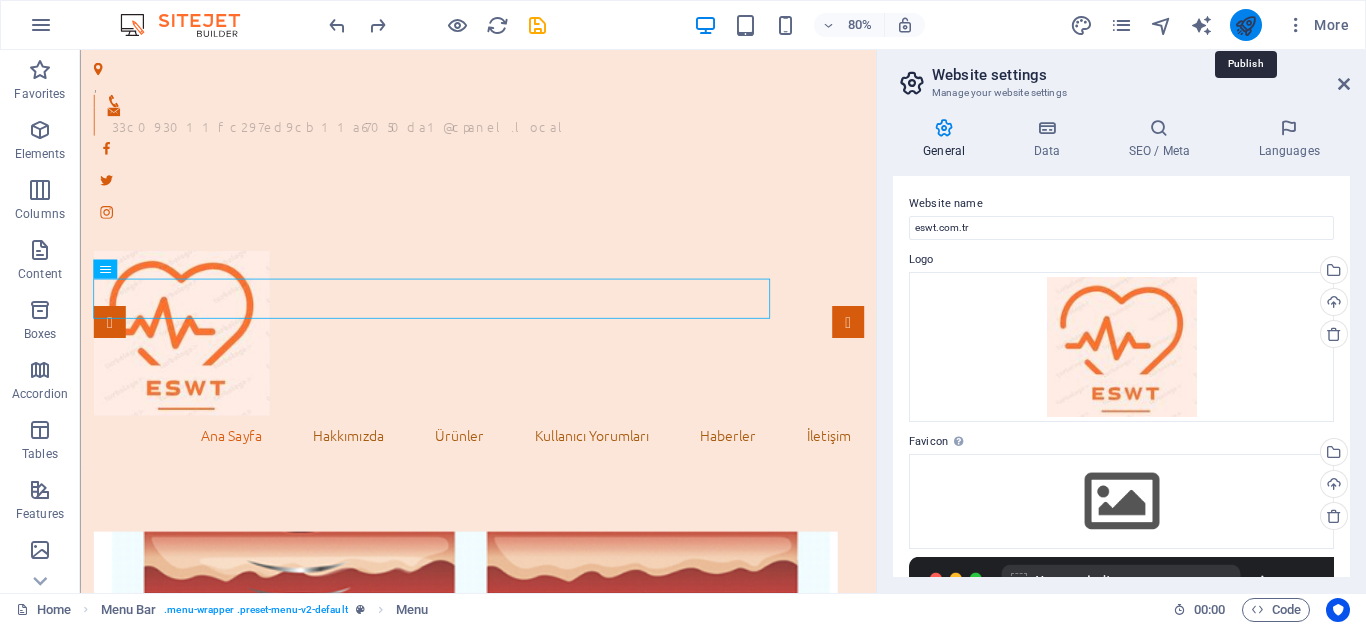 click at bounding box center [1245, 25] 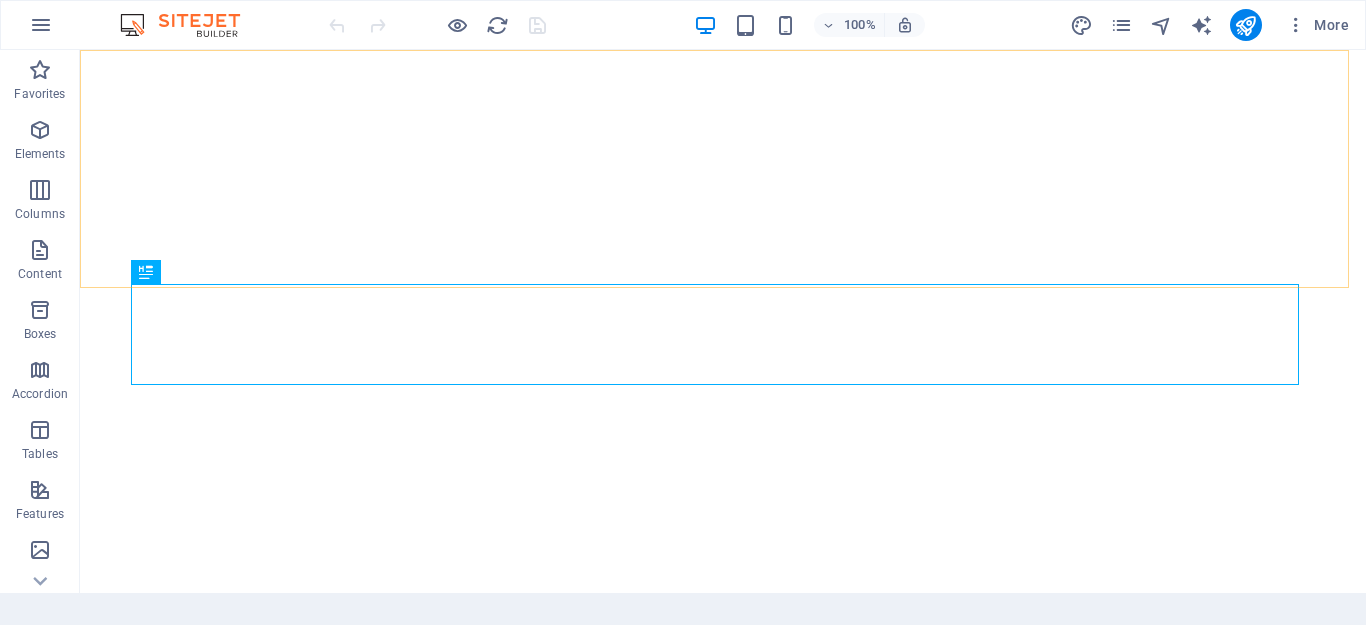 scroll, scrollTop: 0, scrollLeft: 0, axis: both 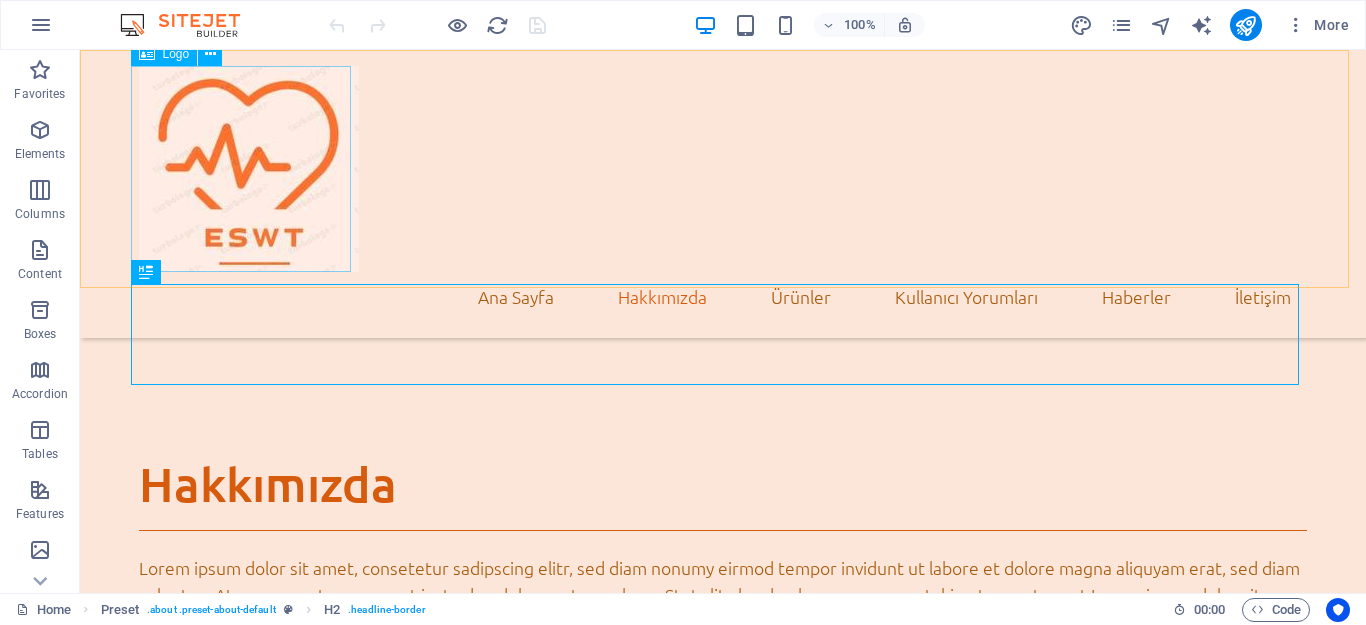 click at bounding box center (723, 169) 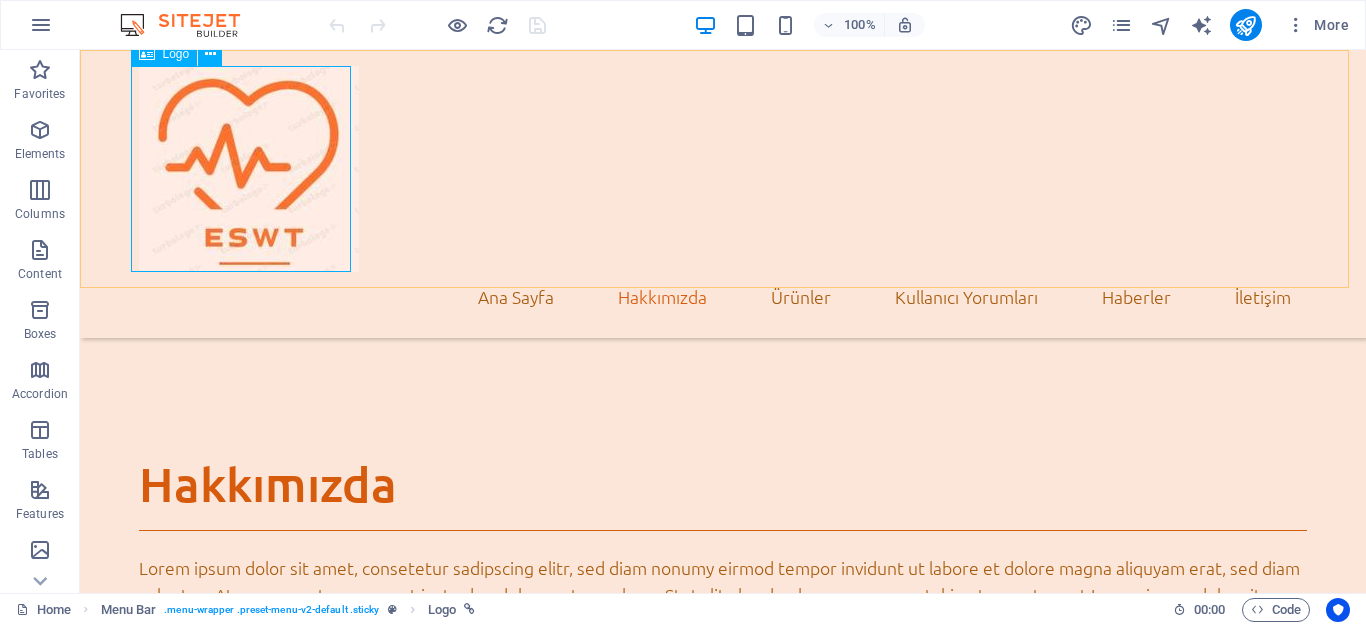 click at bounding box center [723, 169] 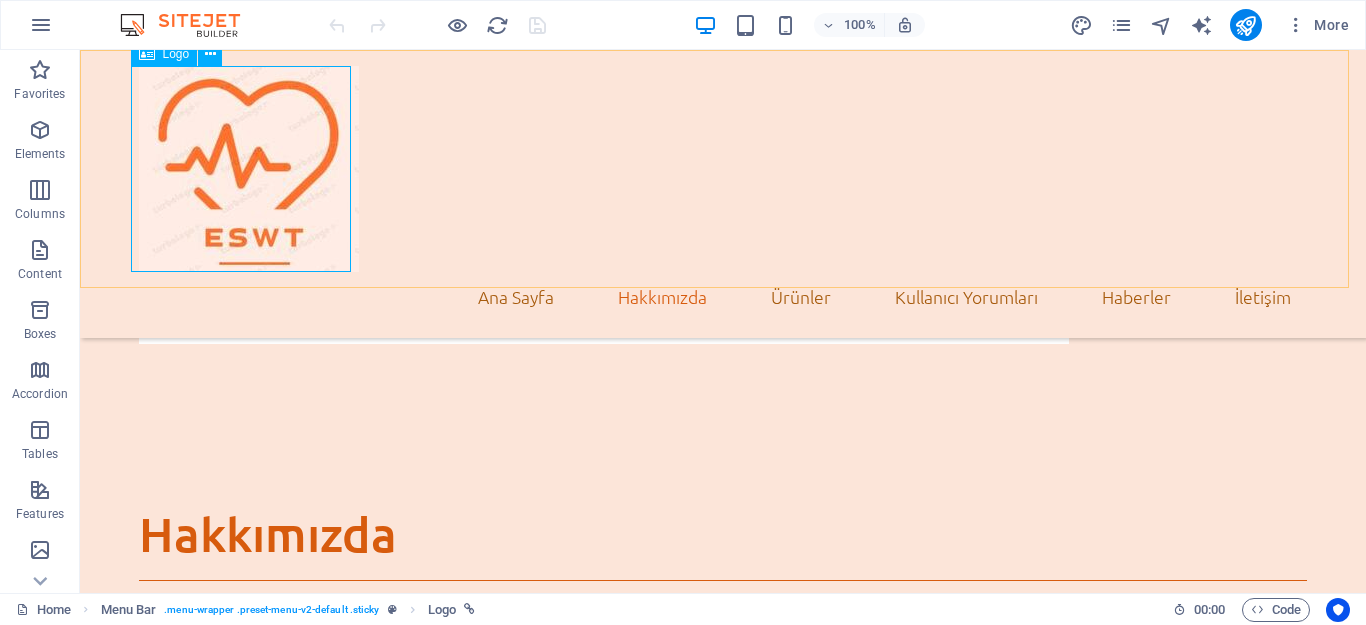 select on "px" 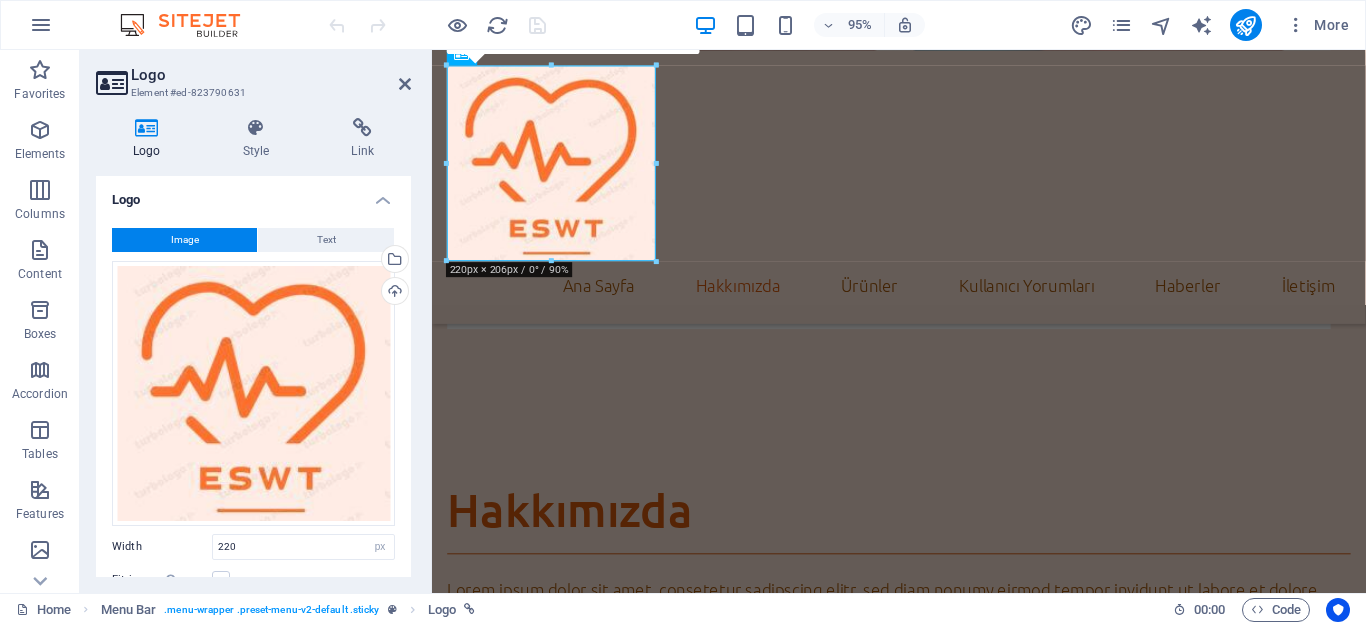 scroll, scrollTop: 773, scrollLeft: 0, axis: vertical 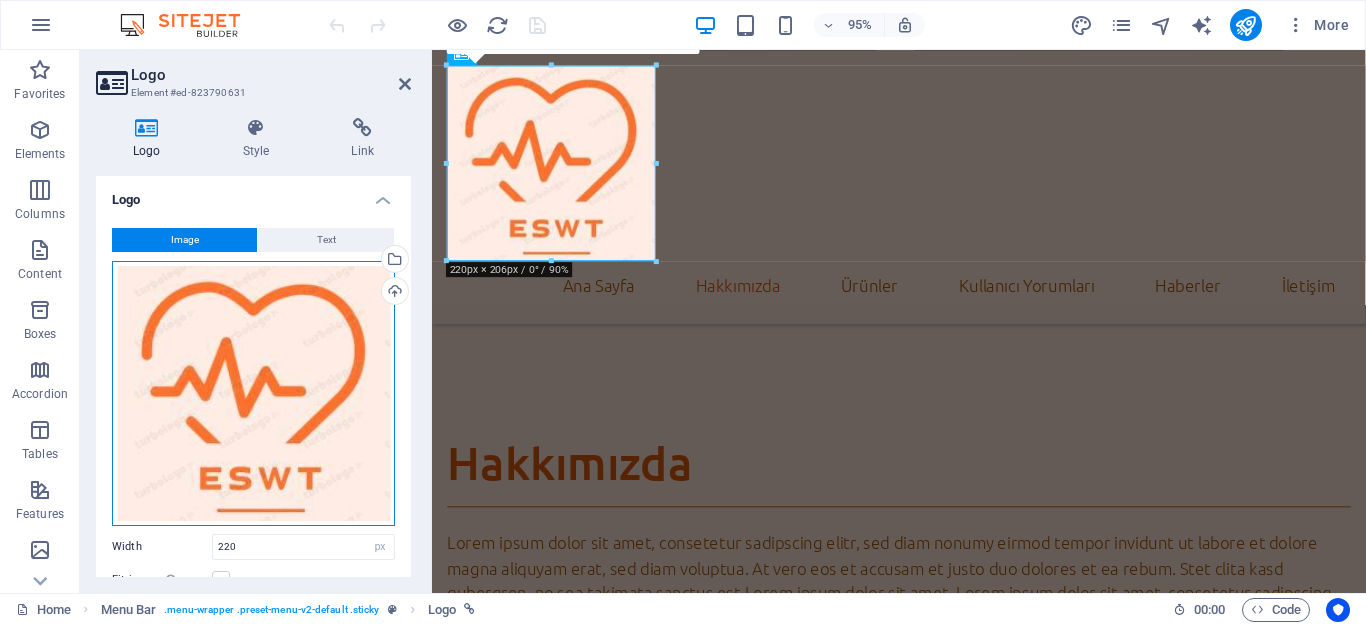 click on "Drag files here, click to choose files or select files from Files or our free stock photos & videos" at bounding box center (253, 393) 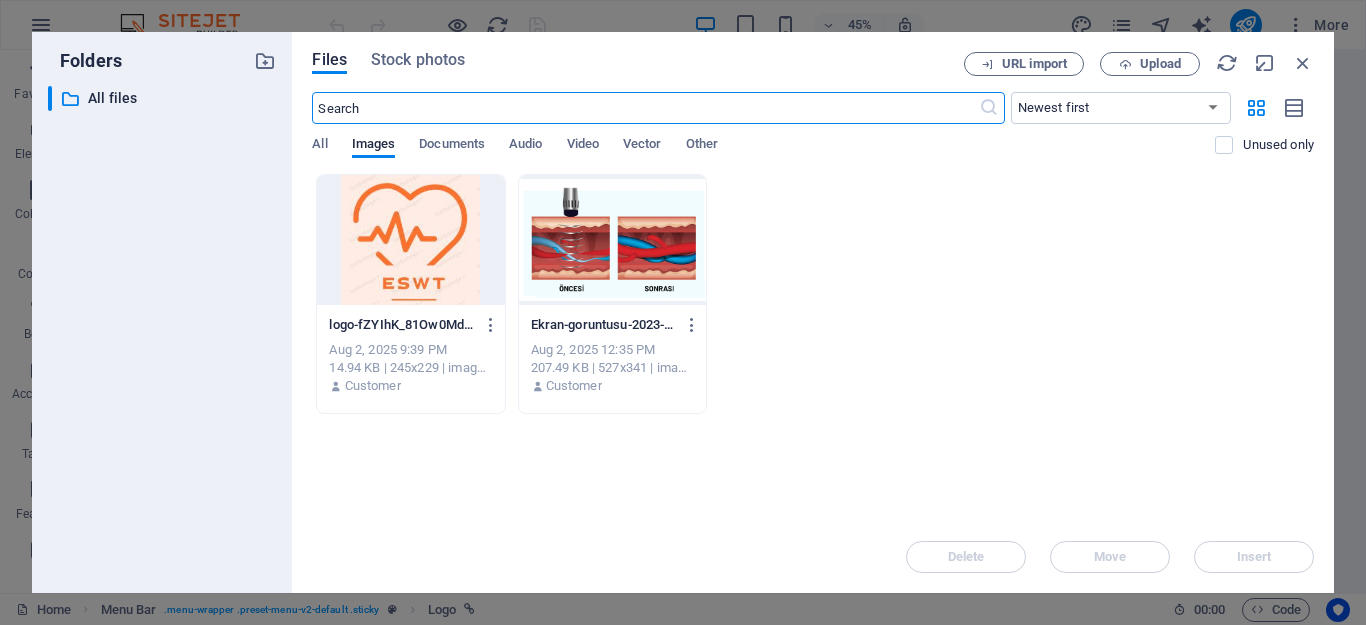 click at bounding box center [410, 240] 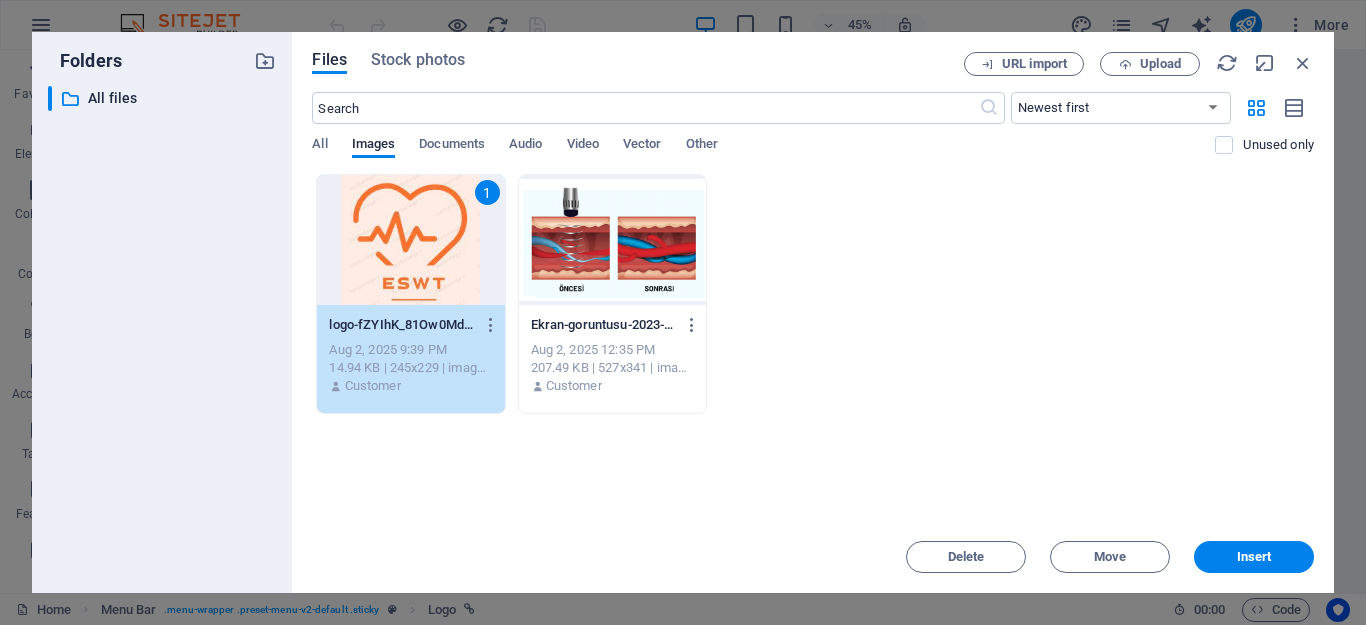 click on "1" at bounding box center (410, 240) 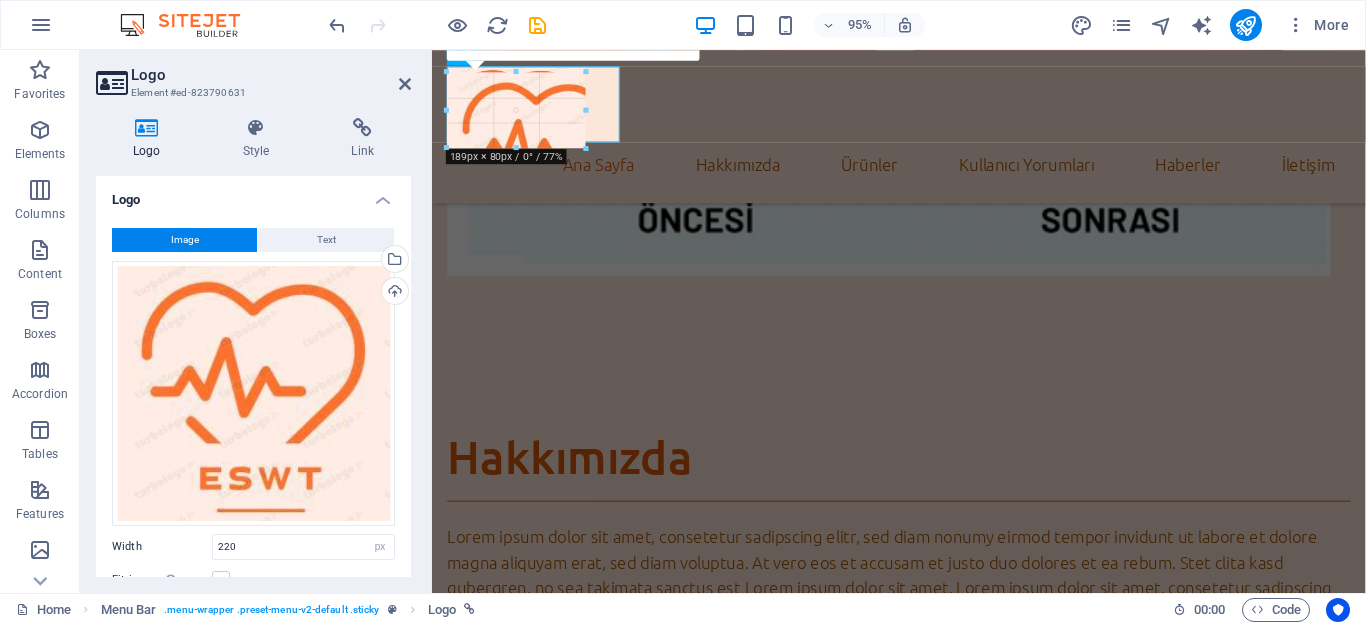 drag, startPoint x: 654, startPoint y: 262, endPoint x: 446, endPoint y: 135, distance: 243.70679 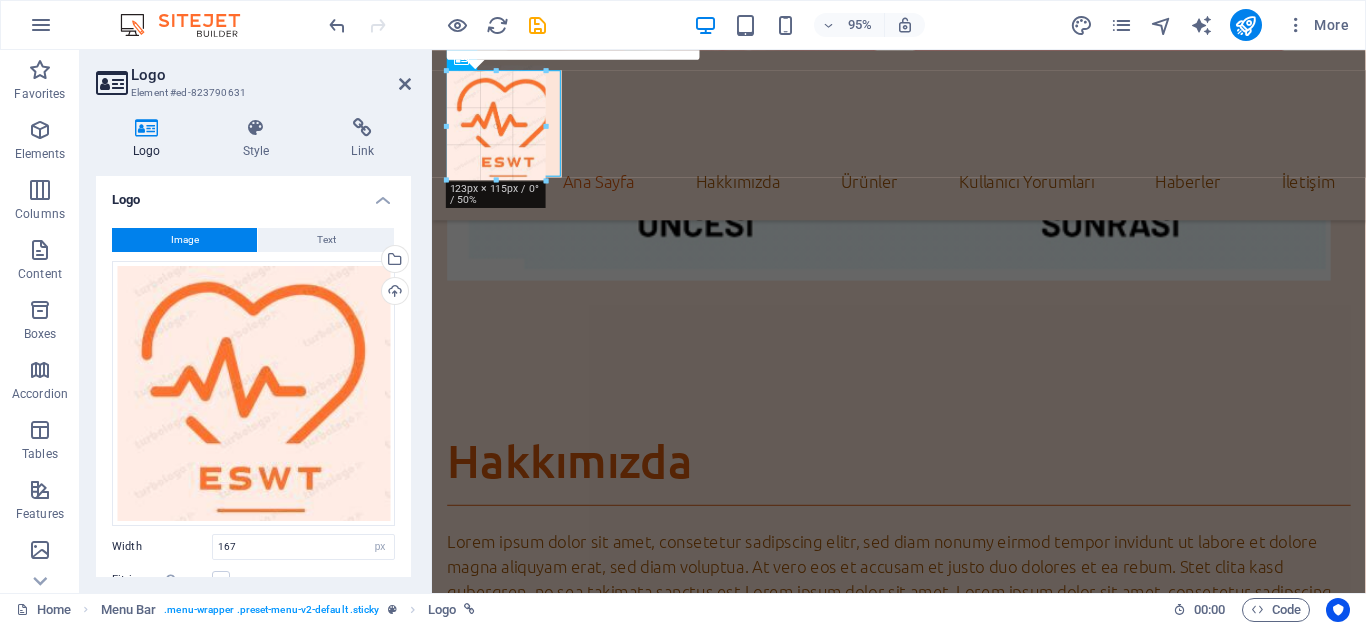 scroll, scrollTop: 664, scrollLeft: 0, axis: vertical 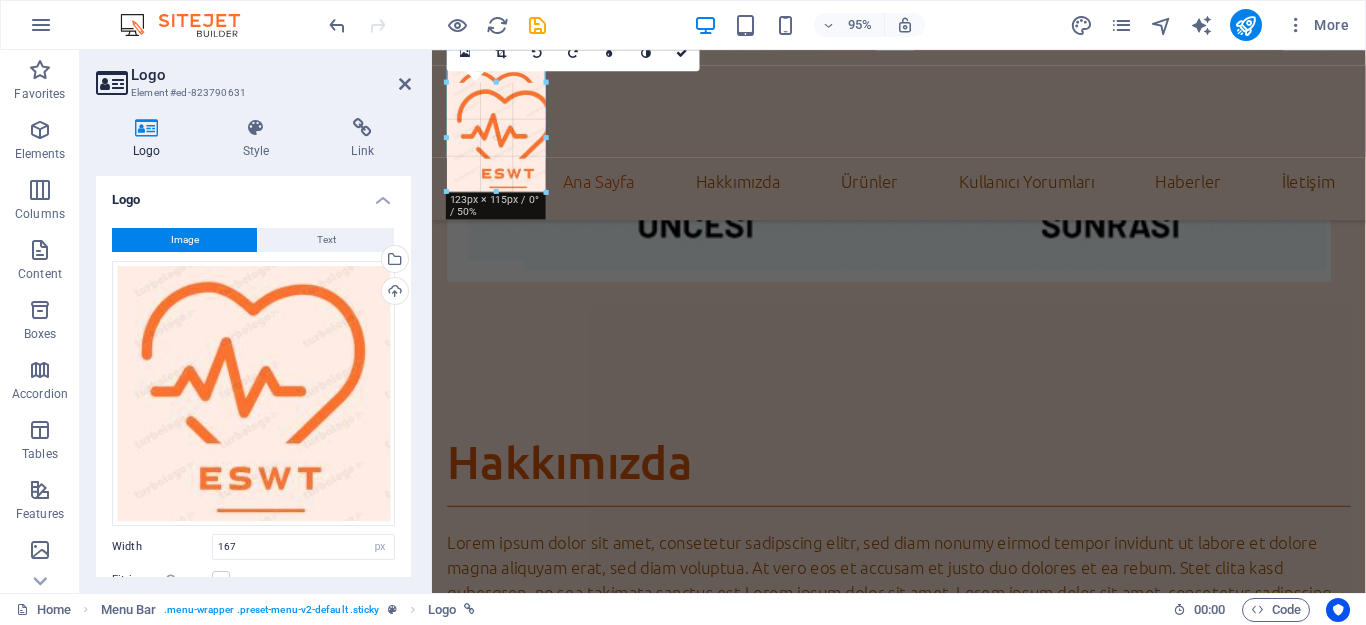 drag, startPoint x: 606, startPoint y: 210, endPoint x: 521, endPoint y: 151, distance: 103.4698 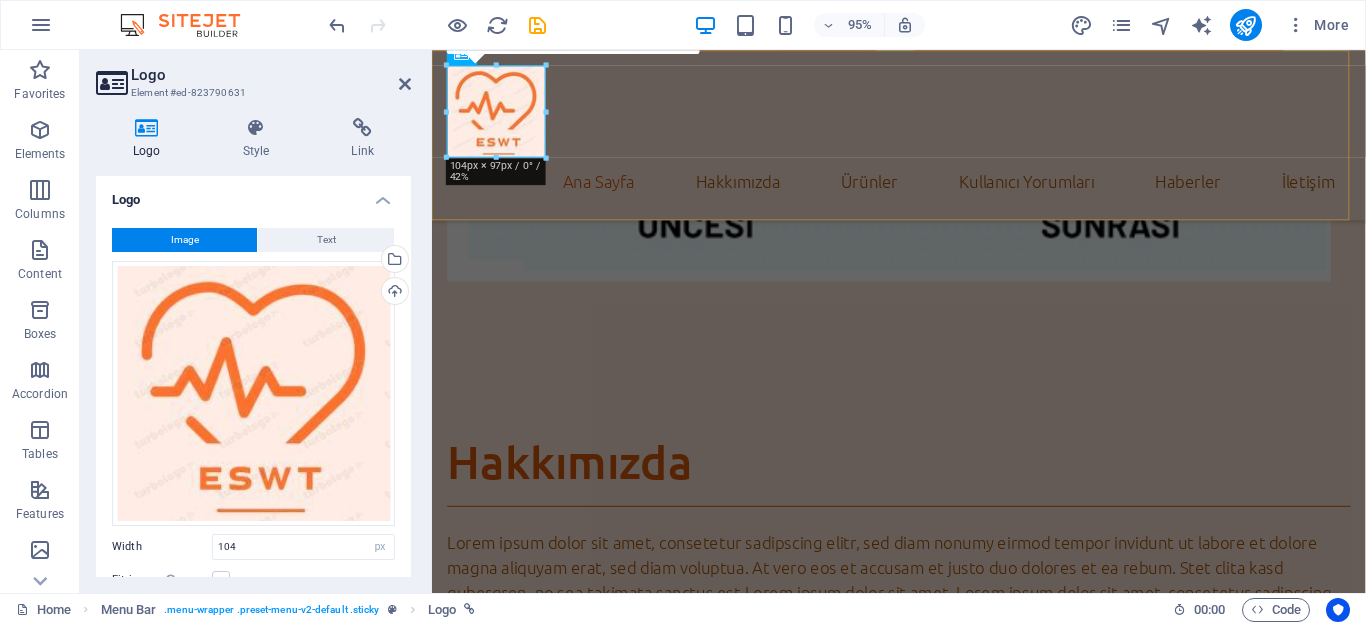 click on "Ana Sayfa Hakkımızda Ürünler Kullanıcı Yorumları Haberler İletişim" at bounding box center (923, 139) 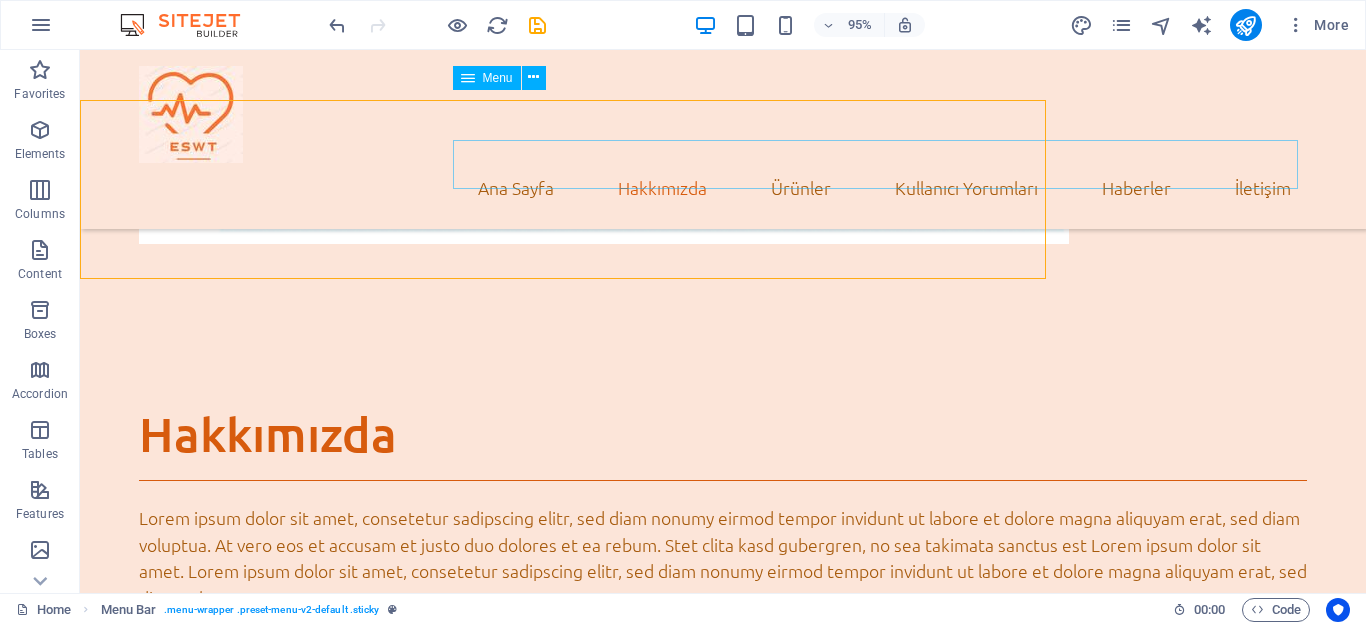 scroll, scrollTop: 614, scrollLeft: 0, axis: vertical 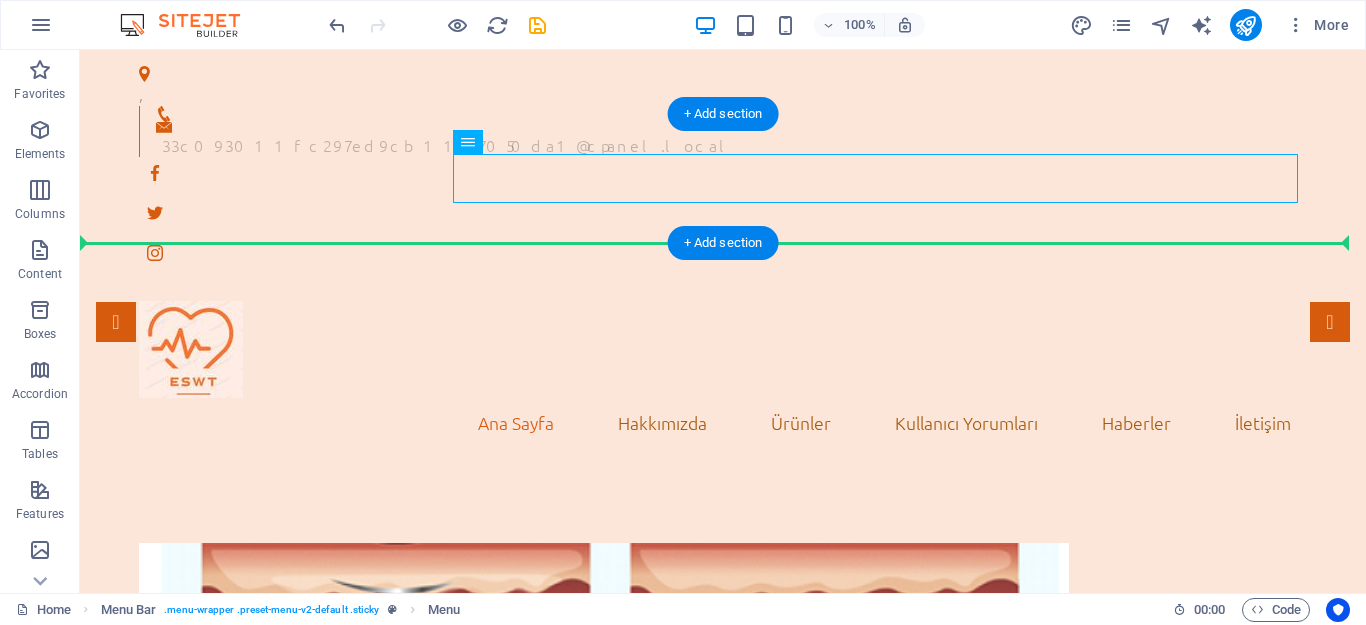 drag, startPoint x: 552, startPoint y: 121, endPoint x: 291, endPoint y: 183, distance: 268.26294 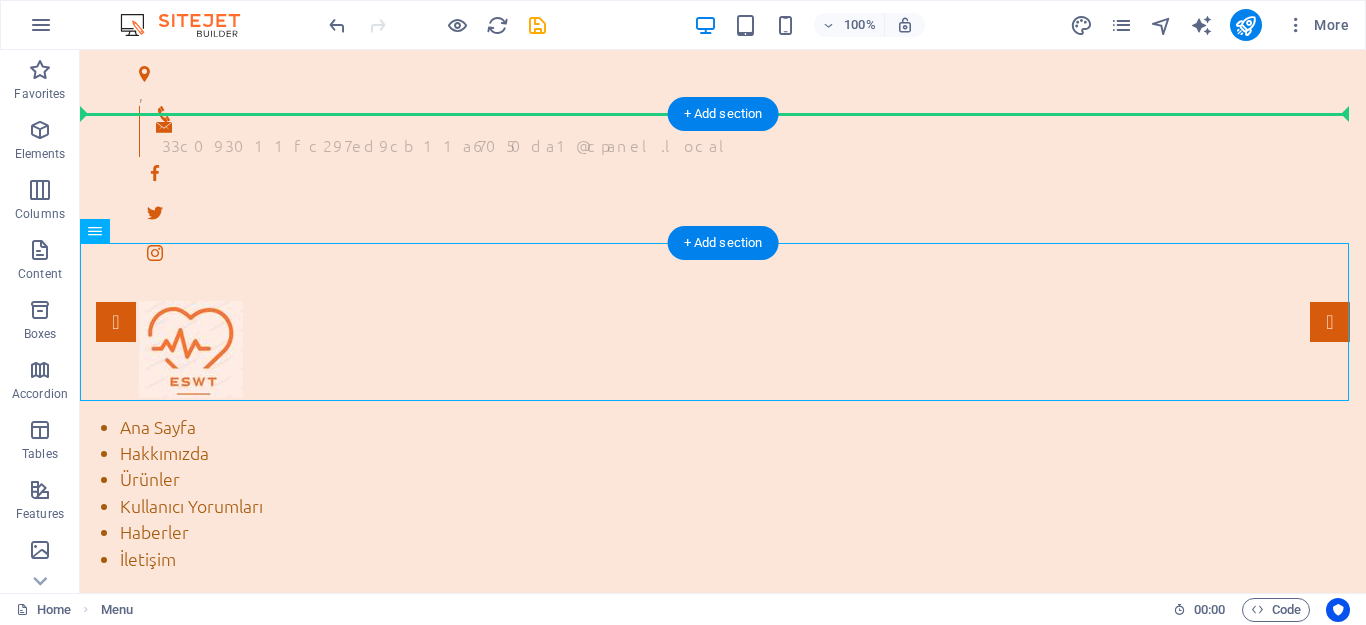 drag, startPoint x: 176, startPoint y: 286, endPoint x: 276, endPoint y: 167, distance: 155.4381 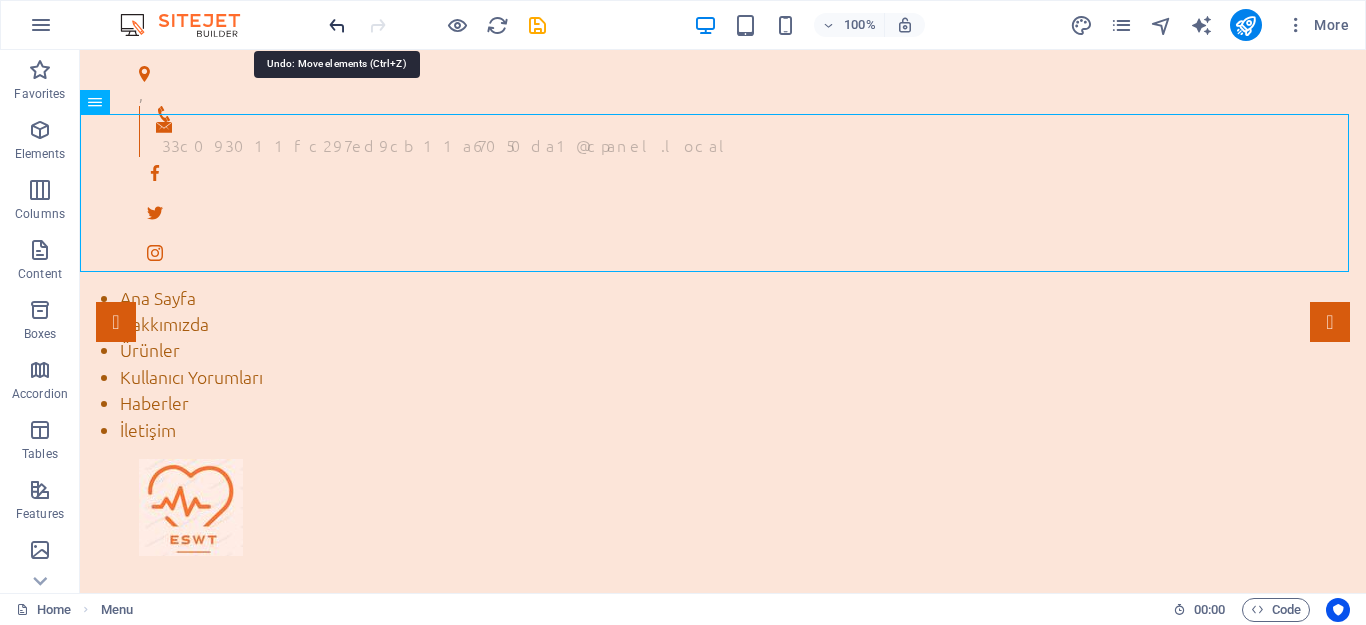 click at bounding box center (337, 25) 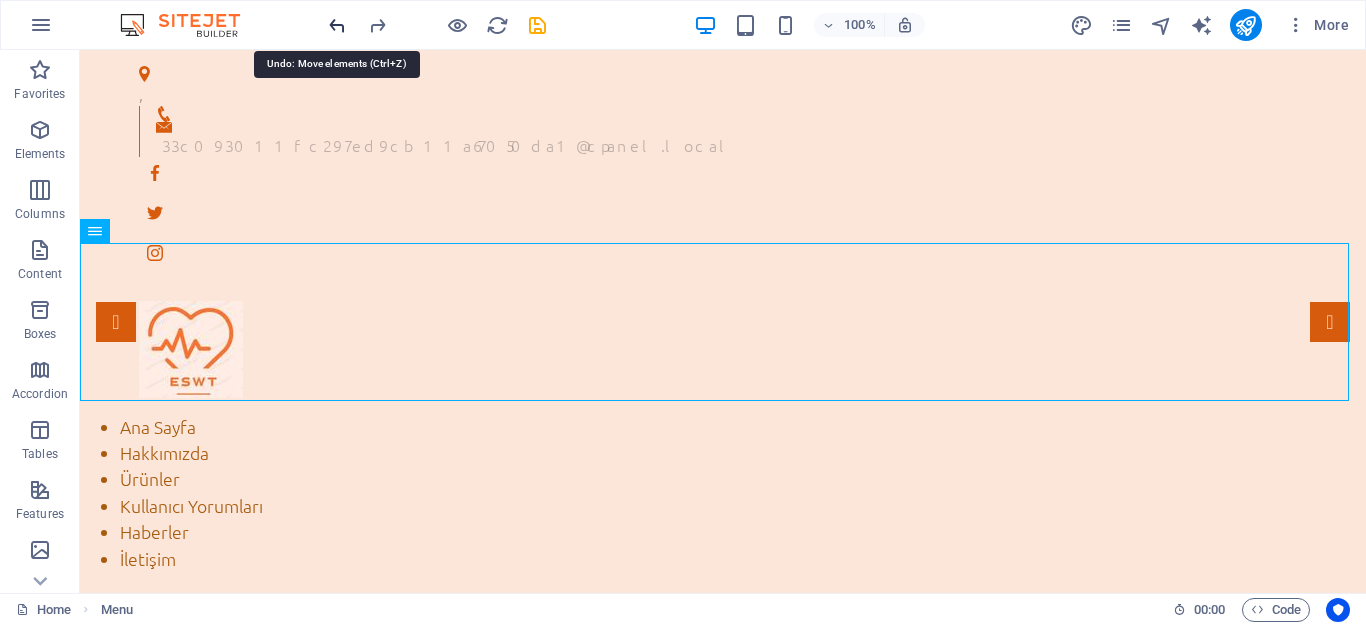 click at bounding box center [337, 25] 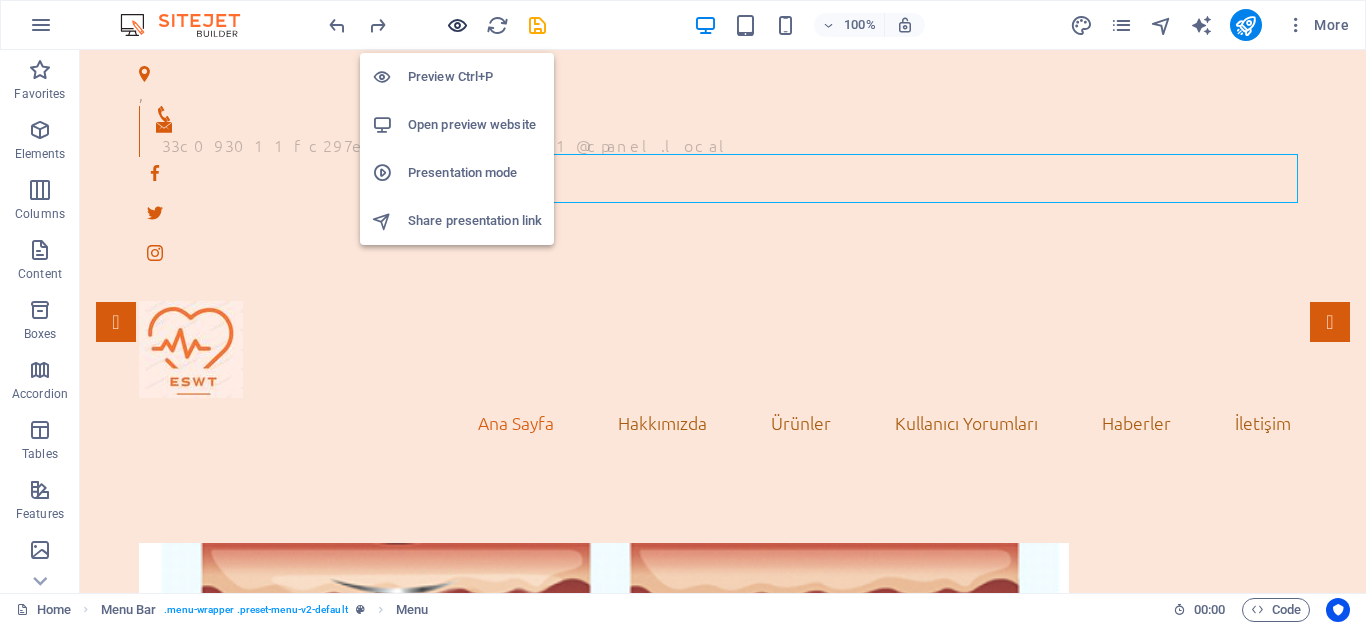 click at bounding box center [457, 25] 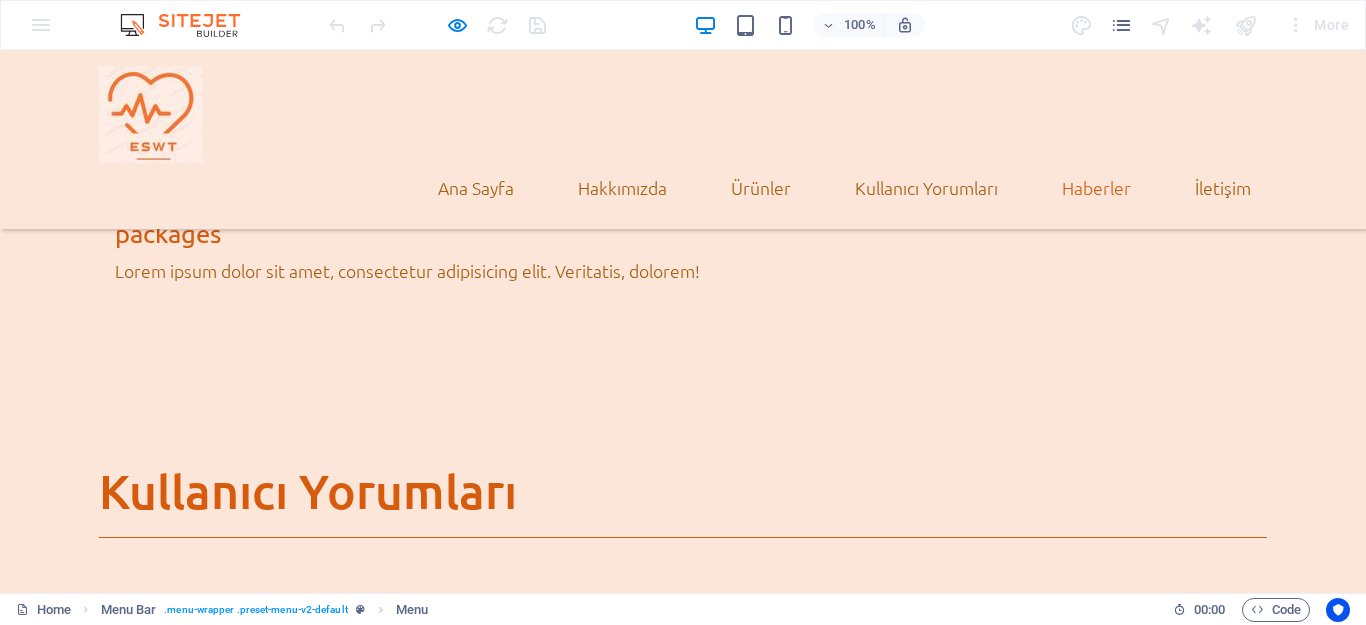 scroll, scrollTop: 3900, scrollLeft: 0, axis: vertical 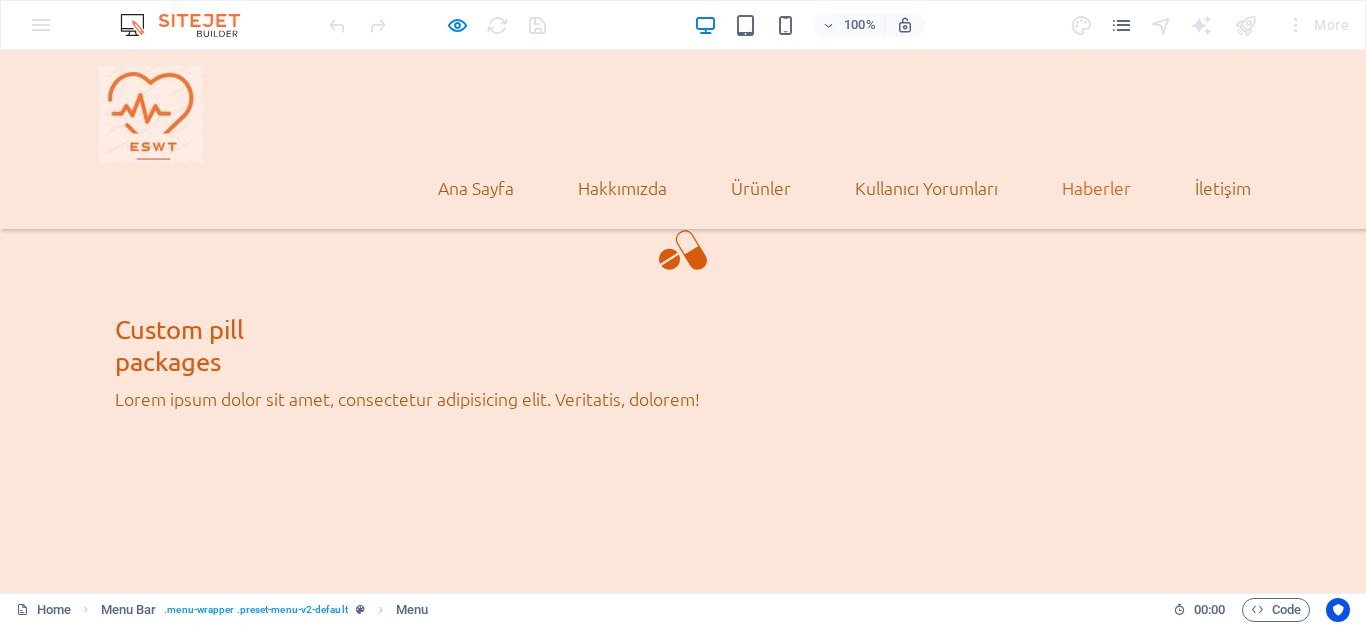 click on "News" at bounding box center (683, 1899) 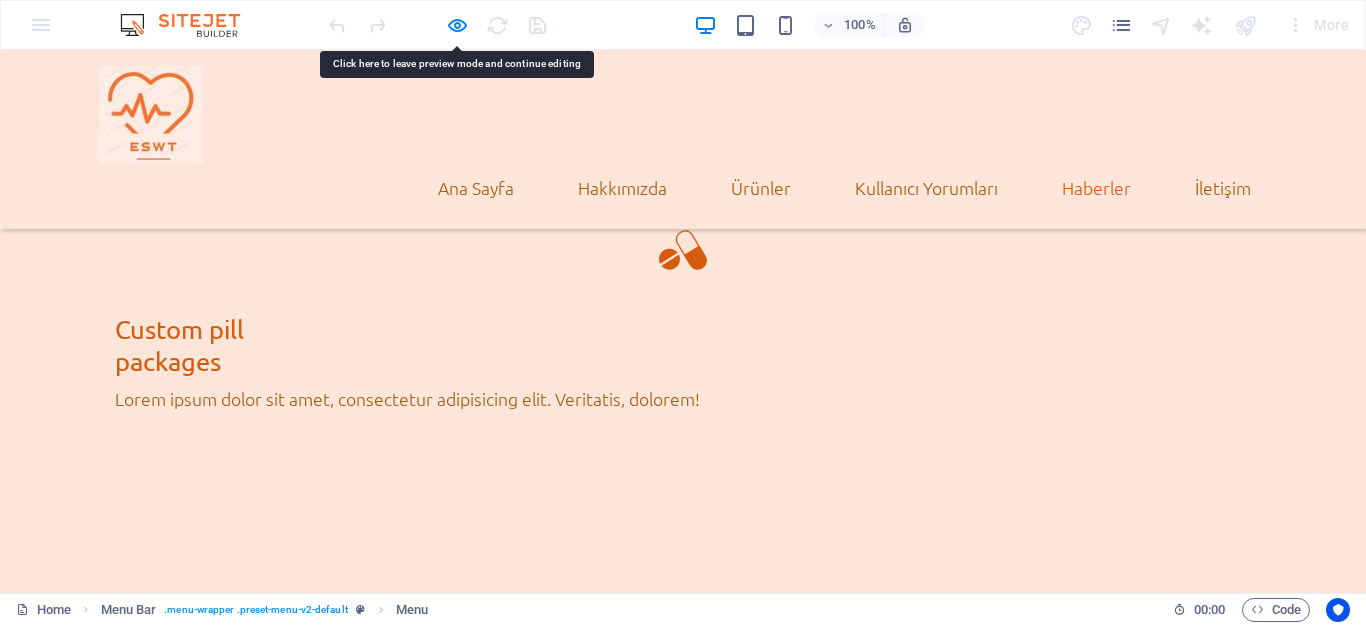 click on "News" at bounding box center [683, 1899] 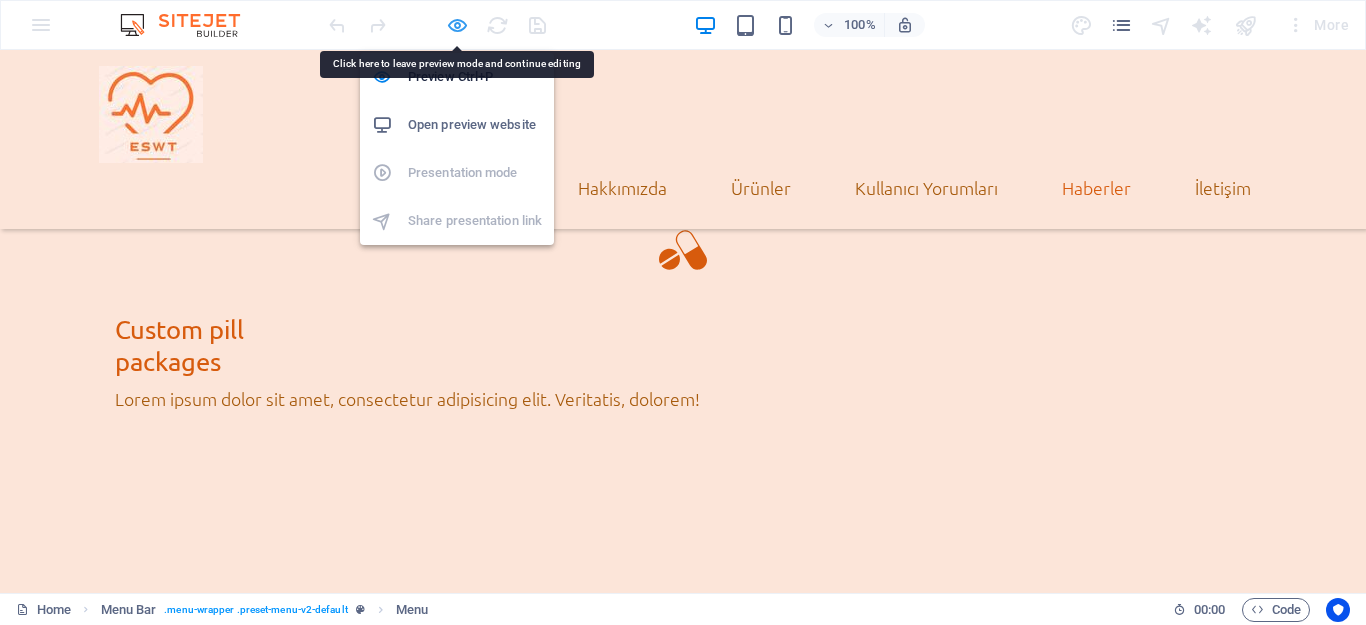 click at bounding box center (457, 25) 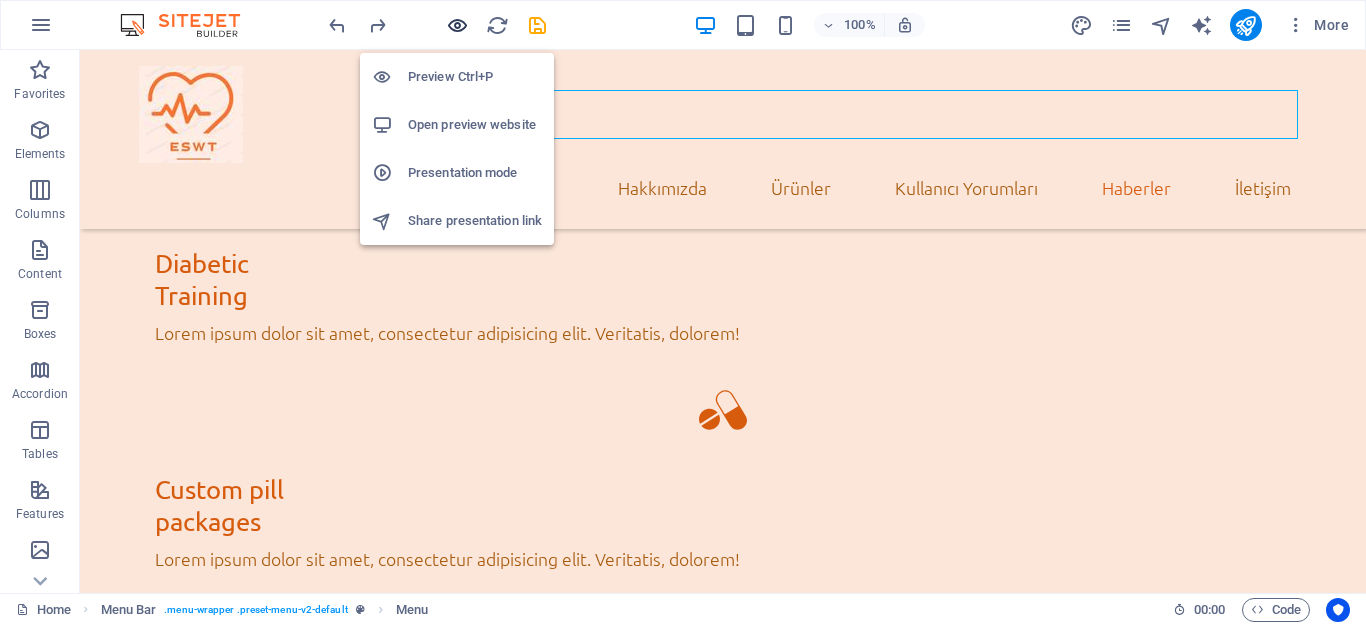 scroll, scrollTop: 3931, scrollLeft: 0, axis: vertical 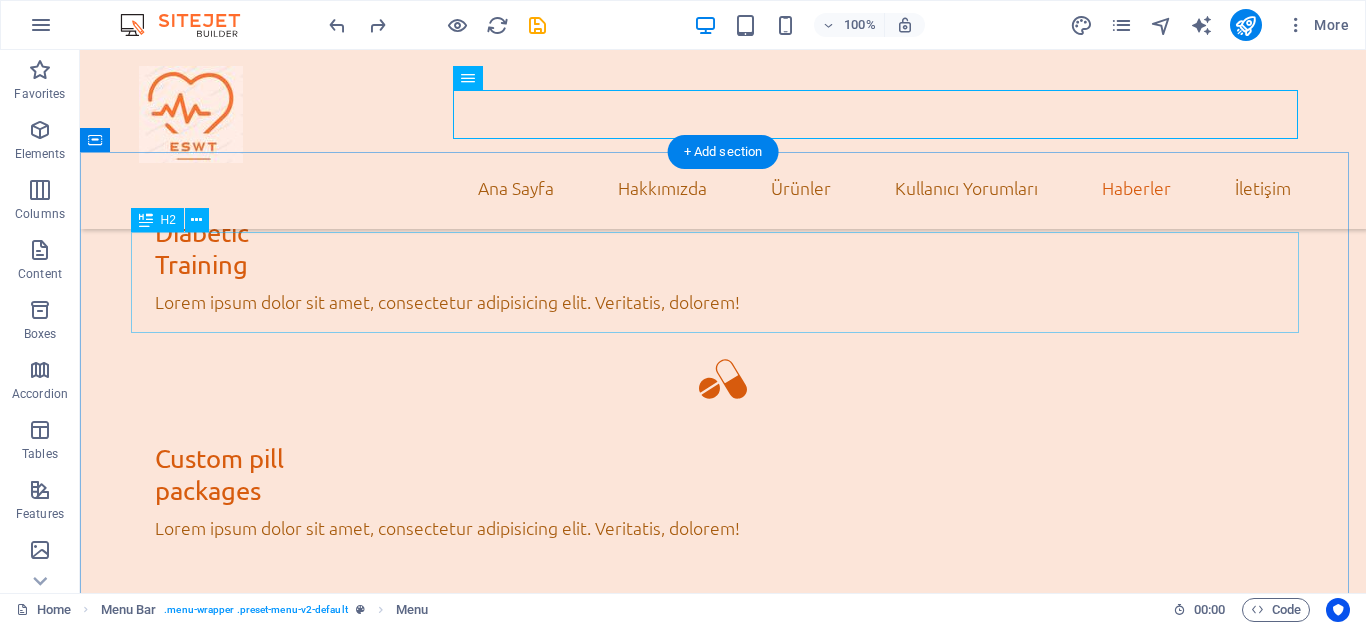 click on "News" at bounding box center (723, 2034) 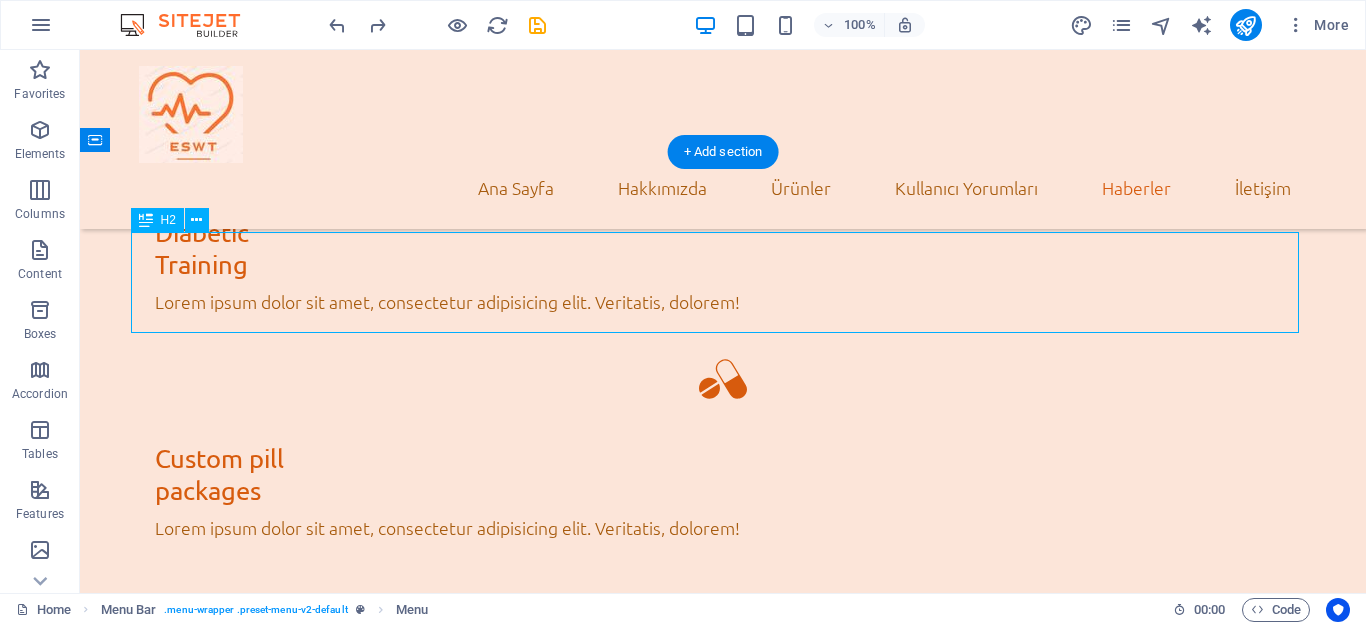 click on "News" at bounding box center [723, 2034] 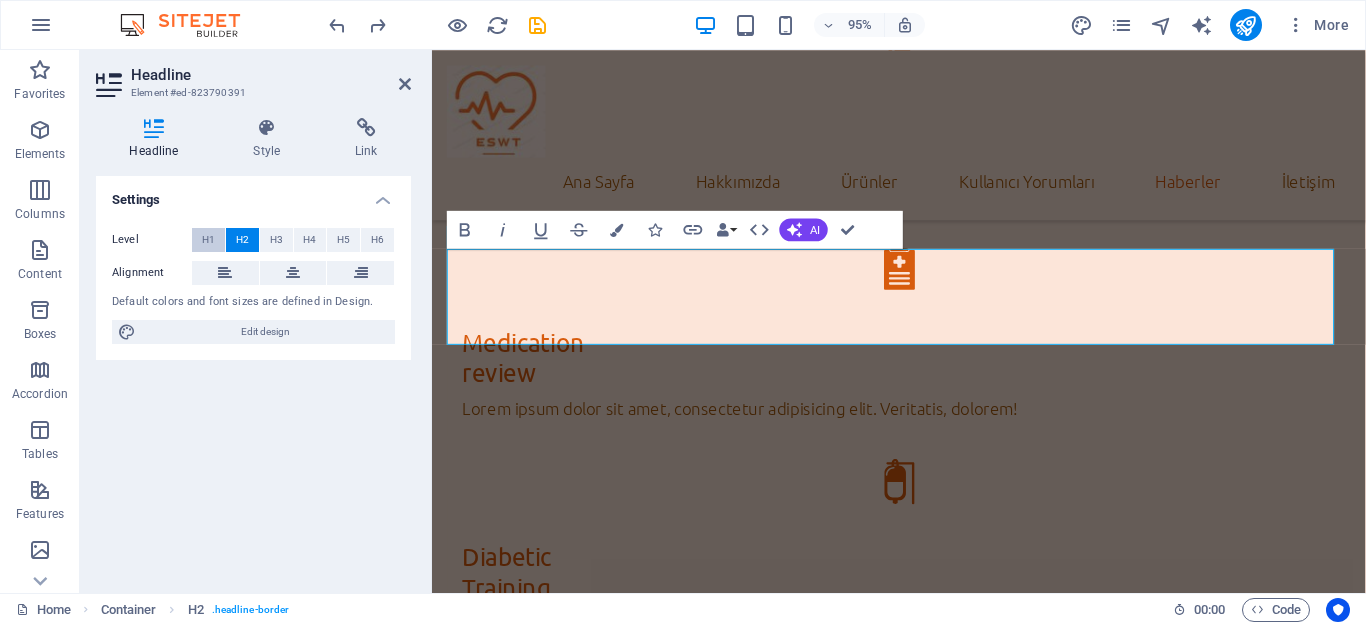 scroll, scrollTop: 4416, scrollLeft: 0, axis: vertical 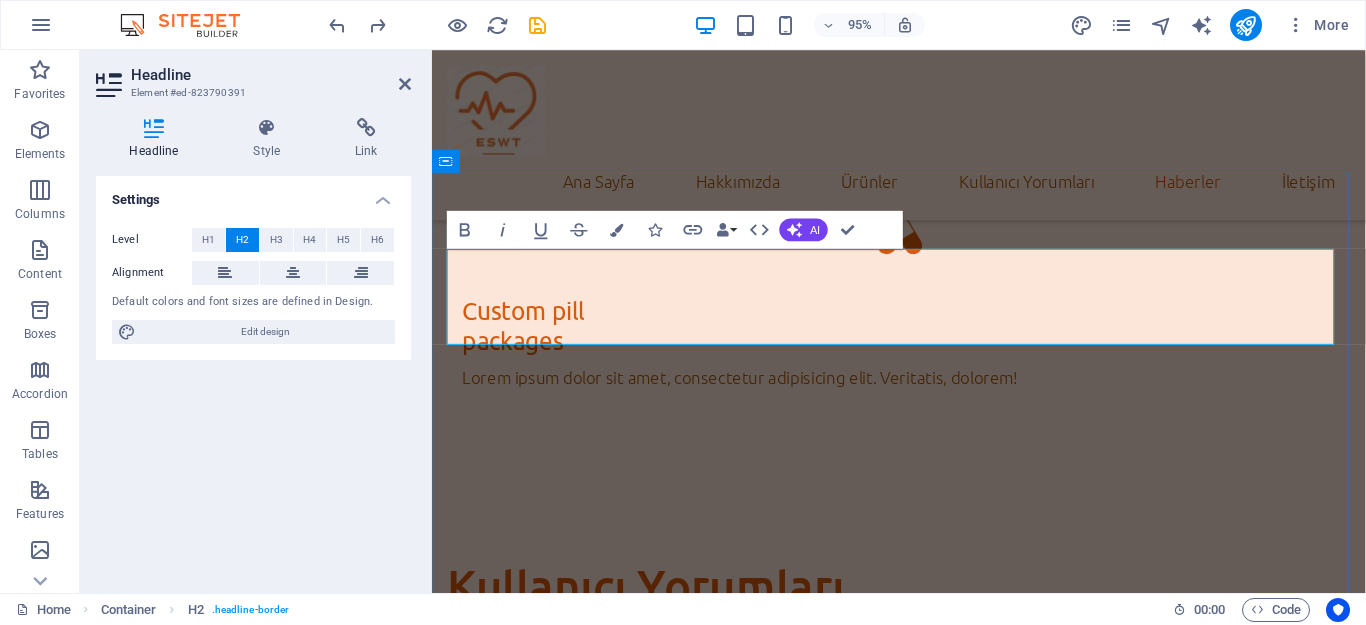 click on "News" at bounding box center (923, 1900) 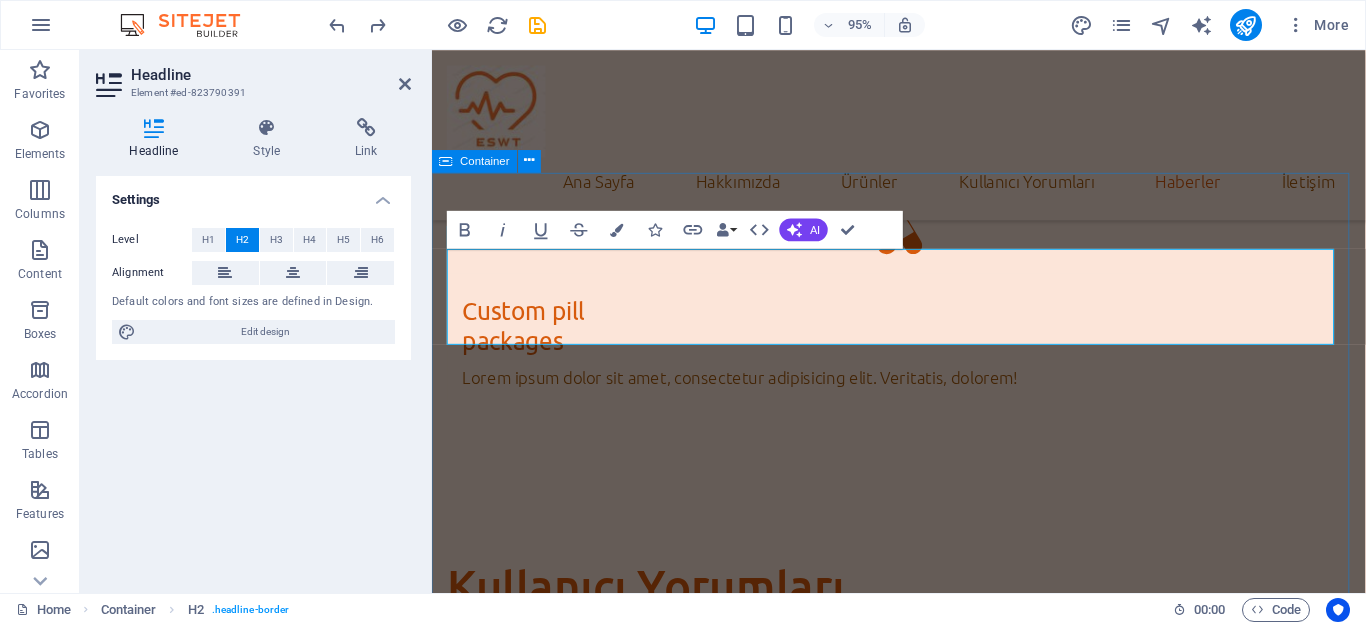 click on "Haberler Lorum ipsum Lorem ipsum dolor sit amet, consectetur adipisicing elit. Veritatis, dolorem!   Open Article Lorum ipsum Lorem ipsum dolor sit amet, consectetur adipisicing elit. Veritatis, dolorem!   Open Article Lorum ipsum Lorem ipsum dolor sit amet, consectetur adipisicing elit. Veritatis, dolorem!   Open Article" at bounding box center (923, 3103) 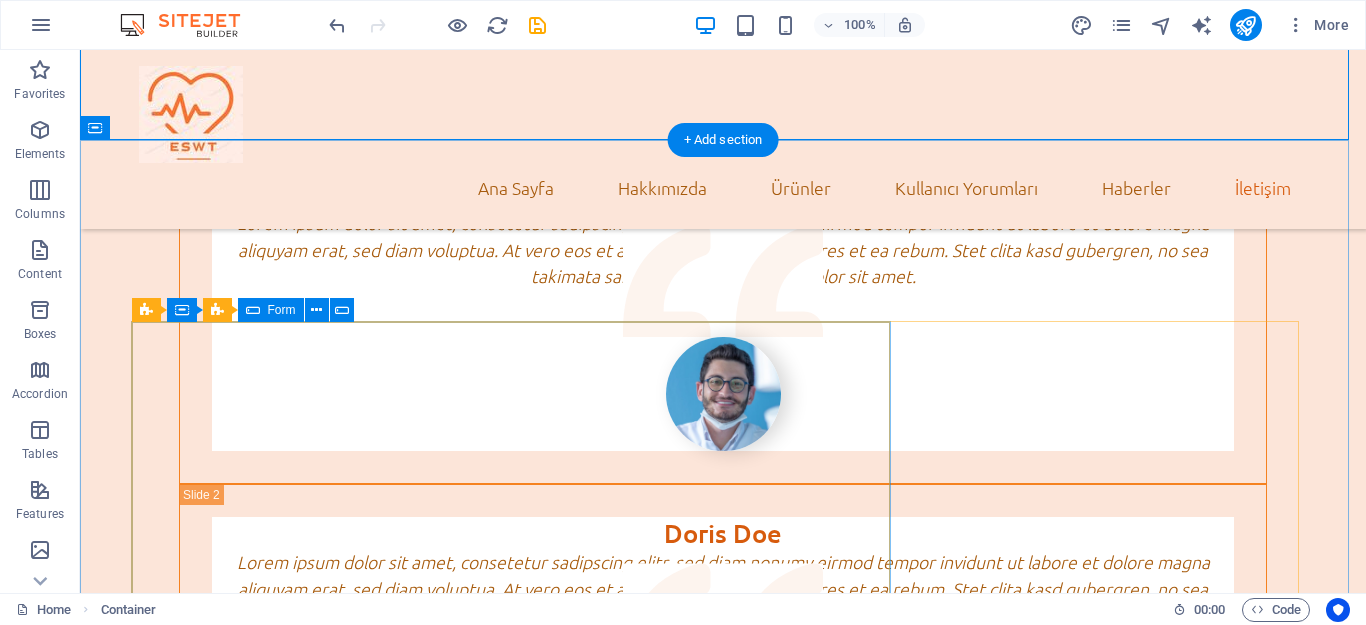 scroll, scrollTop: 4704, scrollLeft: 0, axis: vertical 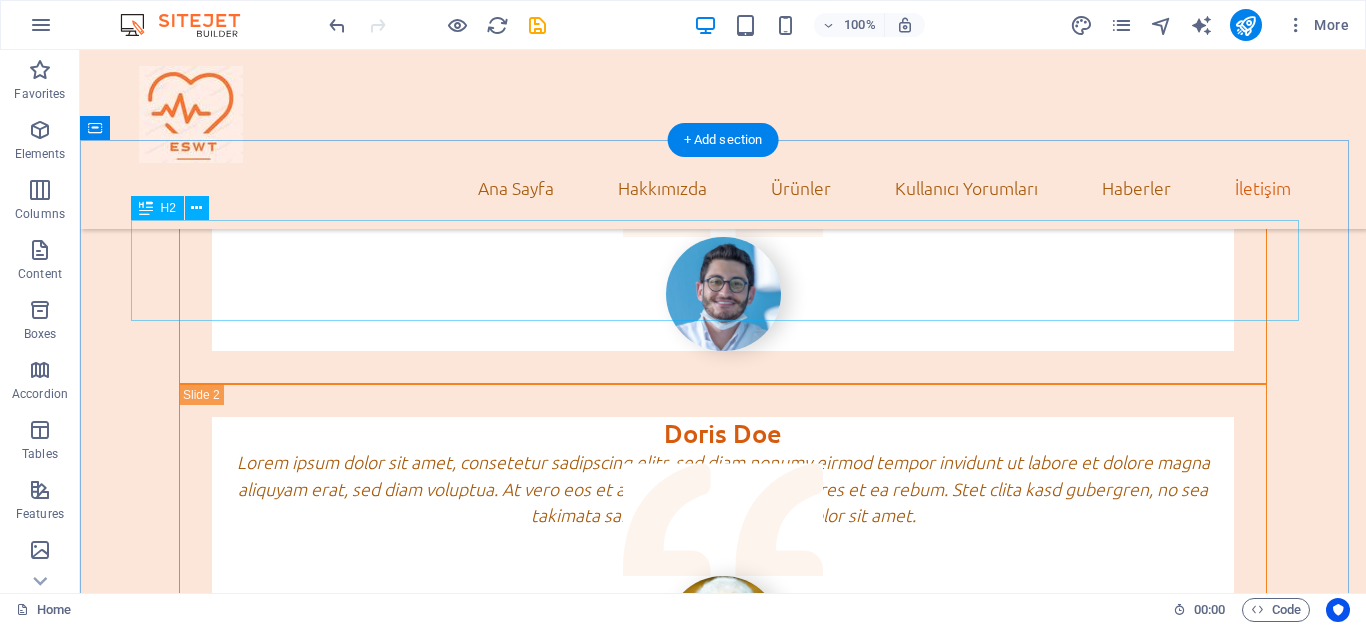 click on "Write us" at bounding box center [723, 4312] 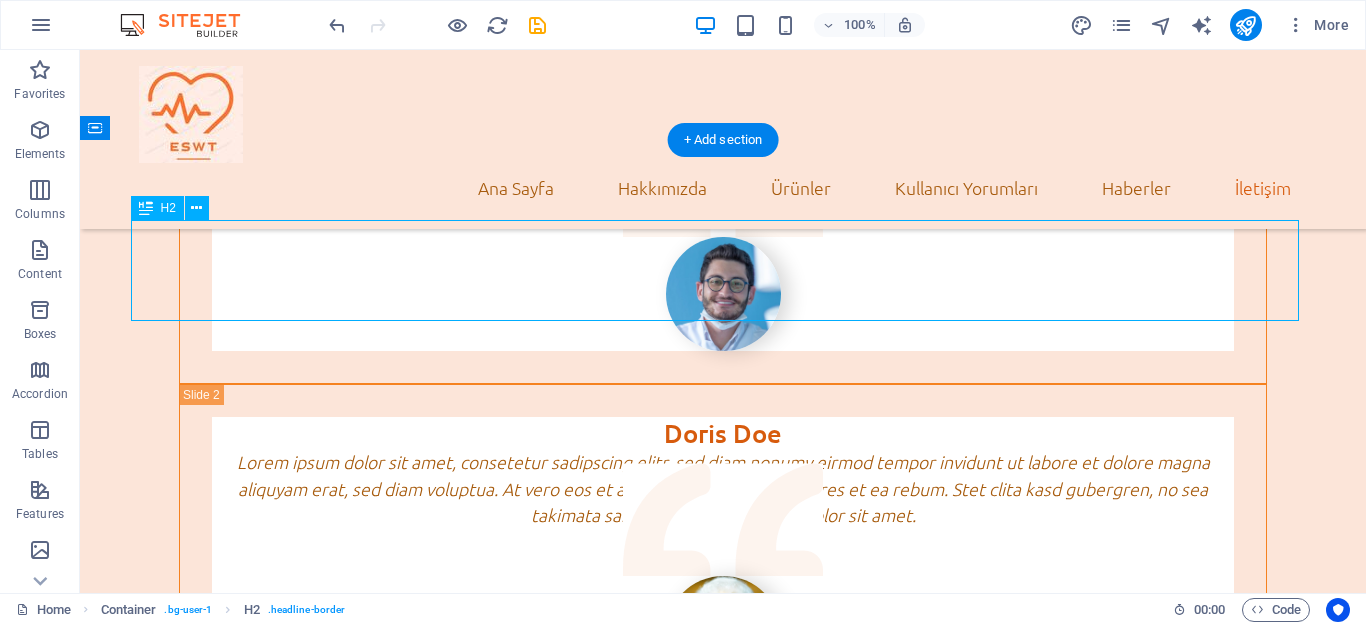 click on "Write us" at bounding box center [723, 4312] 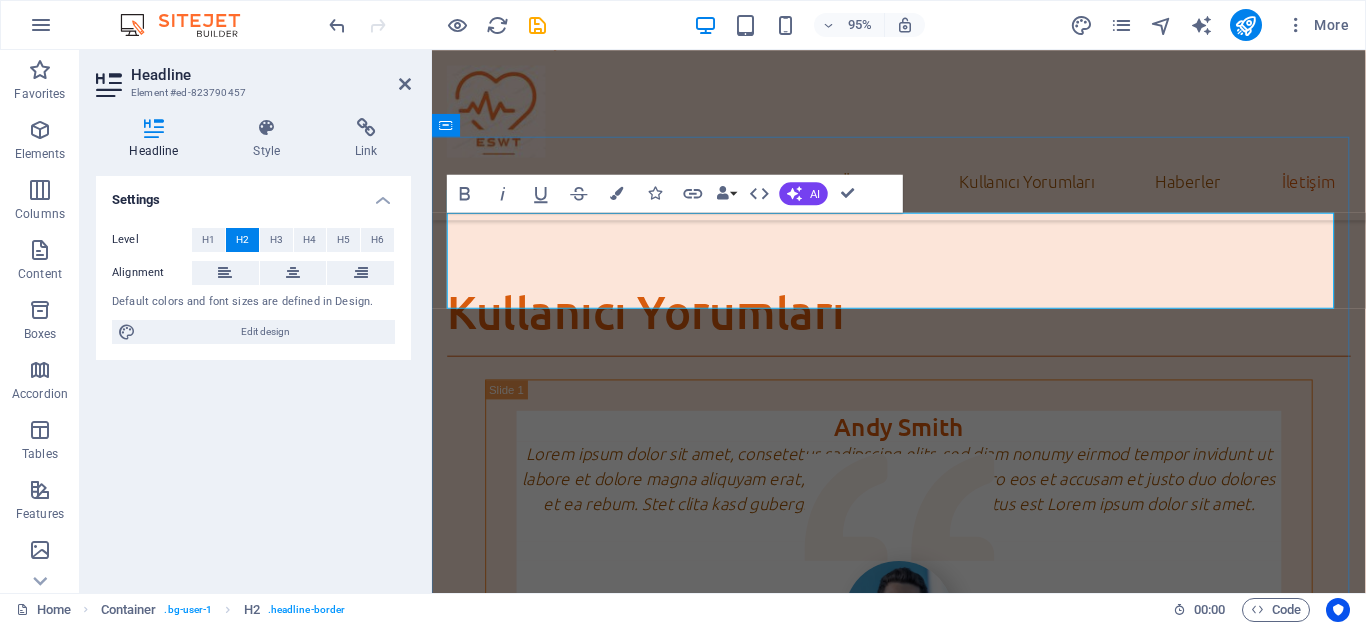scroll, scrollTop: 5166, scrollLeft: 0, axis: vertical 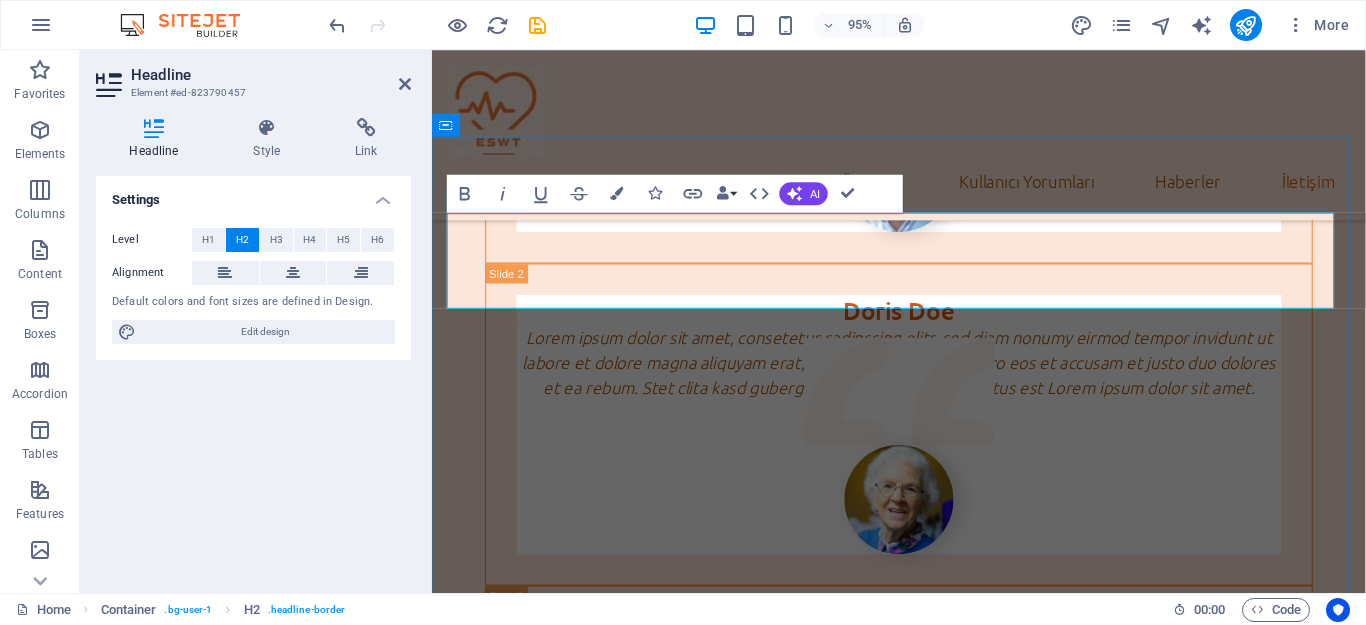 type 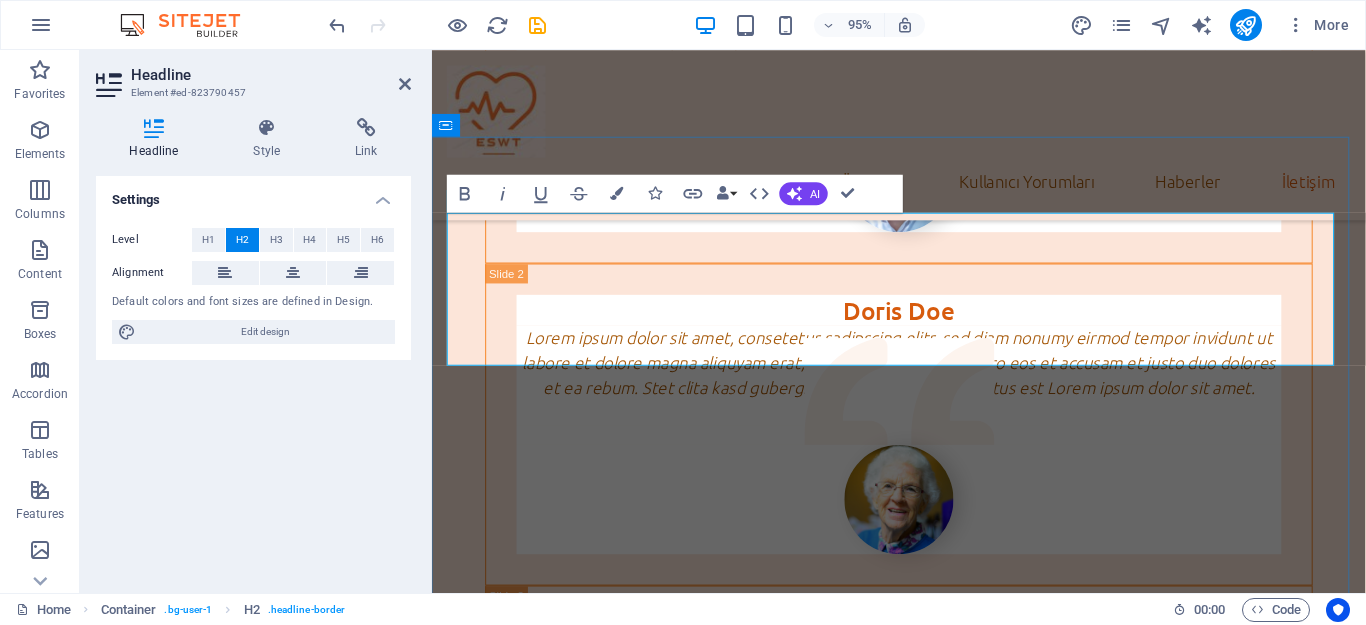 drag, startPoint x: 603, startPoint y: 267, endPoint x: 1131, endPoint y: 289, distance: 528.4581 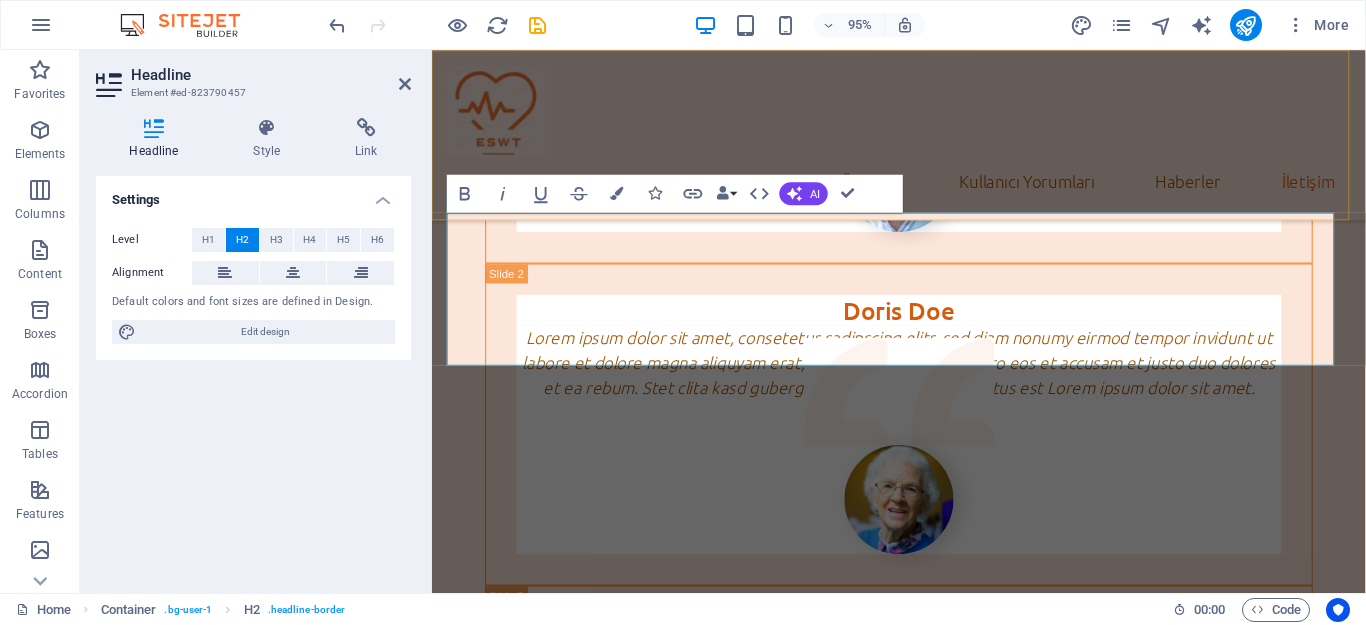 click on "Ana Sayfa Hakkımızda Ürünler Kullanıcı Yorumları Haberler İletişim" at bounding box center [923, 139] 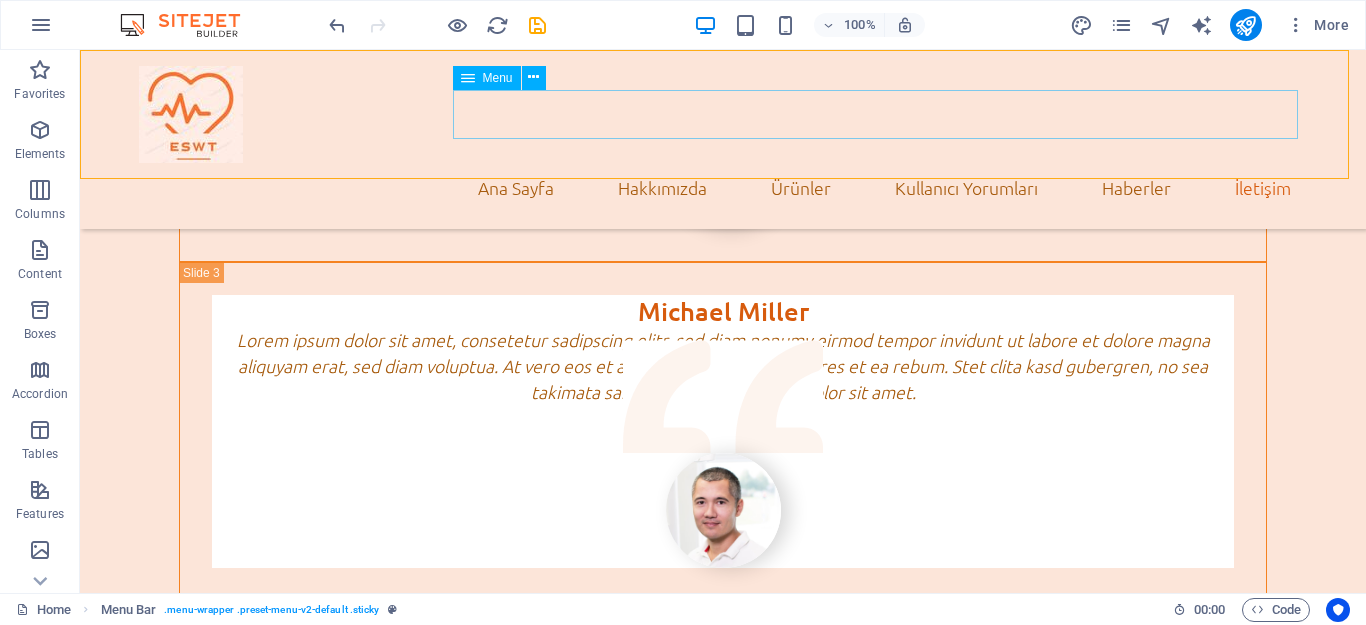 scroll, scrollTop: 4704, scrollLeft: 0, axis: vertical 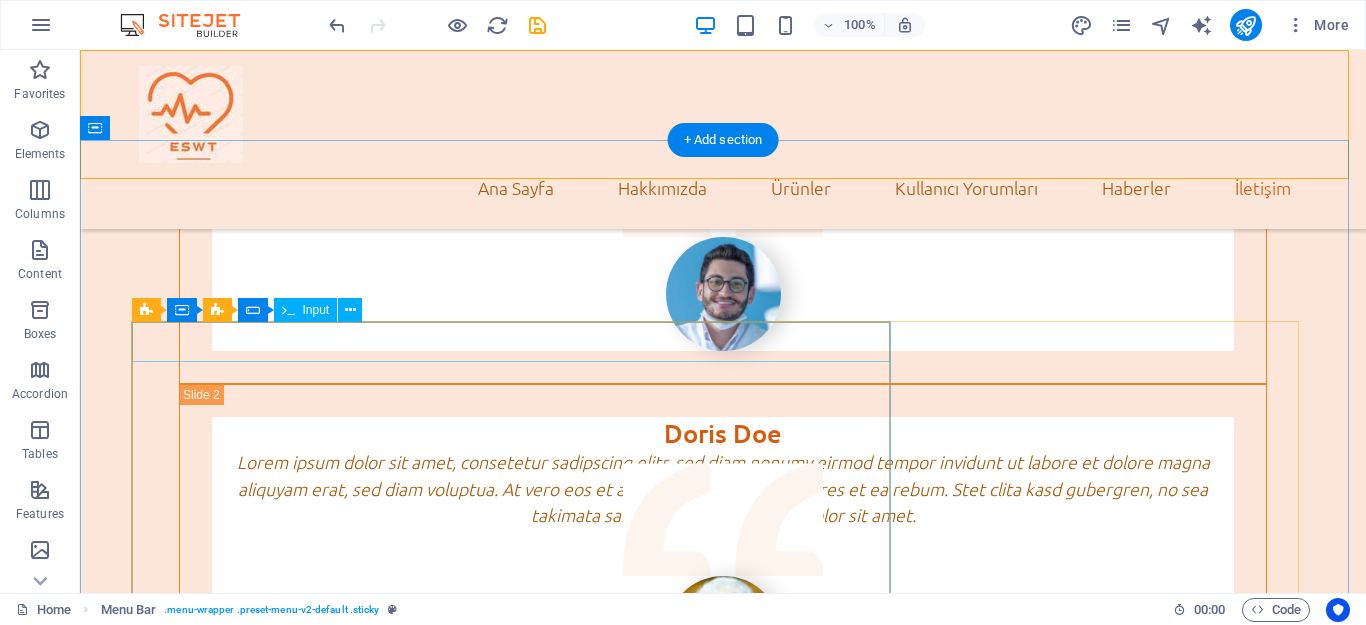 click on "Name" at bounding box center (723, 4397) 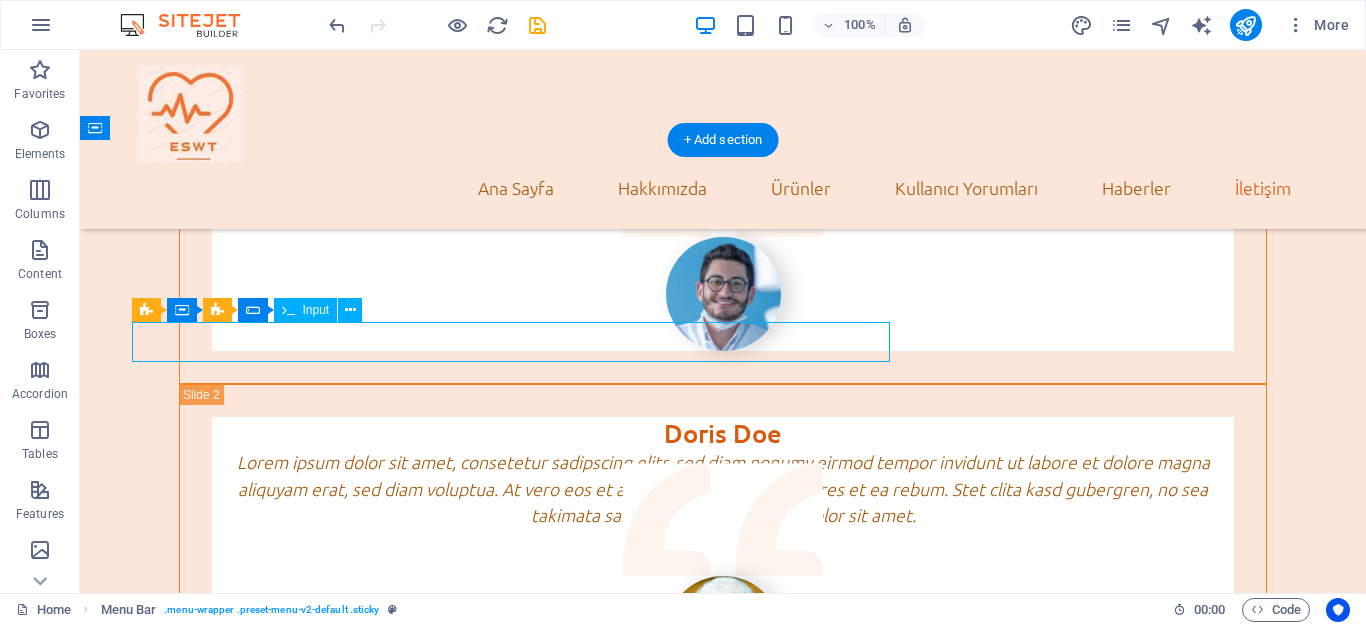 click on "Name" at bounding box center (723, 4397) 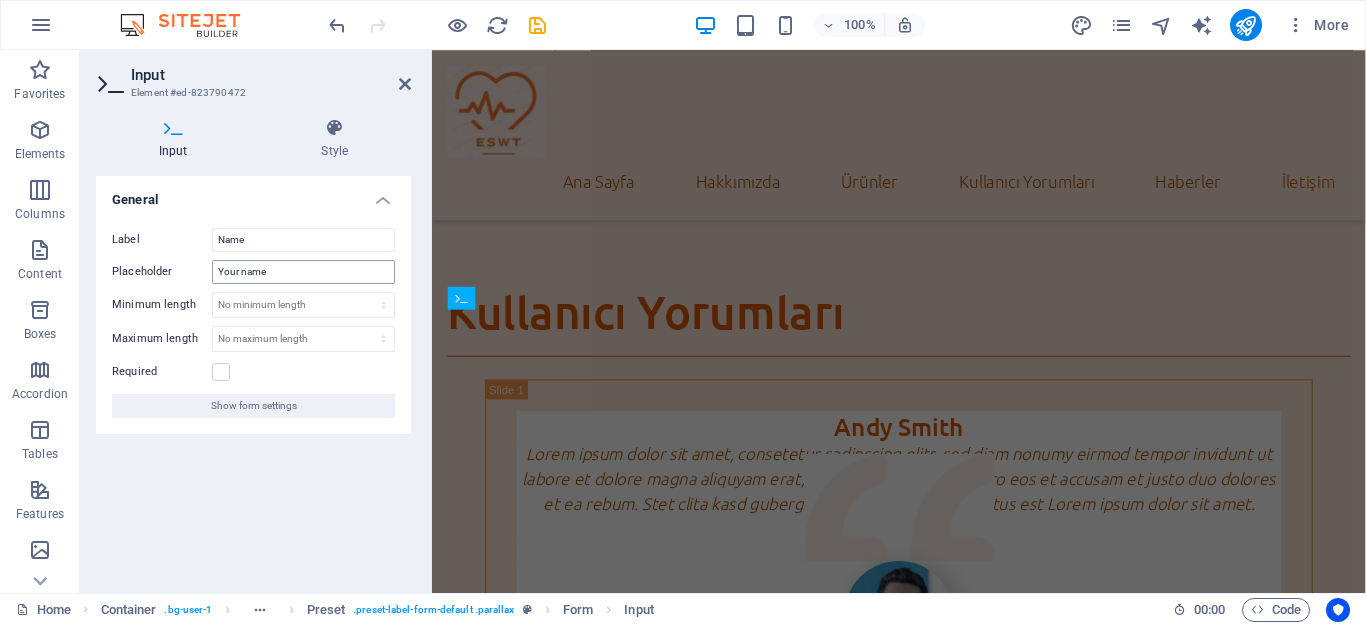 scroll, scrollTop: 5166, scrollLeft: 0, axis: vertical 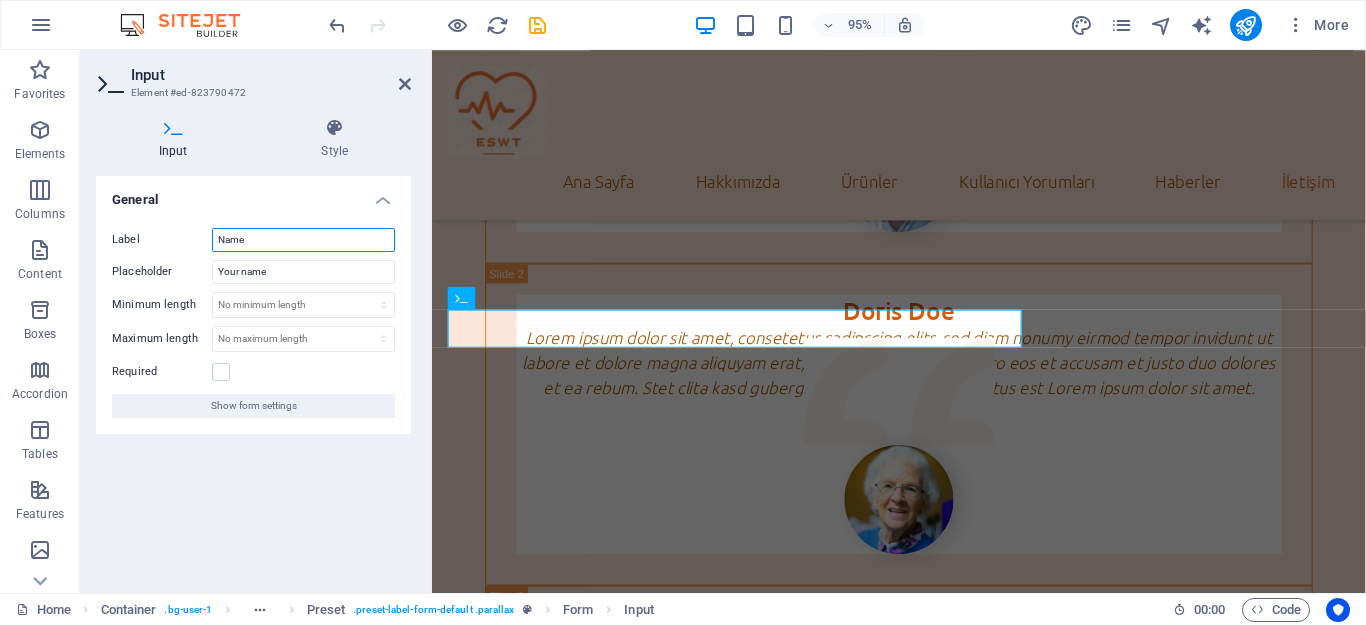 drag, startPoint x: 265, startPoint y: 237, endPoint x: 200, endPoint y: 240, distance: 65.06919 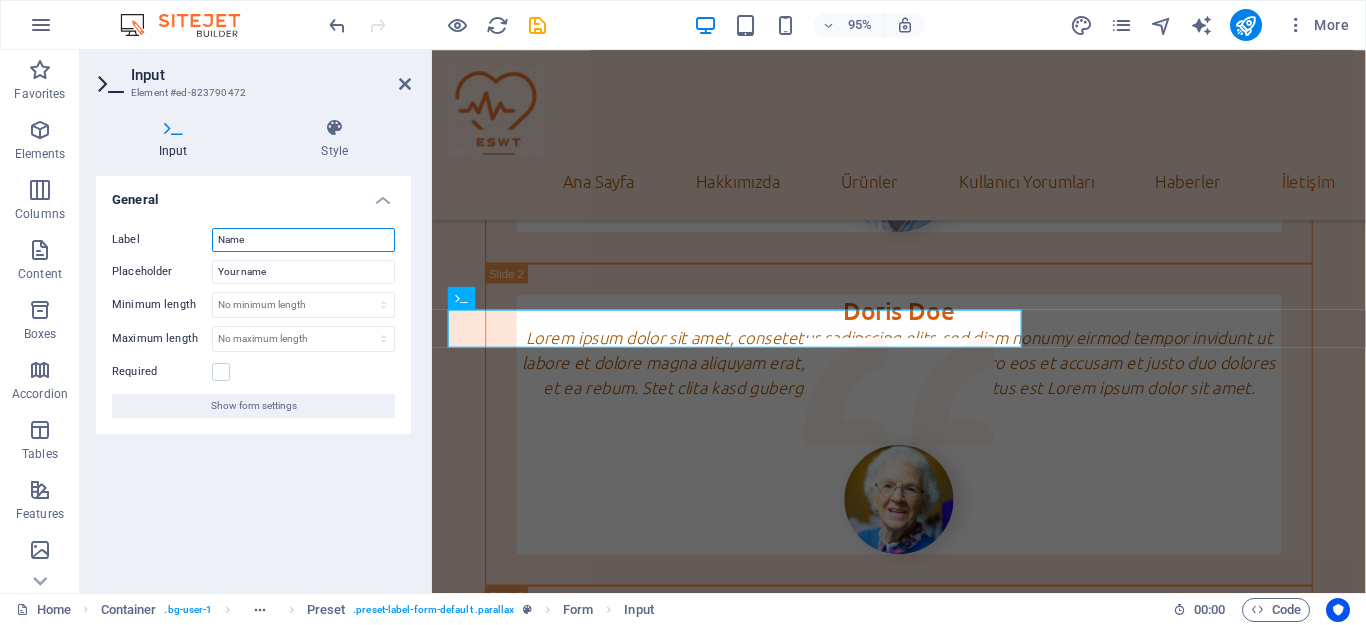 click on "Label Name" at bounding box center (253, 240) 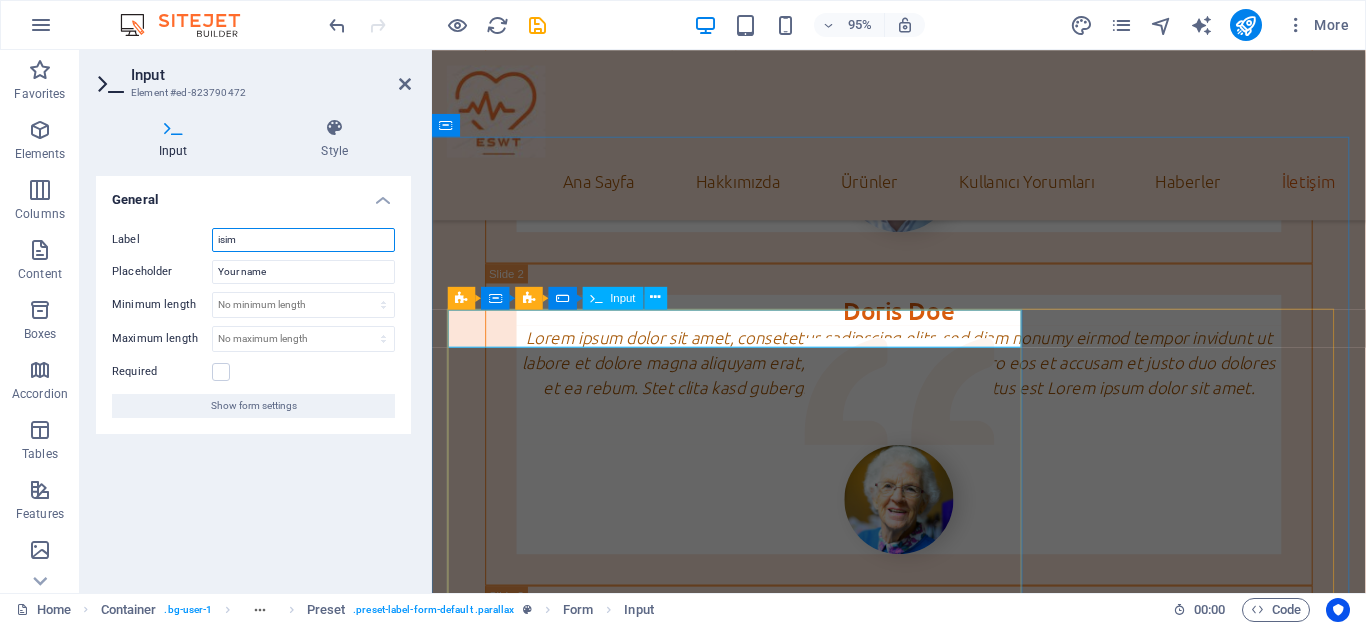type on "isim" 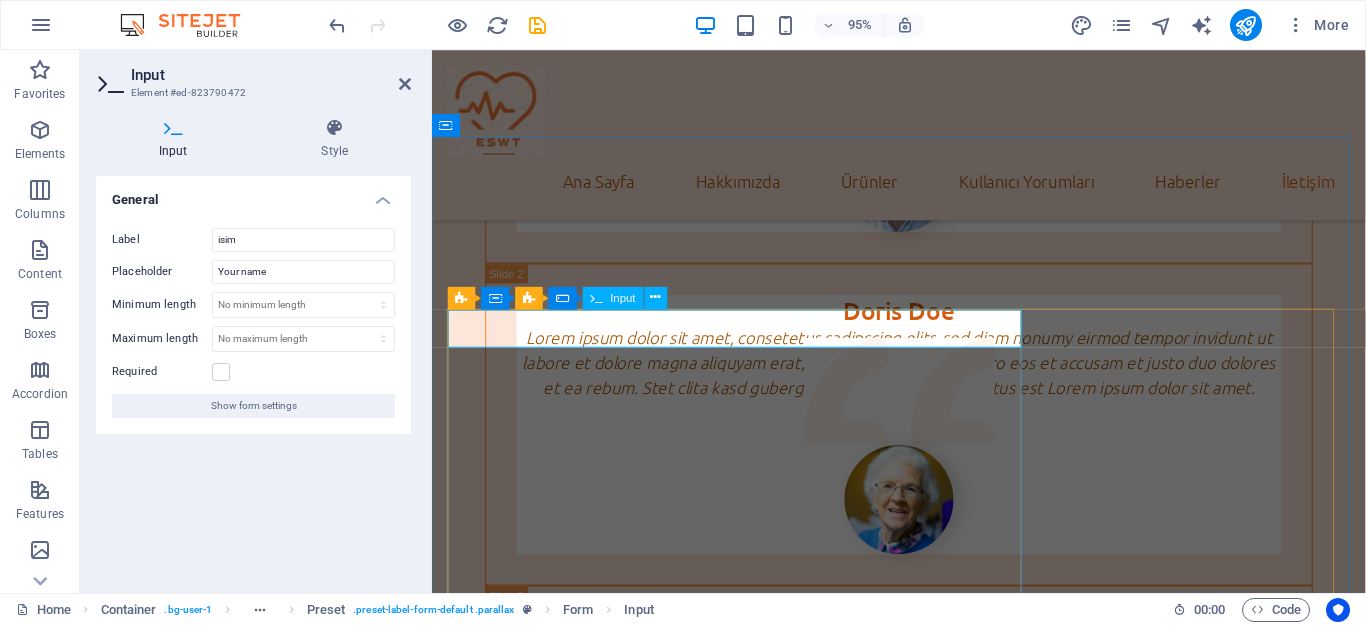 click on "isim" at bounding box center (998, 3878) 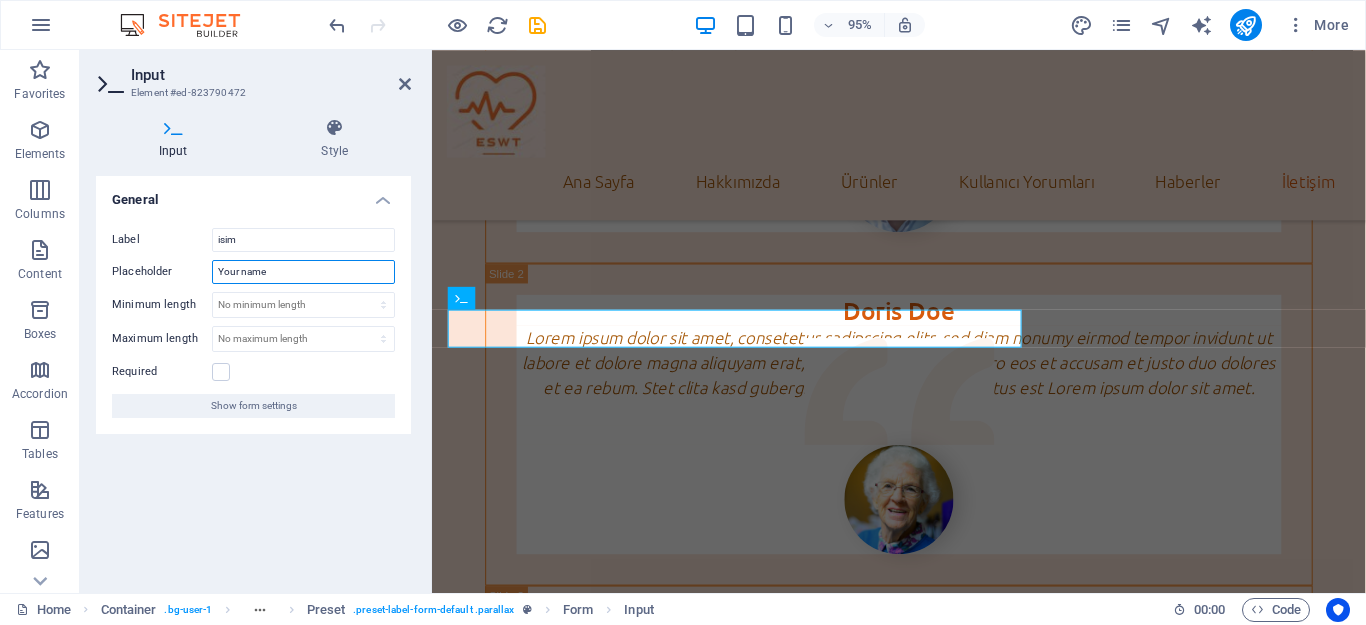 drag, startPoint x: 274, startPoint y: 270, endPoint x: 189, endPoint y: 261, distance: 85.47514 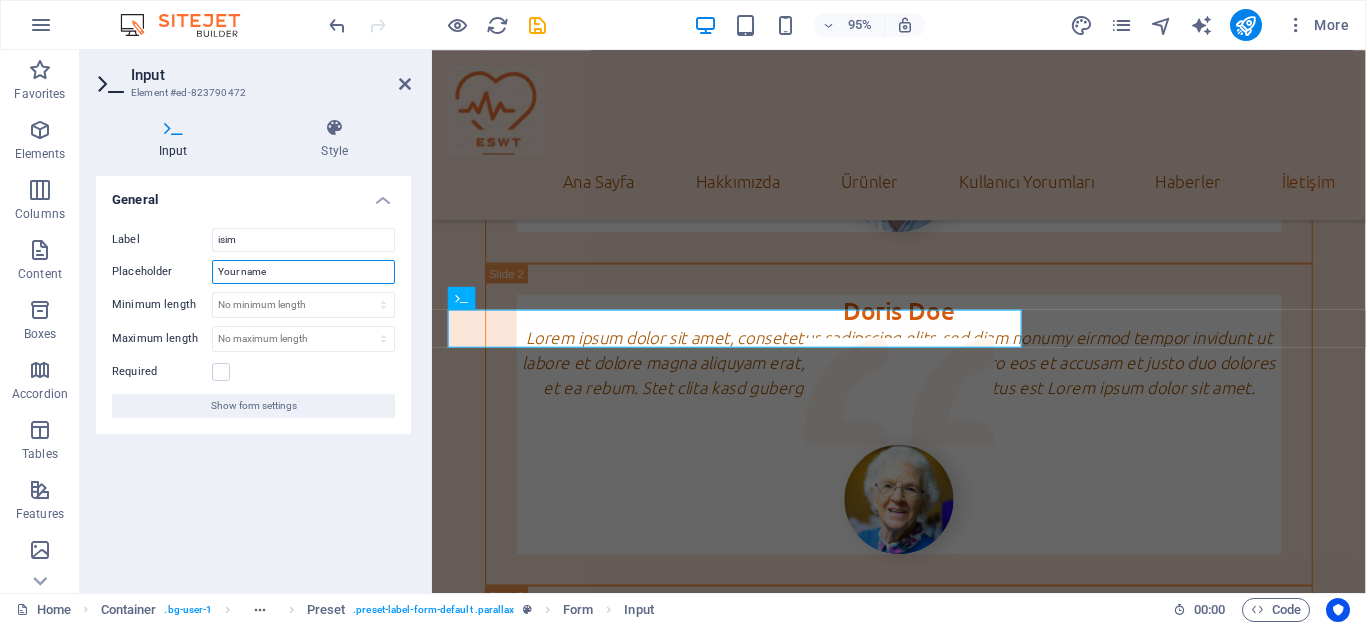 click on "Placeholder Your name" at bounding box center (253, 272) 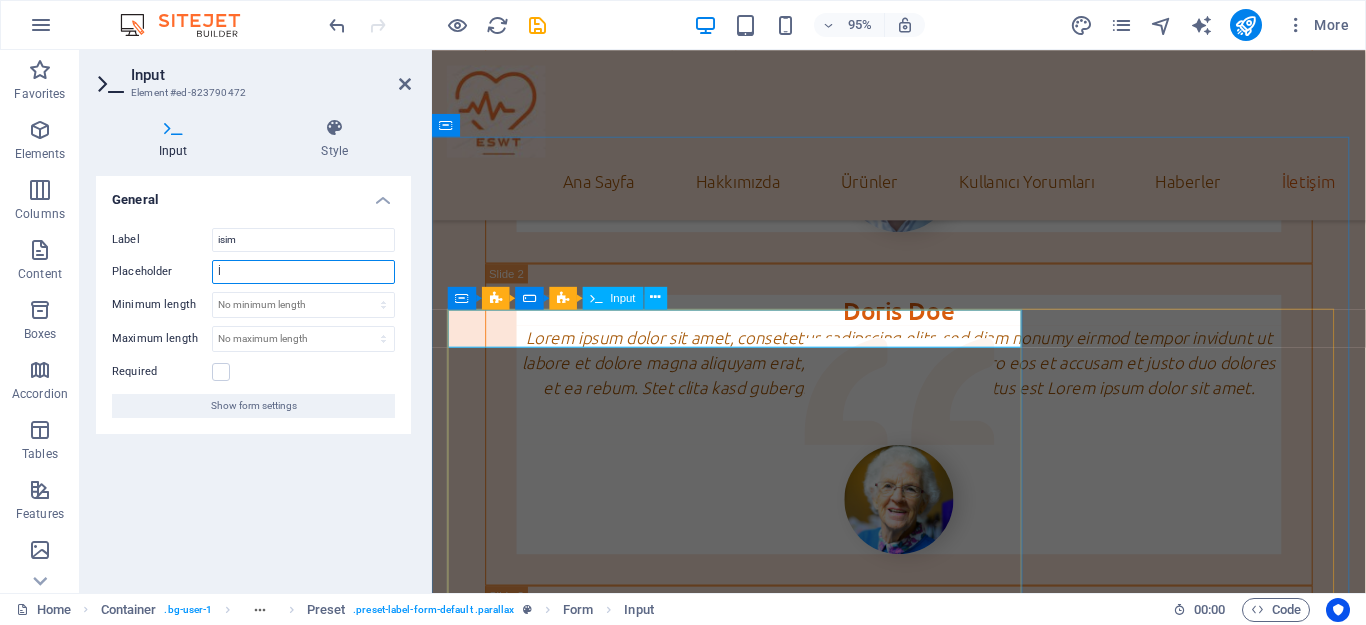 type on "İ" 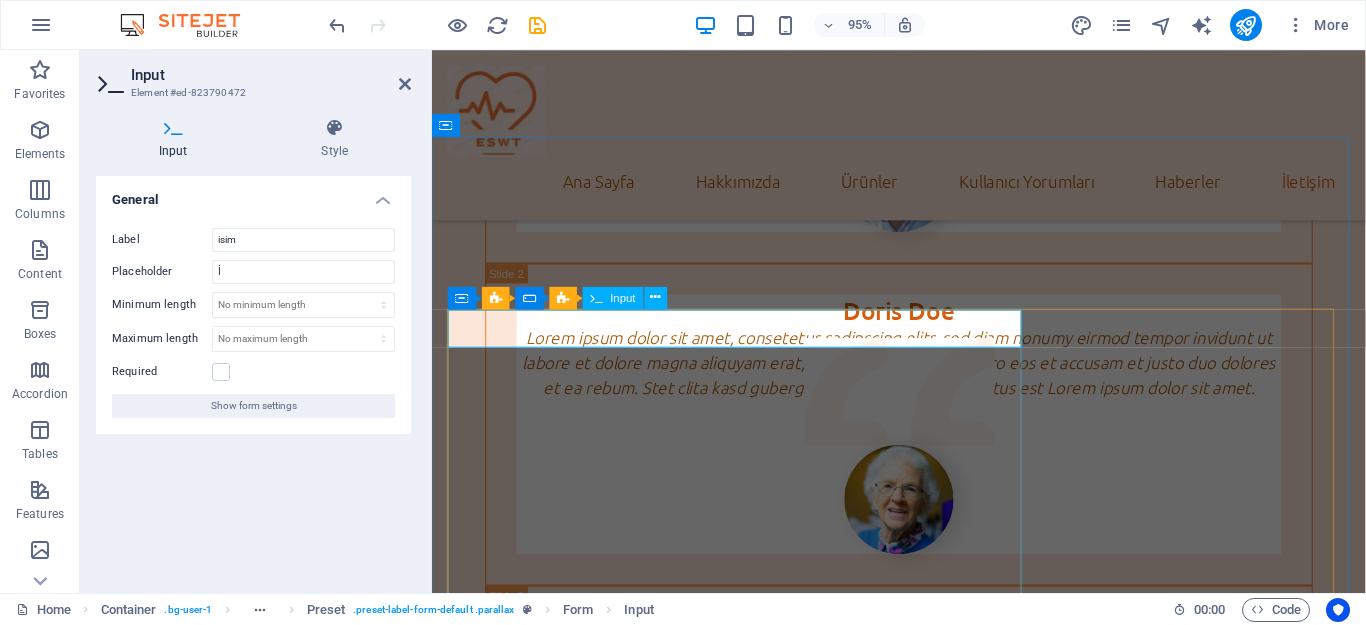 click on "isim" at bounding box center [998, 3878] 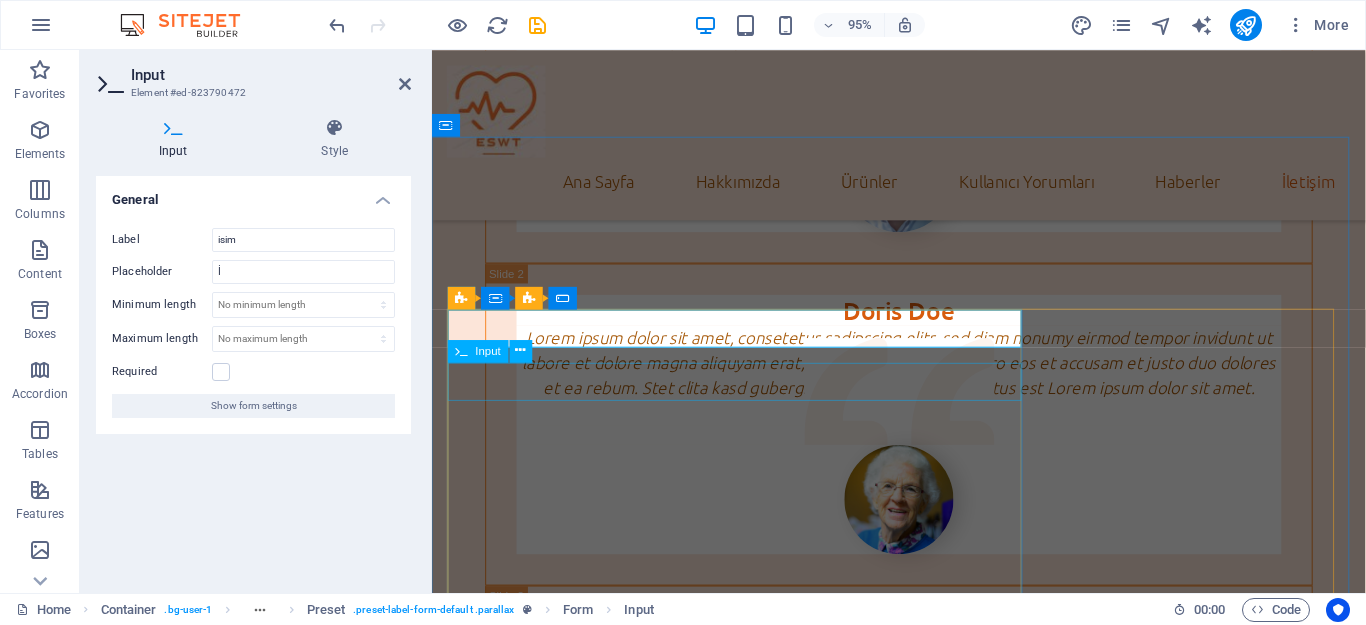 click on "Phone" at bounding box center [923, 3936] 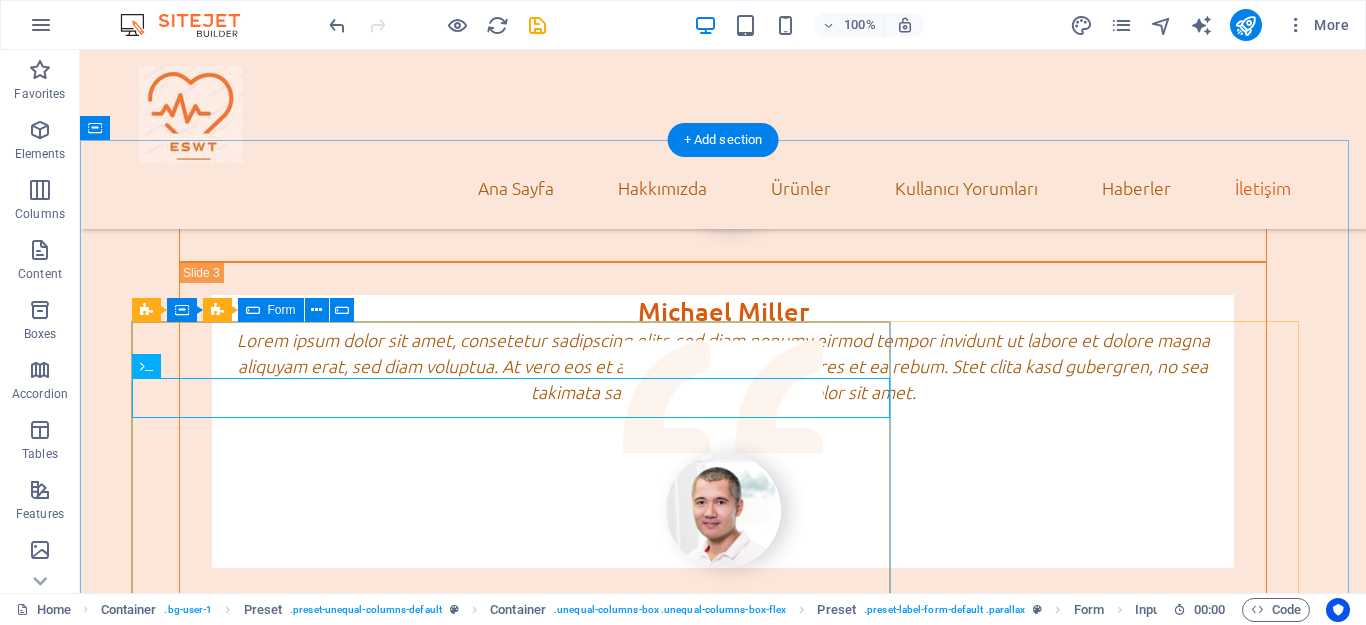 scroll, scrollTop: 4704, scrollLeft: 0, axis: vertical 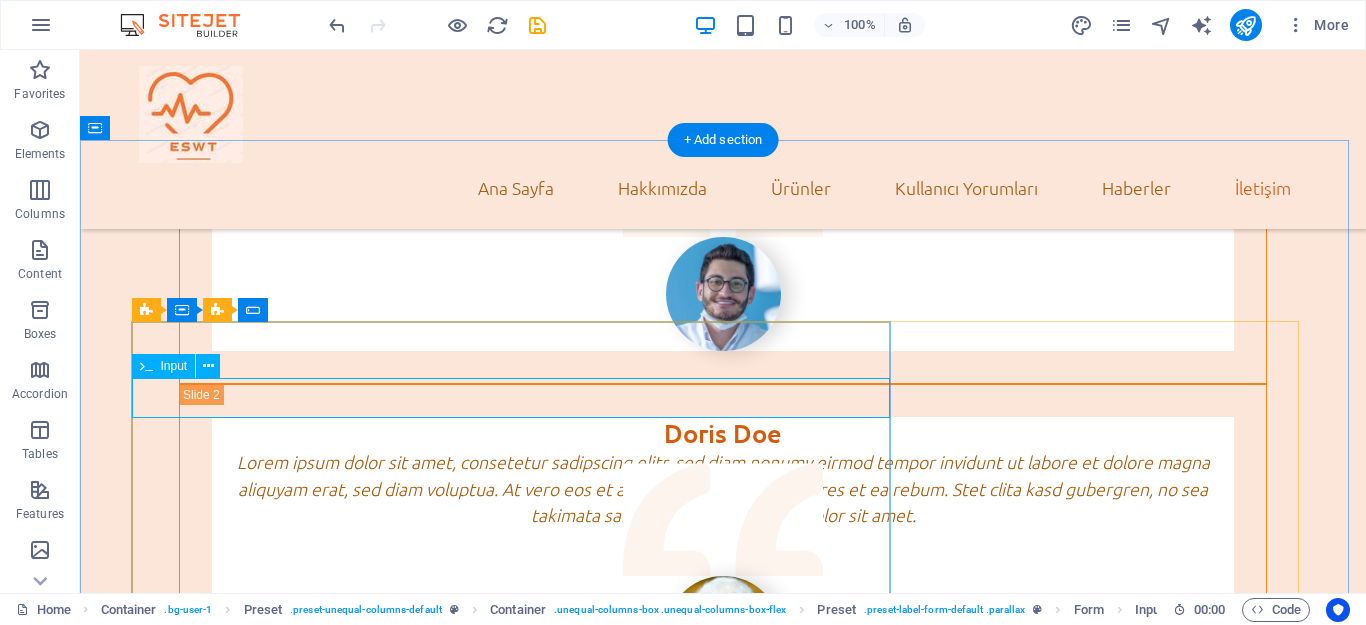 click on "Phone" at bounding box center (723, 4455) 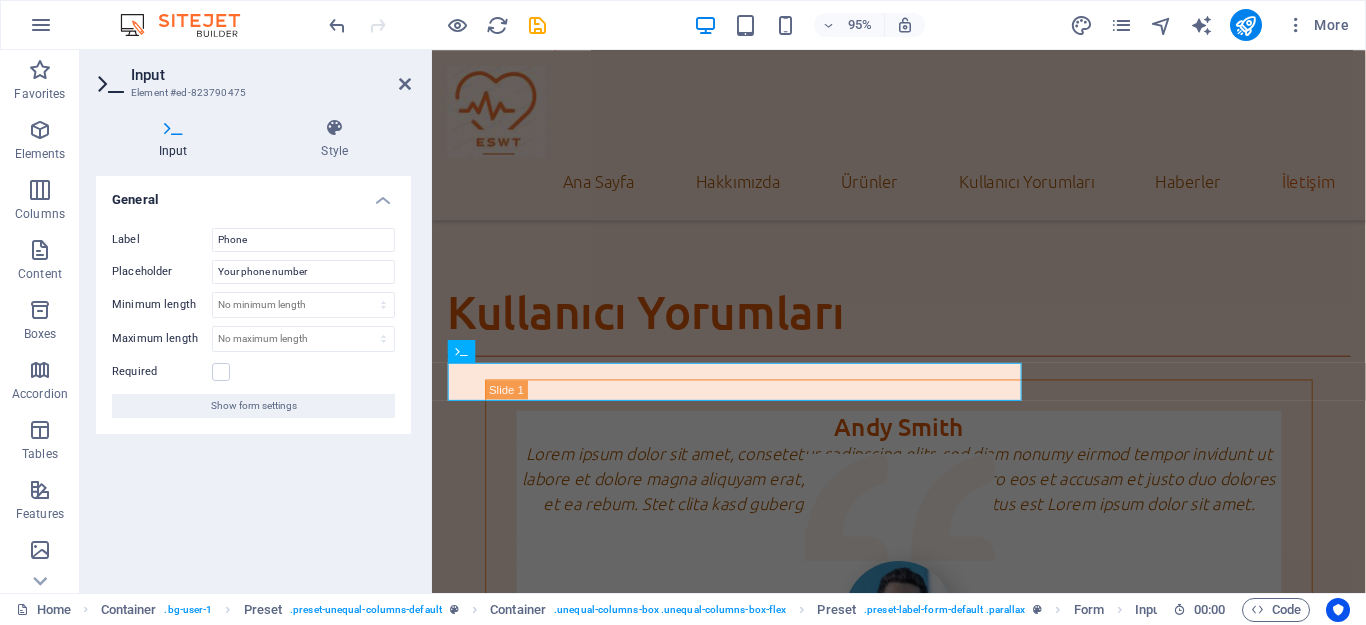 scroll, scrollTop: 5166, scrollLeft: 0, axis: vertical 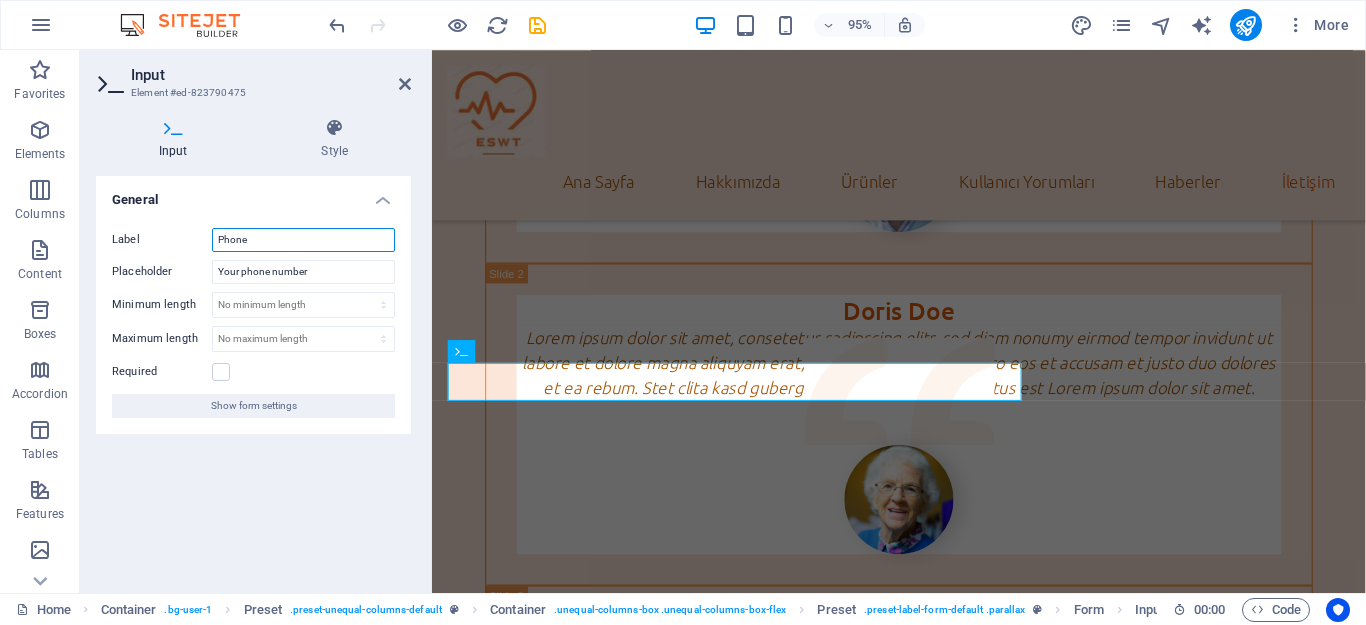 drag, startPoint x: 290, startPoint y: 243, endPoint x: 206, endPoint y: 241, distance: 84.0238 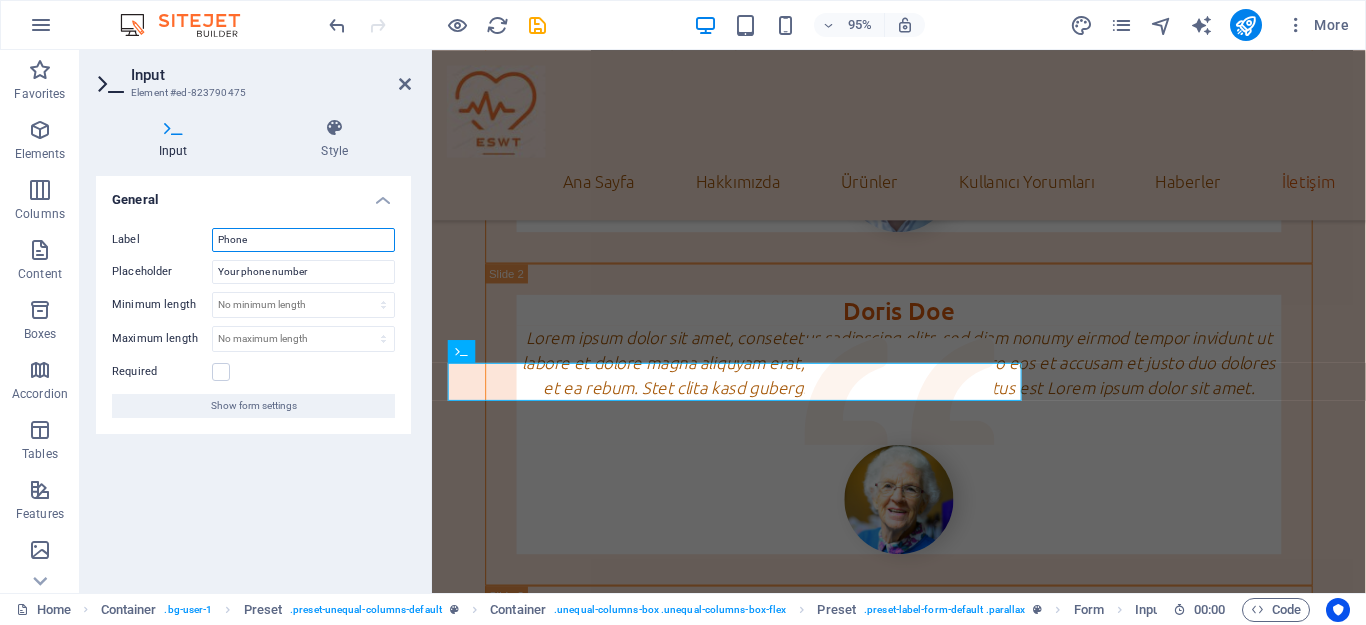 click on "Label Phone" at bounding box center (253, 240) 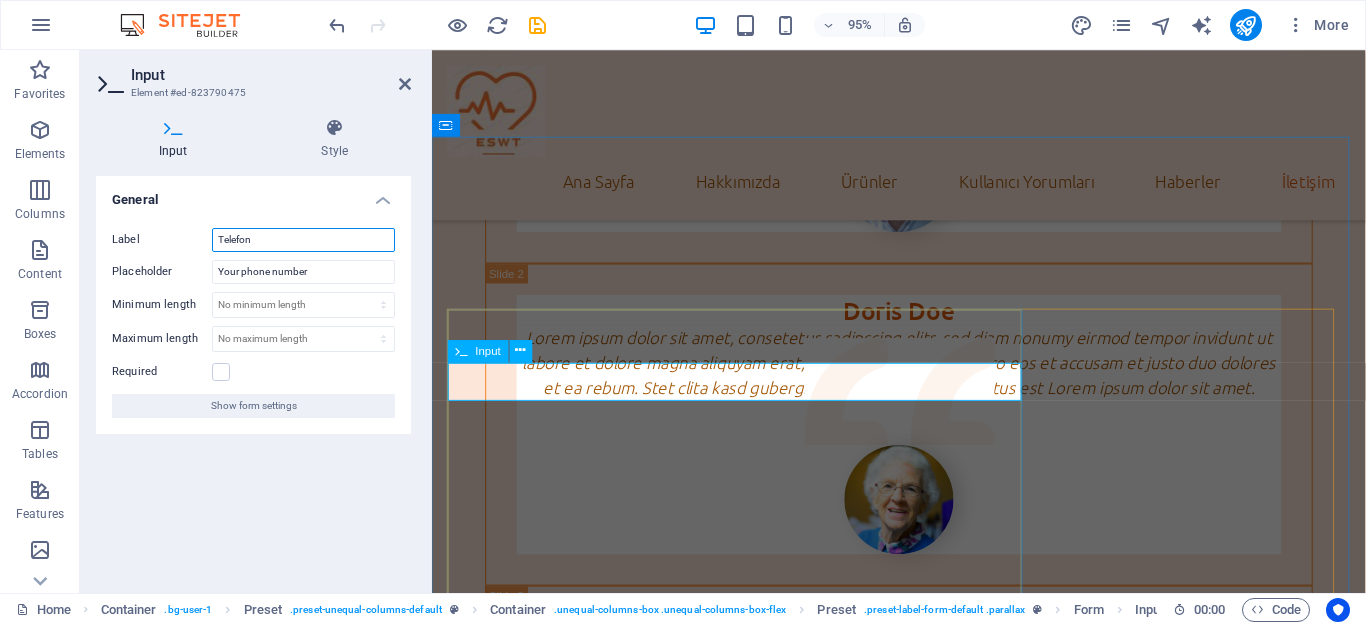 type on "Telefon" 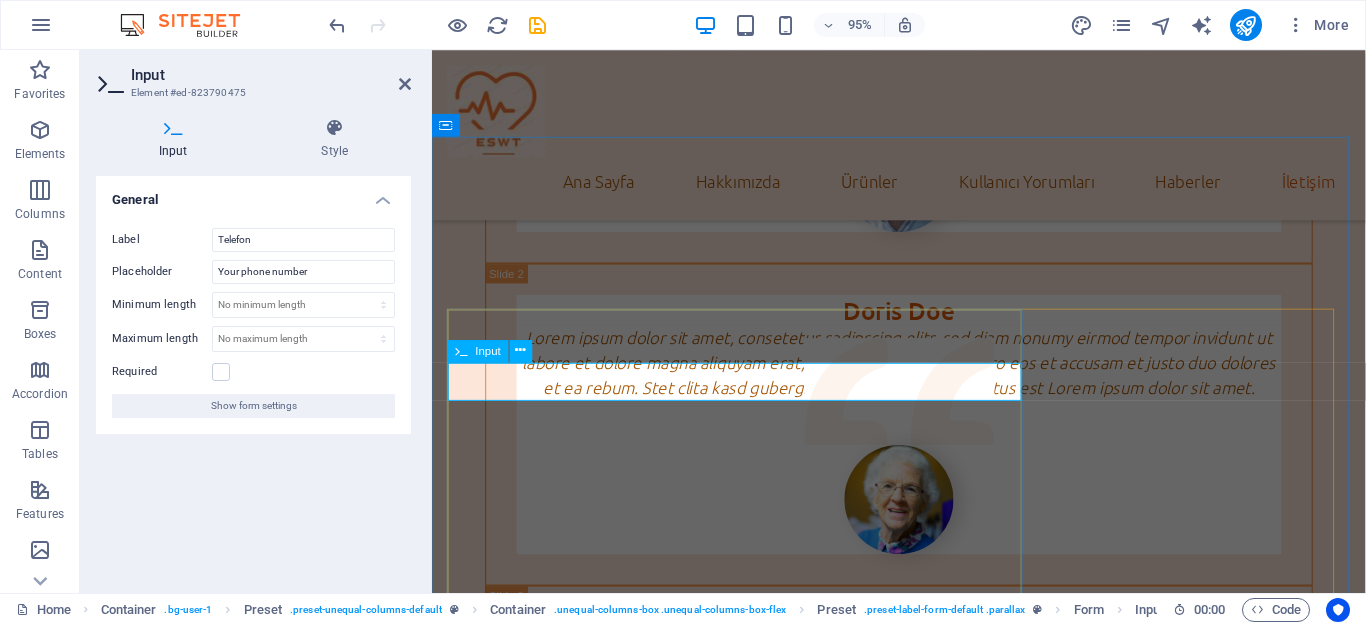 drag, startPoint x: 744, startPoint y: 400, endPoint x: 653, endPoint y: 399, distance: 91.00549 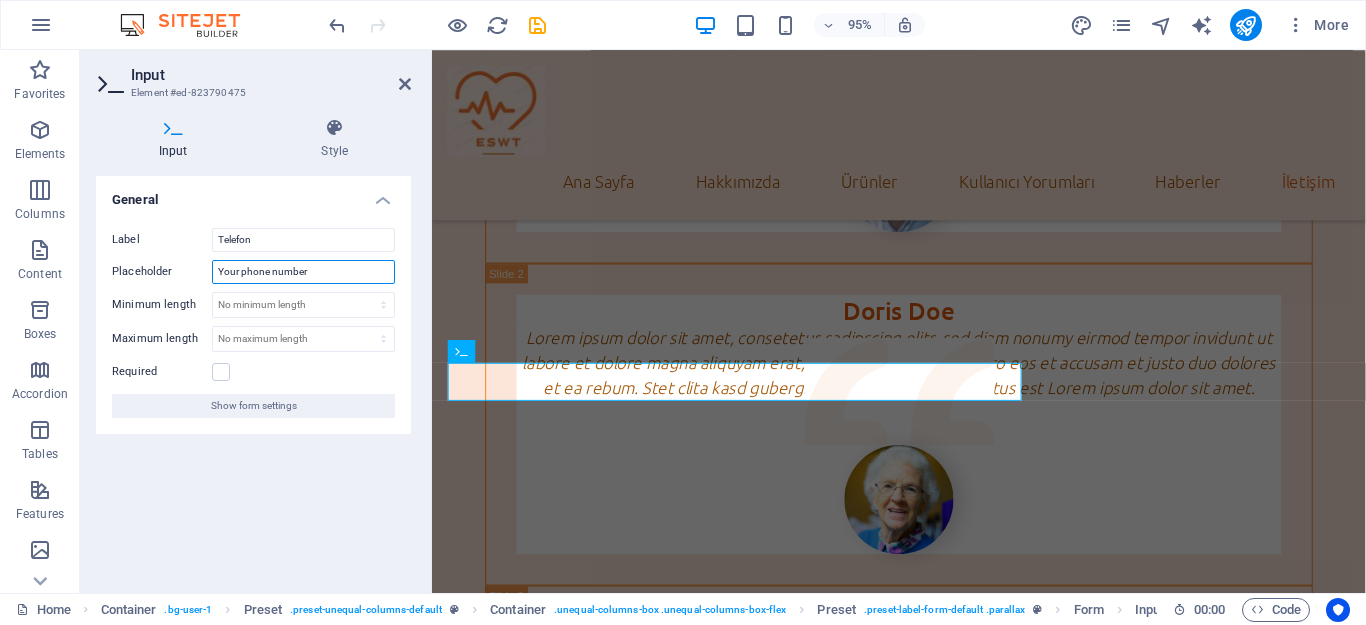 click on "Your phone number" at bounding box center [303, 272] 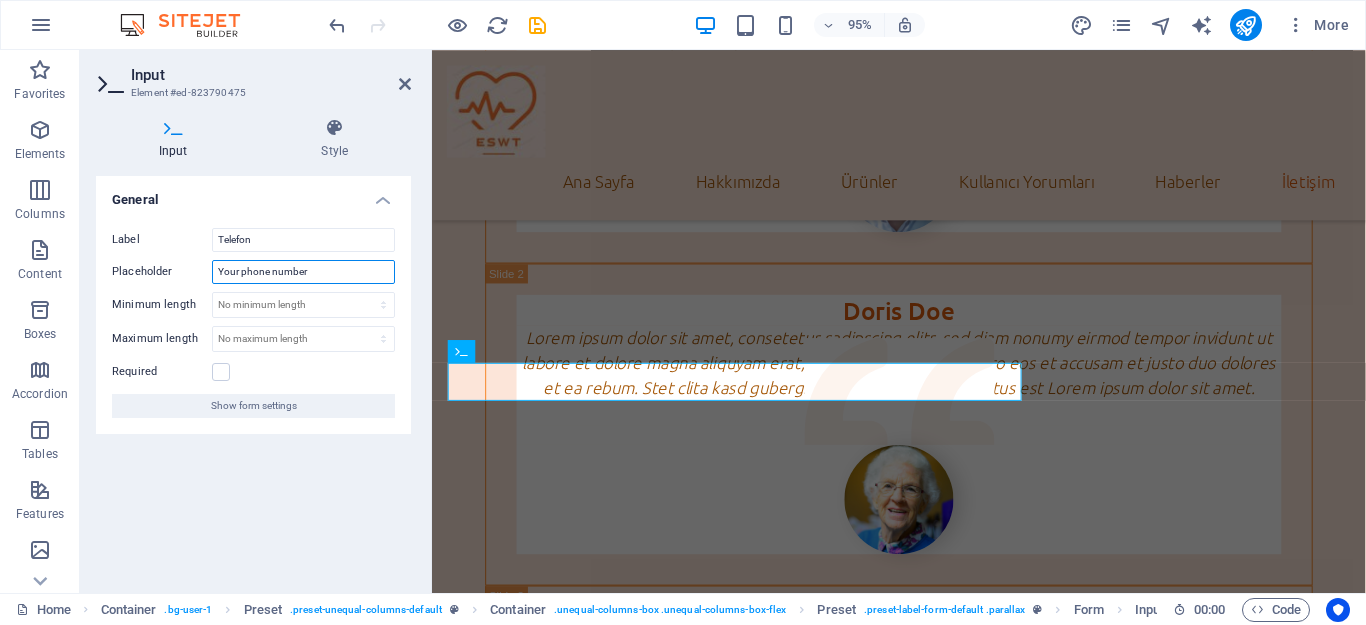 drag, startPoint x: 314, startPoint y: 269, endPoint x: 223, endPoint y: 271, distance: 91.02197 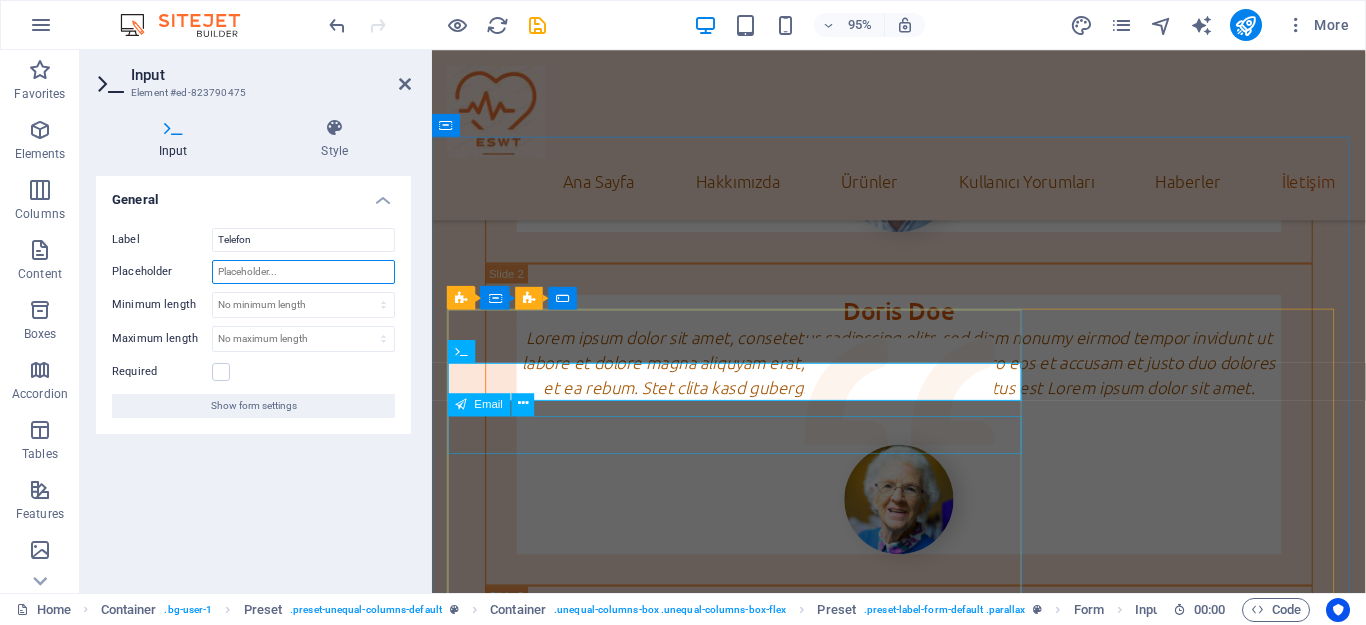 type 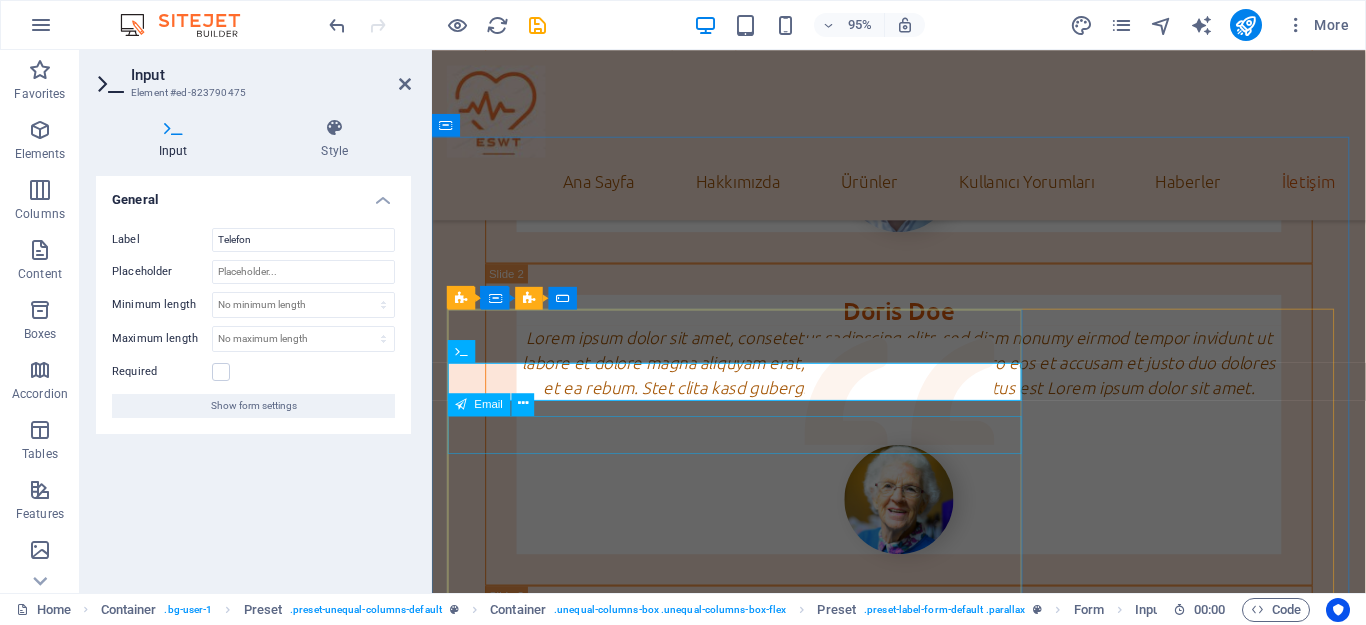 click on "E-mail" at bounding box center (923, 3995) 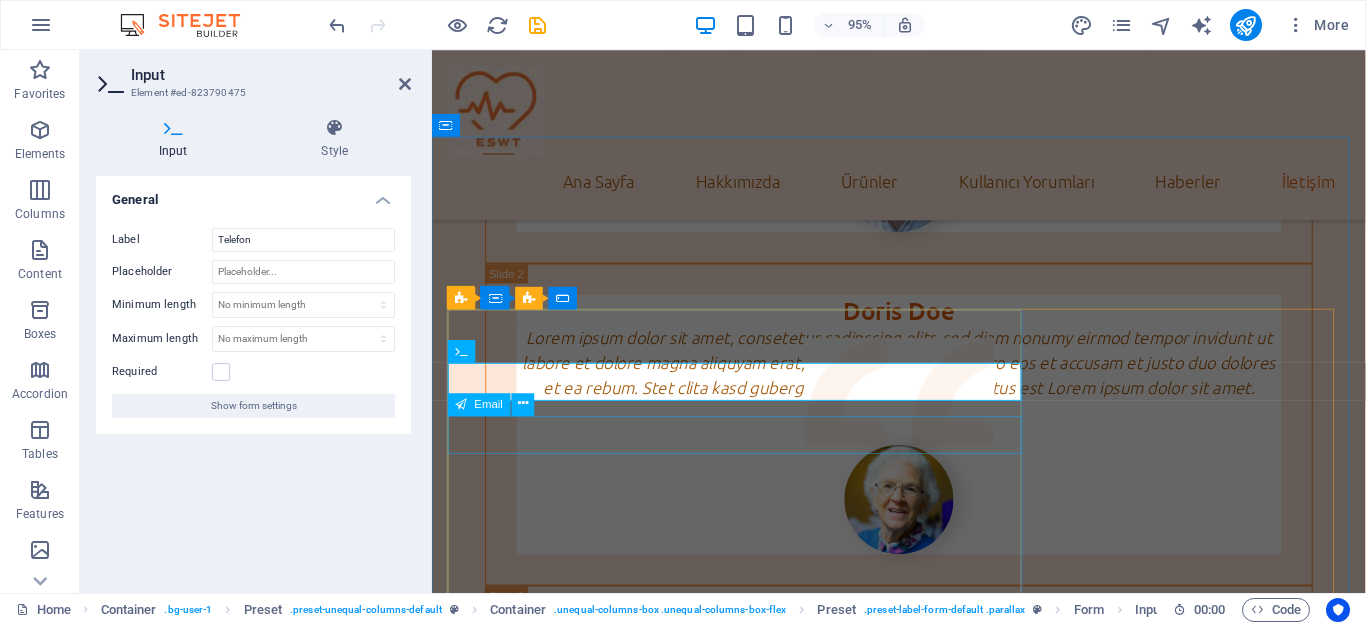 click on "E-mail" at bounding box center (923, 3995) 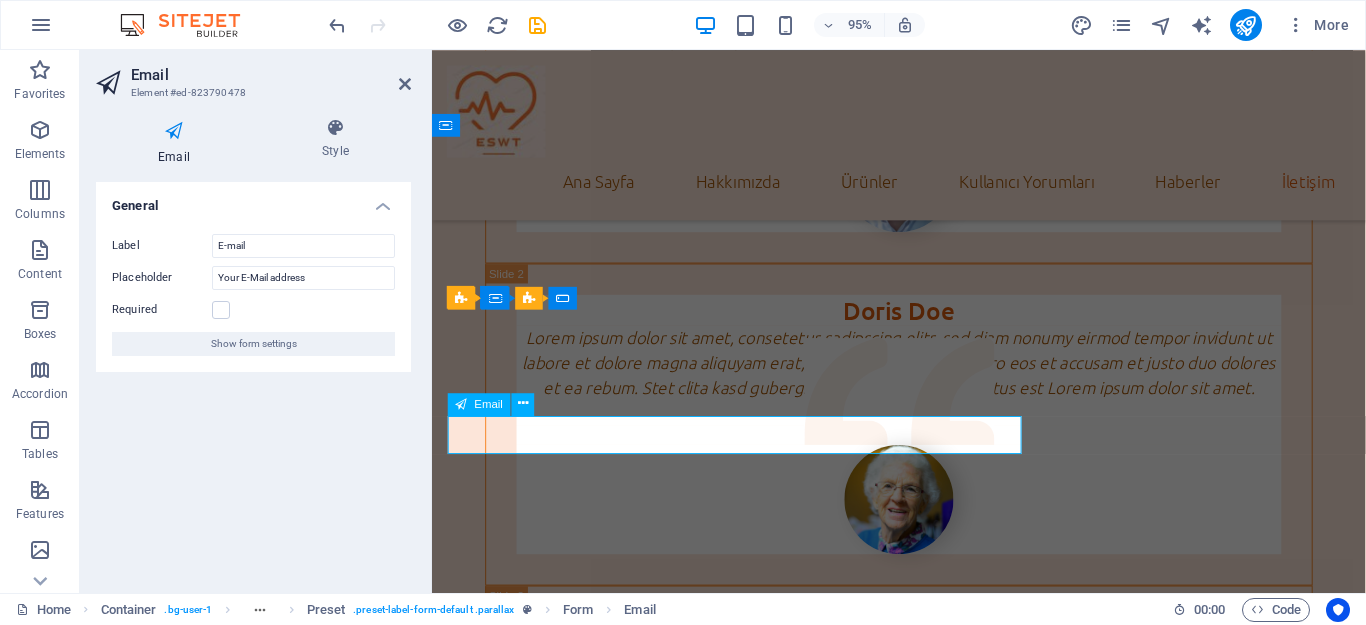 click on "E-mail" at bounding box center [998, 3995] 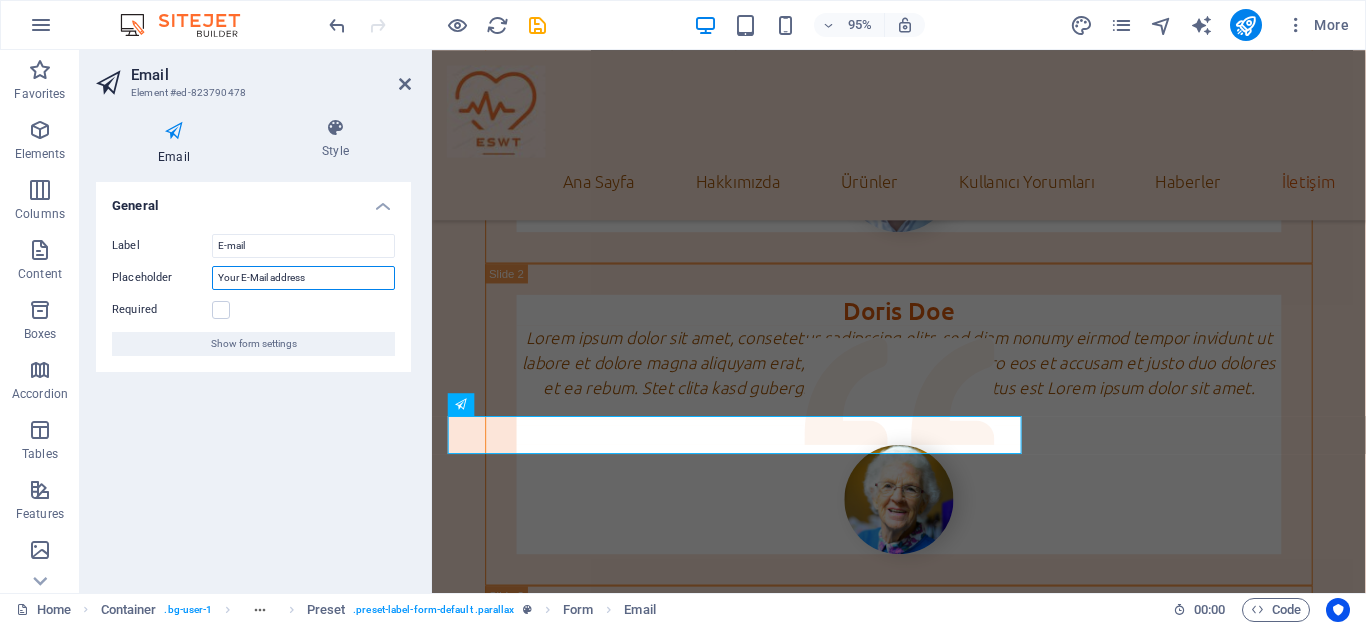 drag, startPoint x: 330, startPoint y: 286, endPoint x: 165, endPoint y: 273, distance: 165.51132 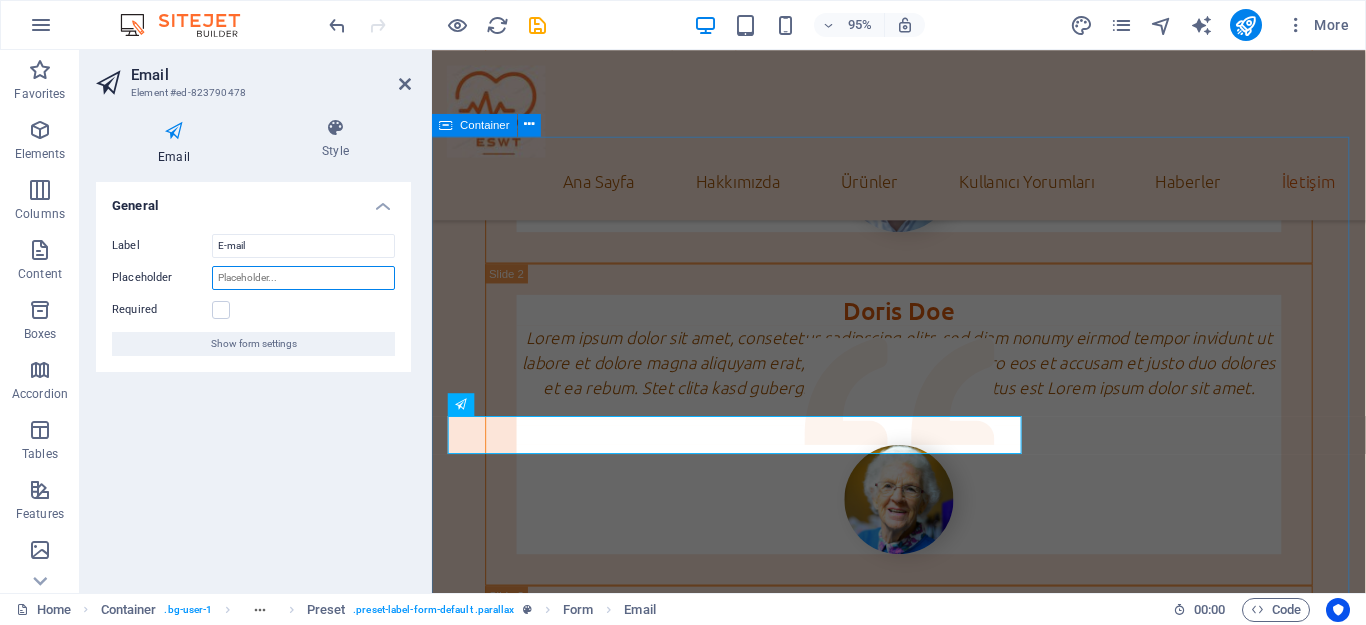type 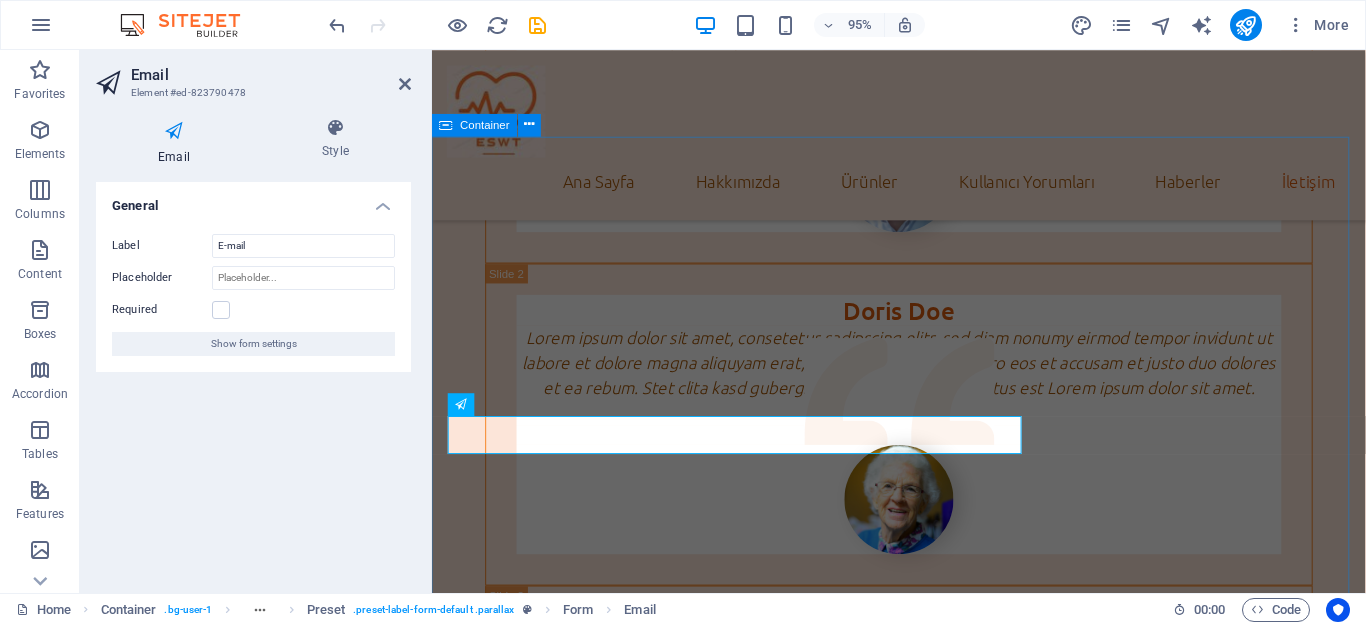 click on "Message" at bounding box center (923, 4112) 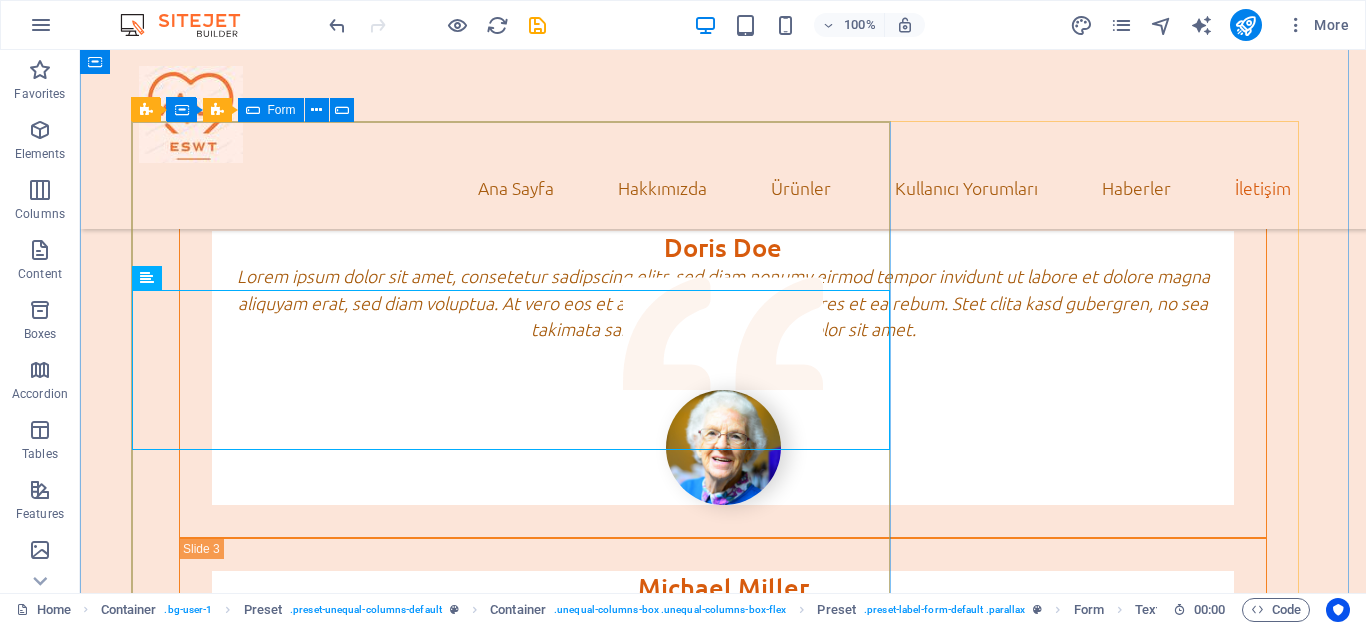 scroll, scrollTop: 4904, scrollLeft: 0, axis: vertical 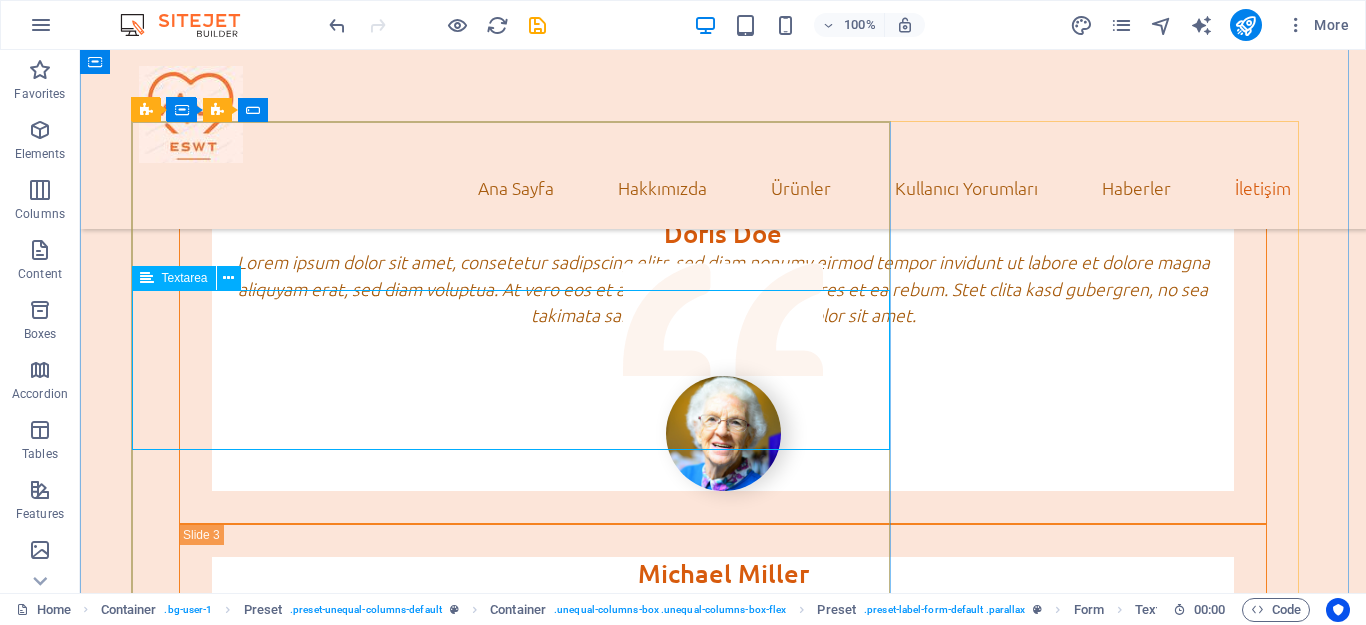 click on "Message" at bounding box center [723, 4431] 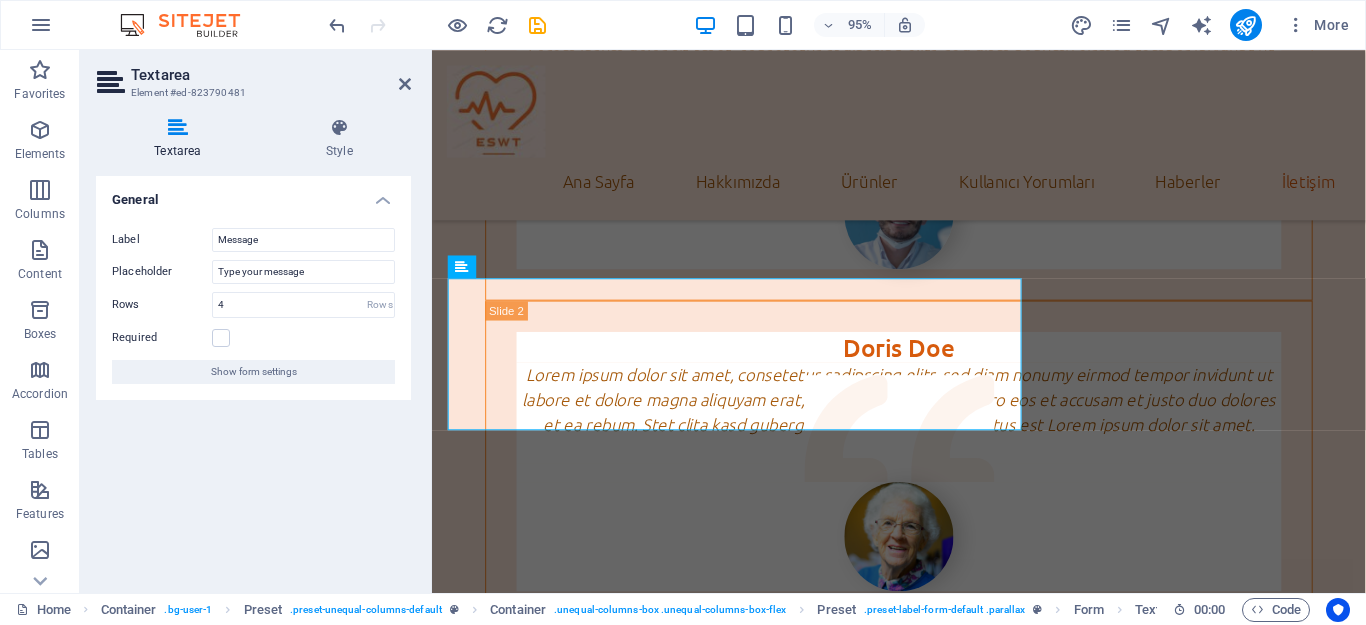 scroll, scrollTop: 5367, scrollLeft: 0, axis: vertical 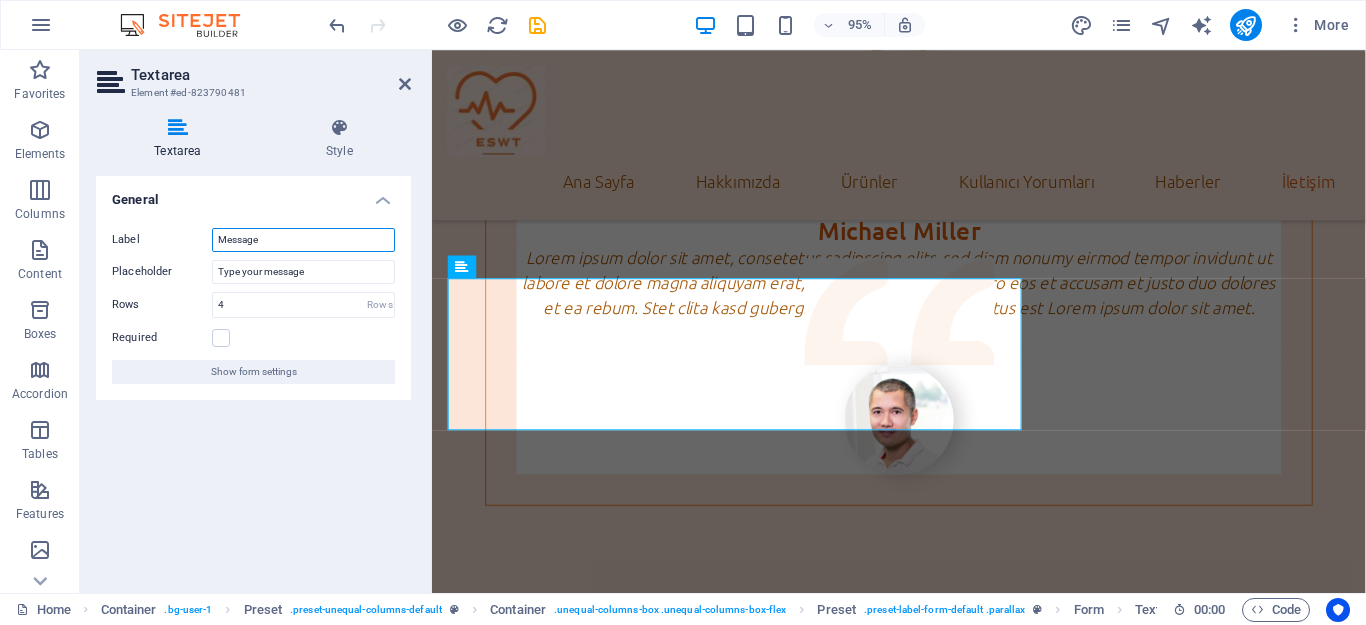 drag, startPoint x: 285, startPoint y: 236, endPoint x: 167, endPoint y: 233, distance: 118.03813 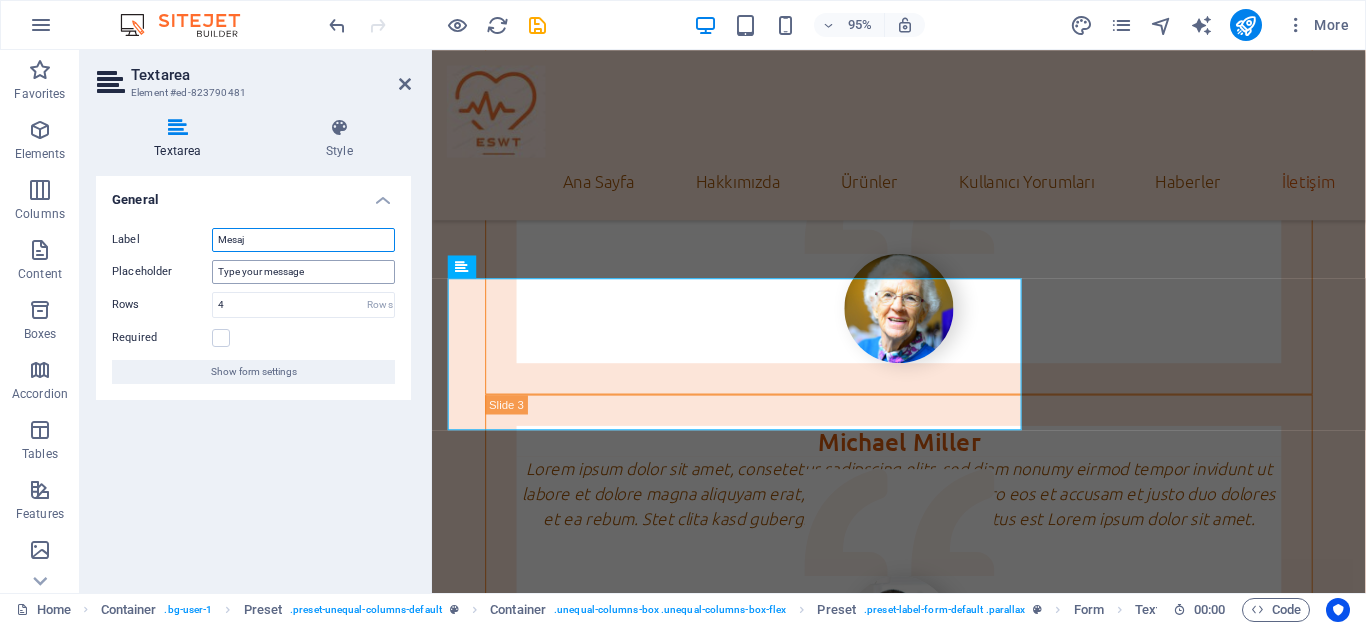 type on "Mesaj" 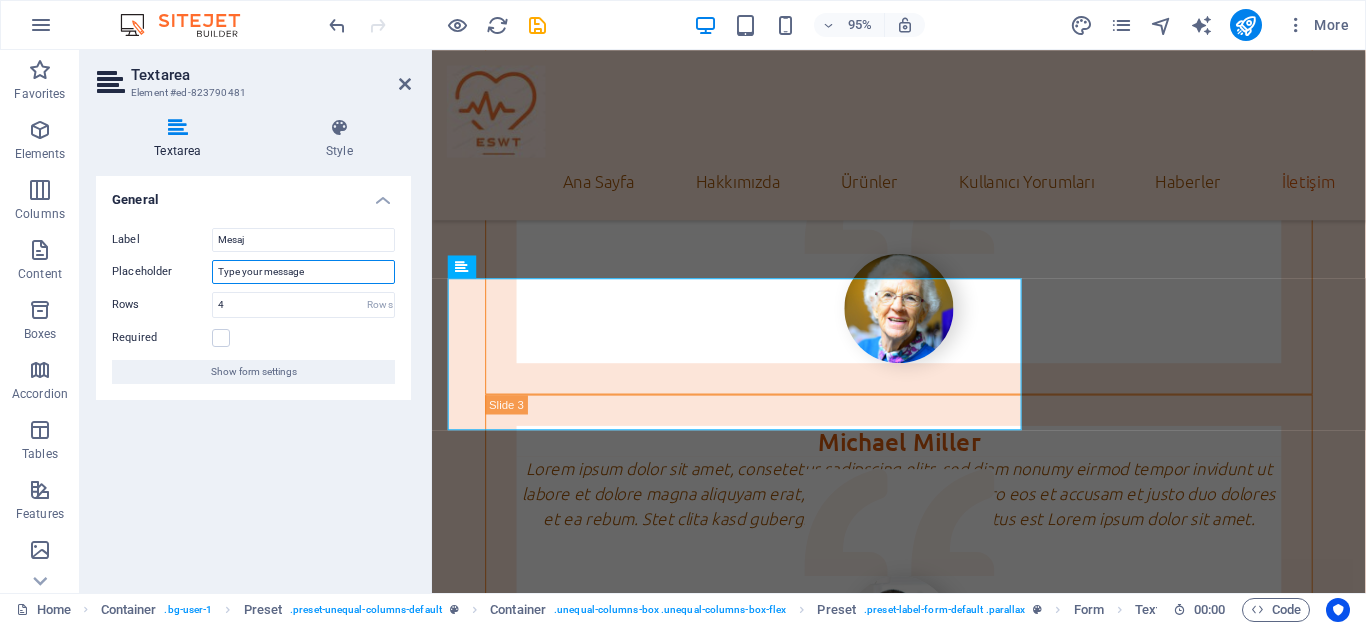 drag, startPoint x: 327, startPoint y: 274, endPoint x: 188, endPoint y: 273, distance: 139.0036 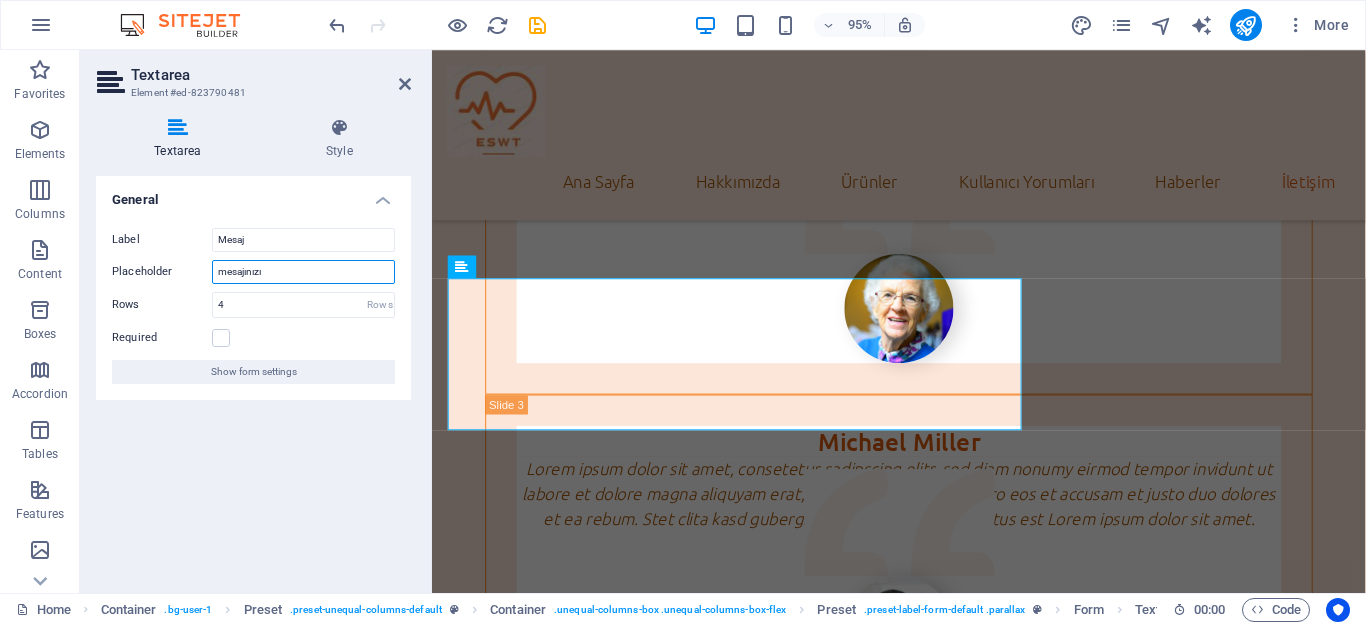 drag, startPoint x: 225, startPoint y: 267, endPoint x: 244, endPoint y: 279, distance: 22.472204 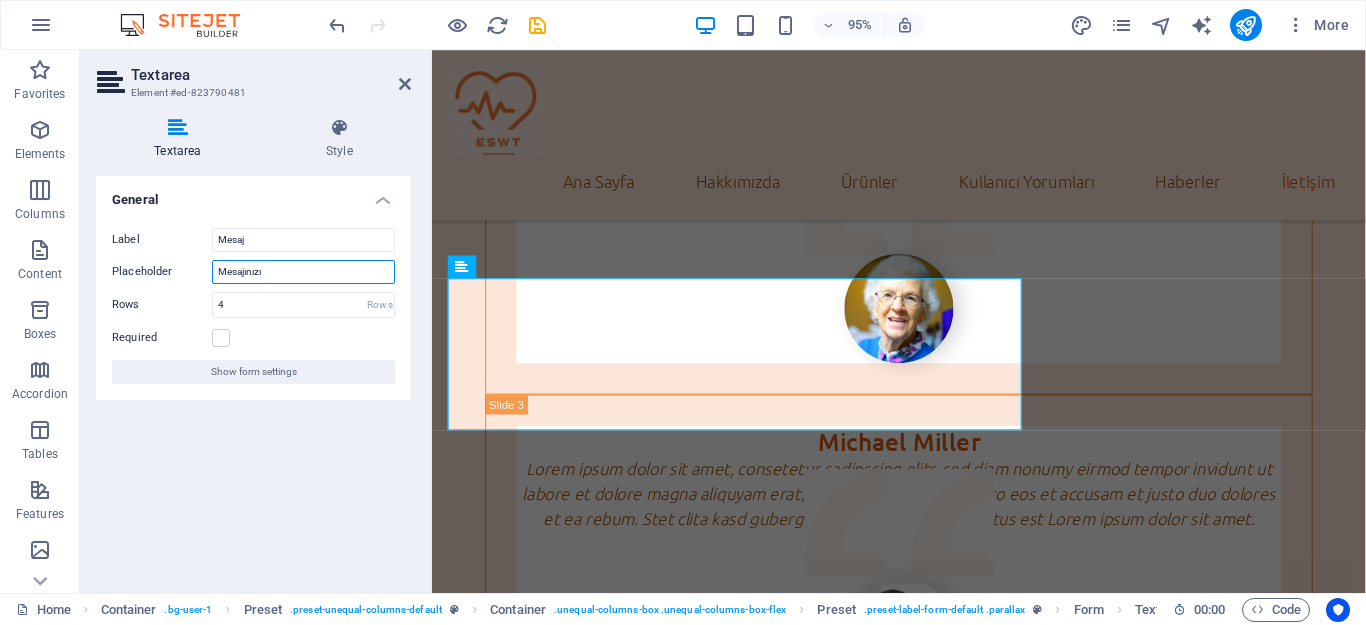 click on "Mesajınızı" at bounding box center (303, 272) 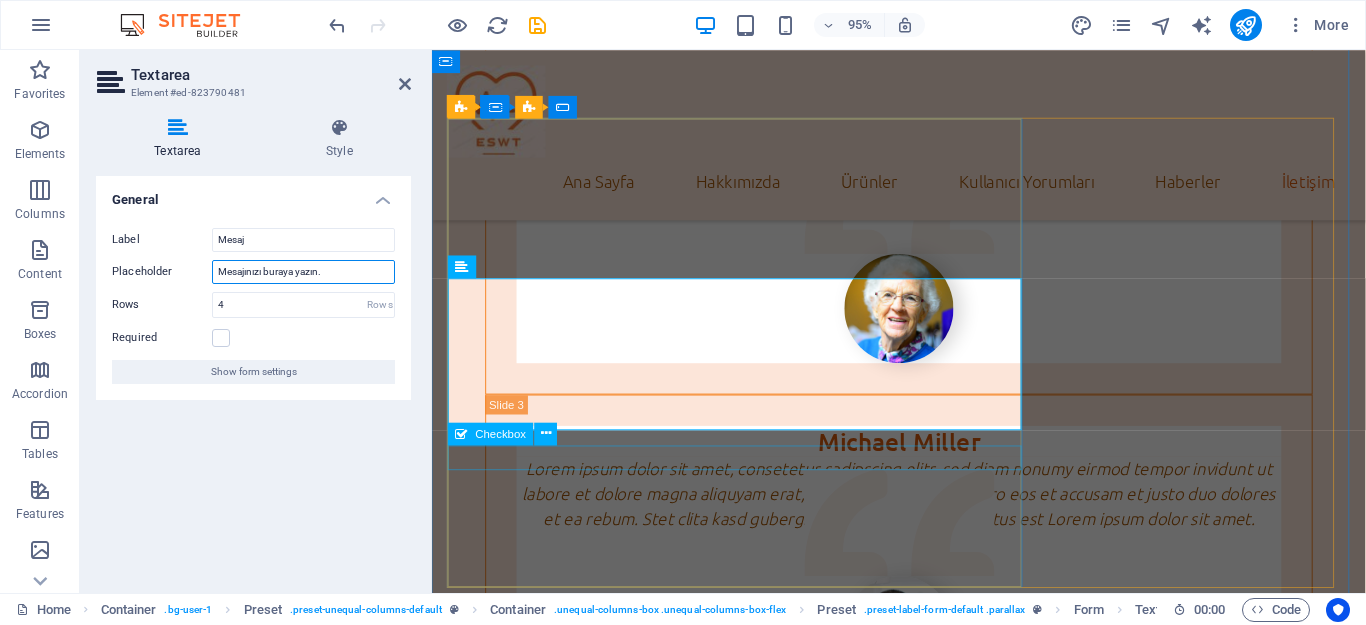 type on "Mesajınızı buraya yazın." 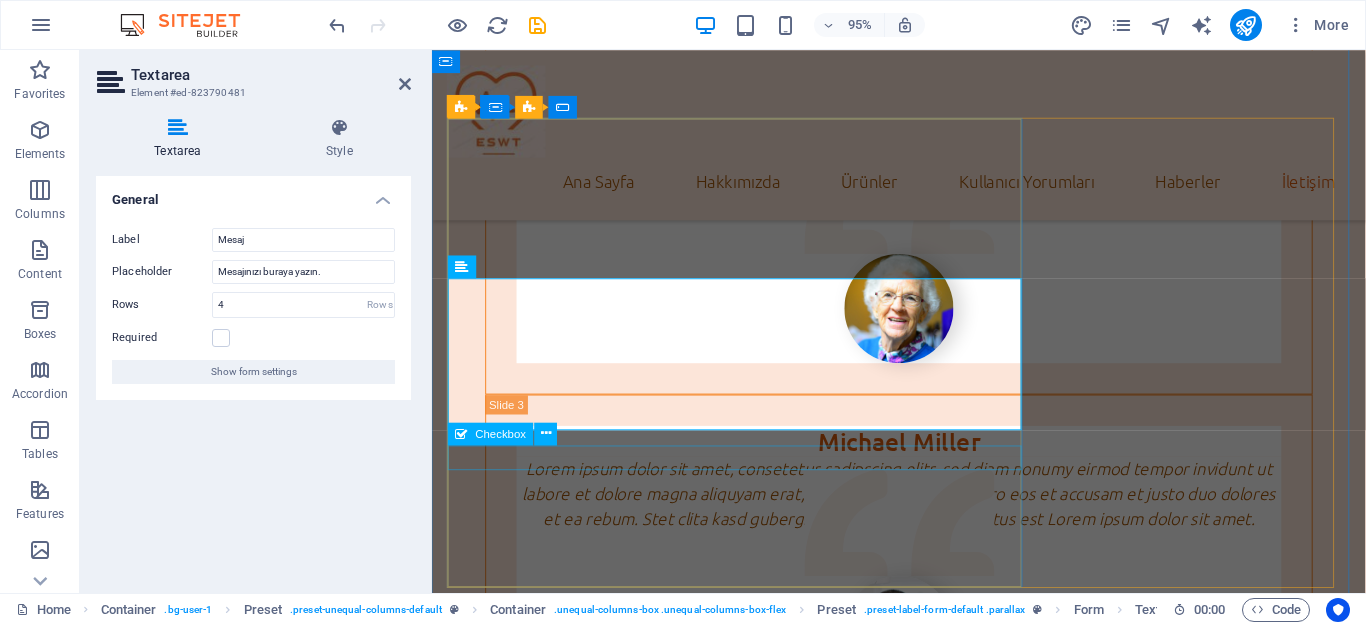 click on "I have read and understand the privacy policy." at bounding box center [923, 4020] 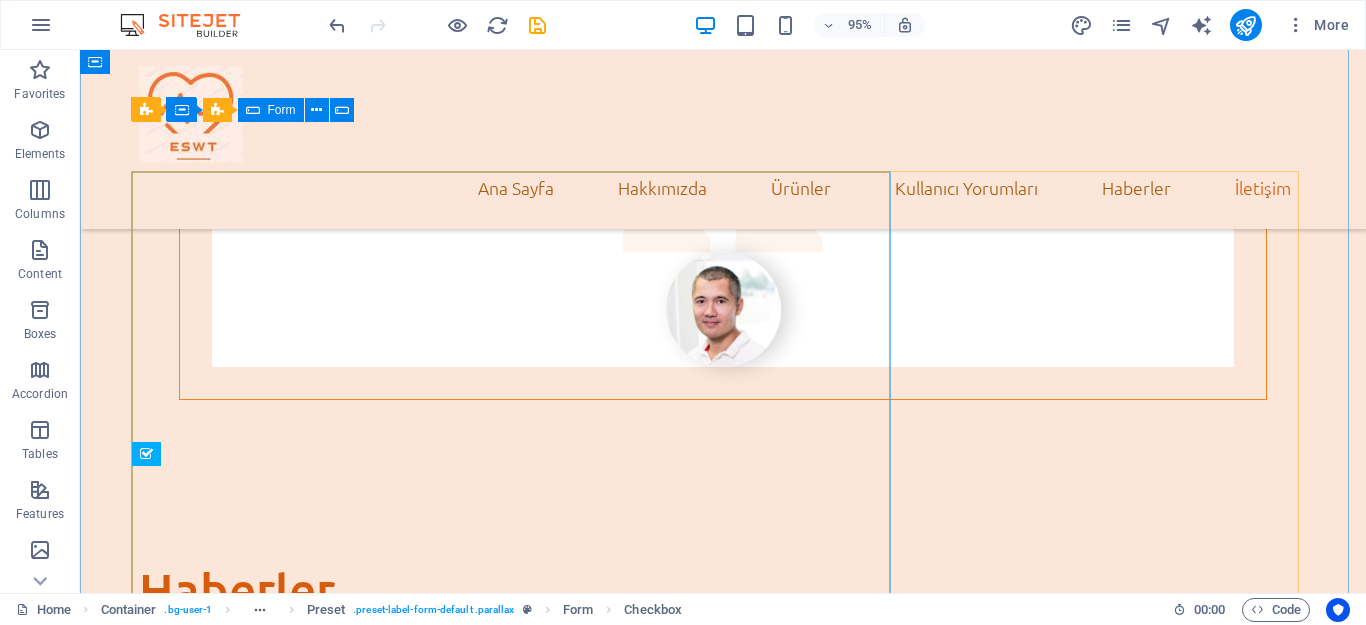 scroll, scrollTop: 4904, scrollLeft: 0, axis: vertical 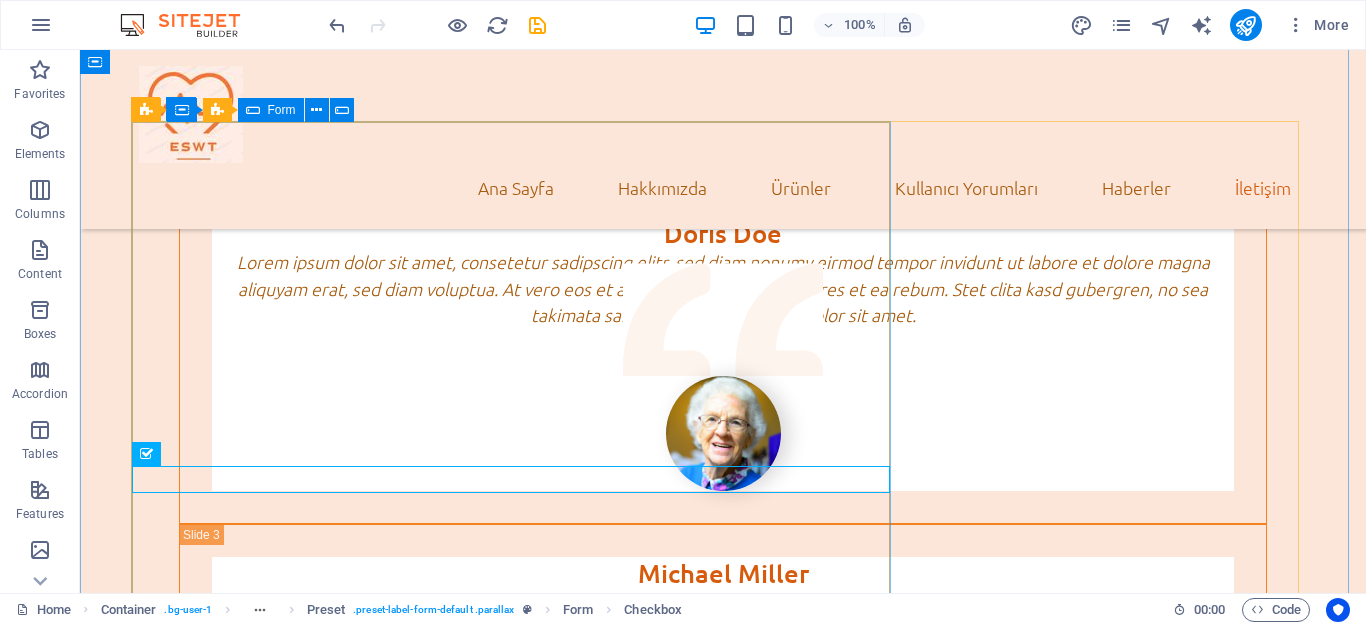 click on "isim Telefon E-mail Mesaj   I have read and understand the privacy policy. Unreadable? Load new Send" at bounding box center (723, 4427) 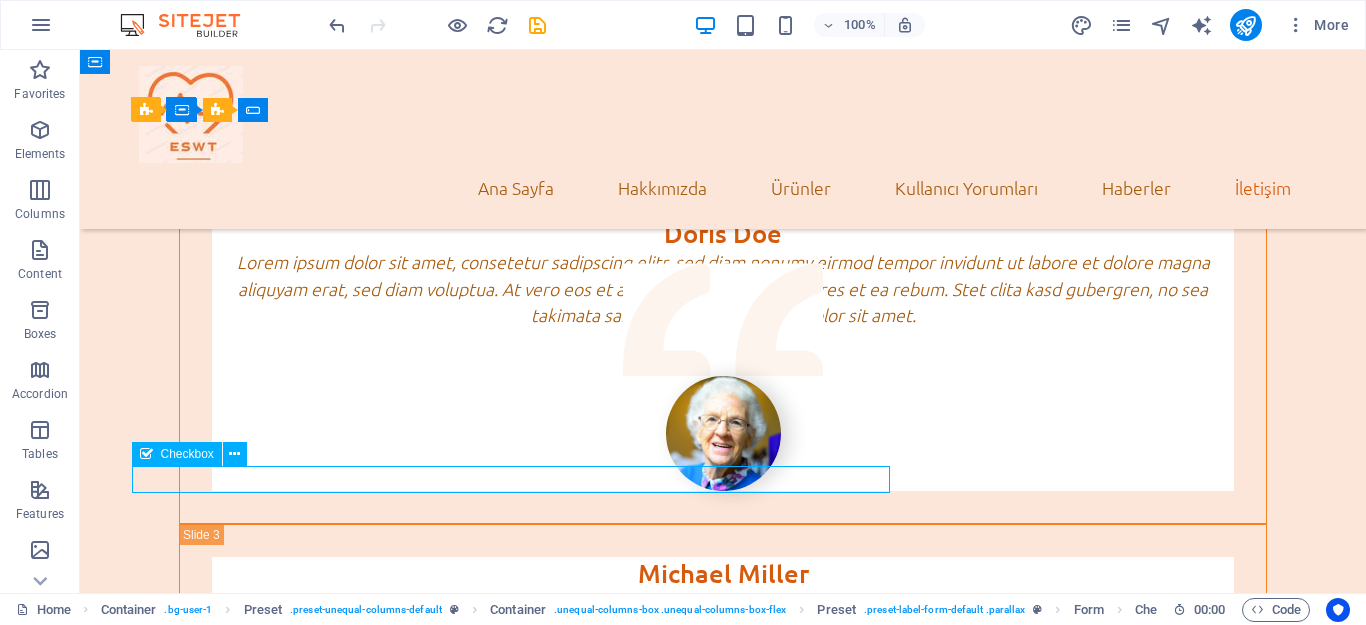 drag, startPoint x: 649, startPoint y: 478, endPoint x: 404, endPoint y: 480, distance: 245.00816 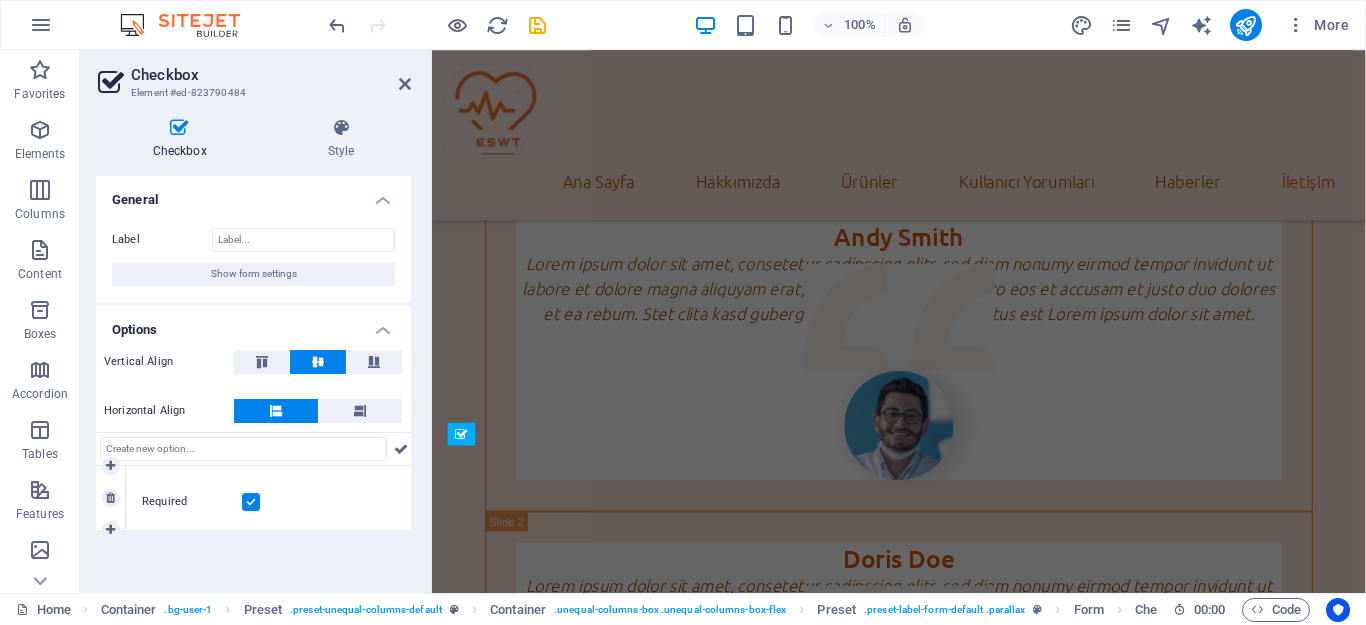 scroll, scrollTop: 5367, scrollLeft: 0, axis: vertical 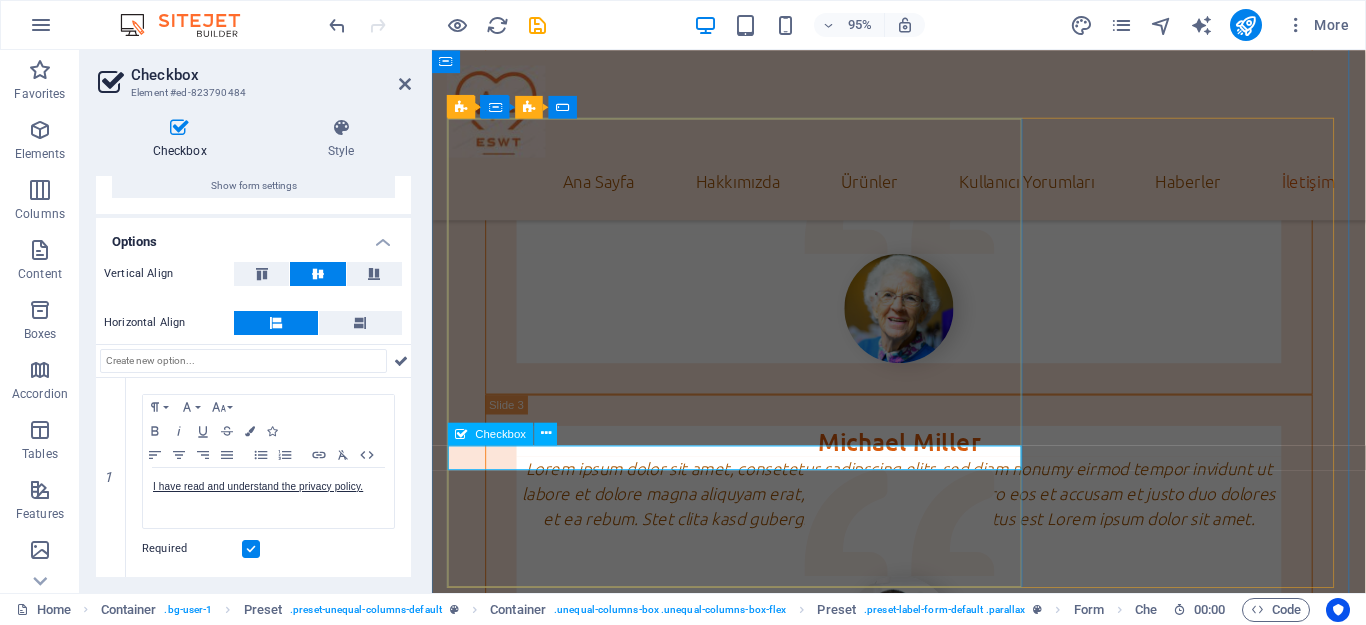 click on "I have read and understand the privacy policy." at bounding box center (923, 4020) 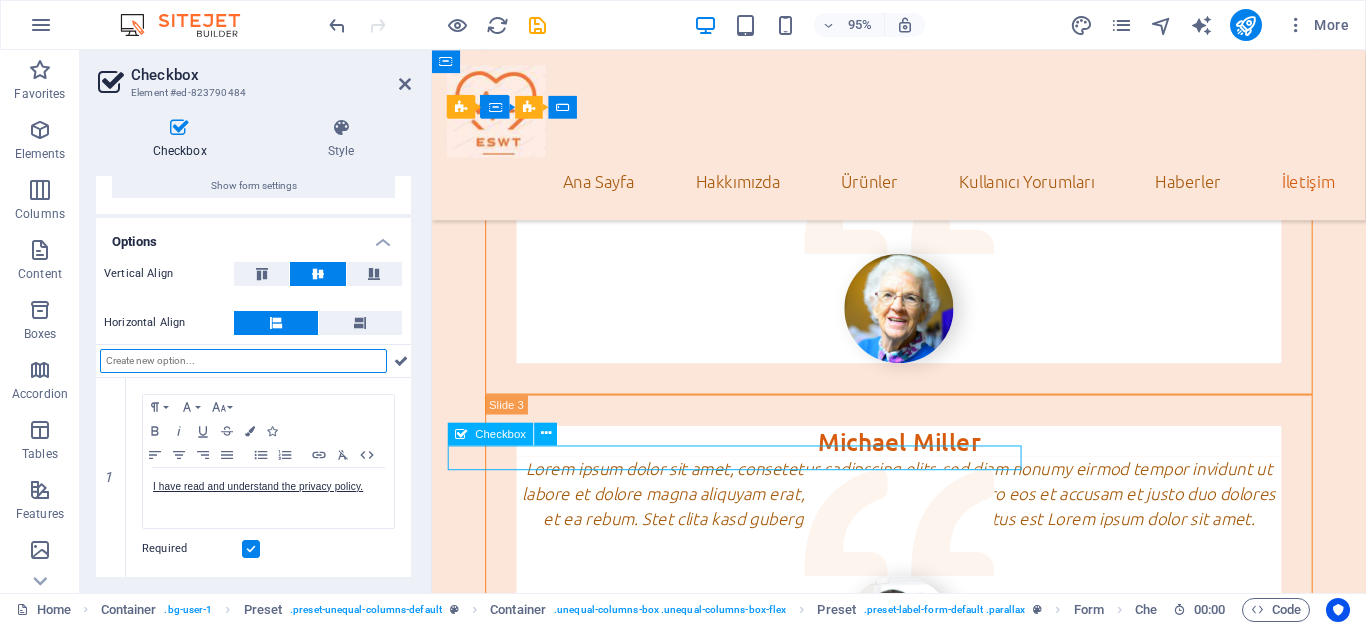 drag, startPoint x: 968, startPoint y: 478, endPoint x: 678, endPoint y: 485, distance: 290.08447 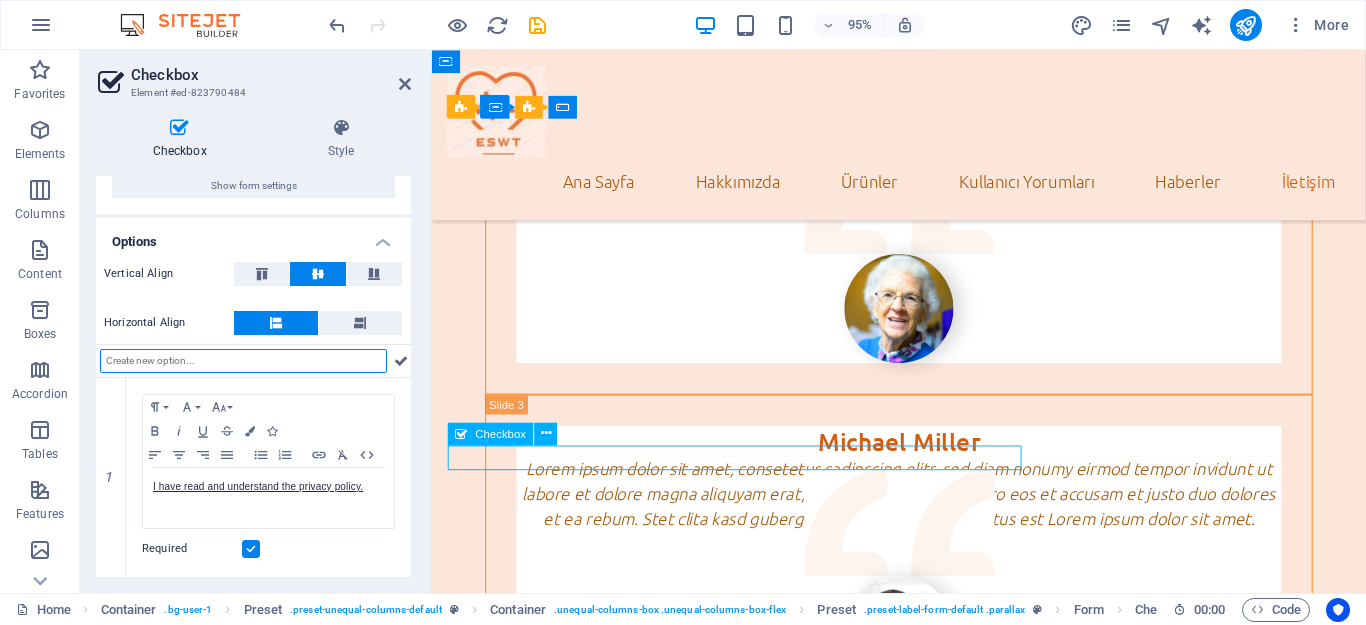 click on "I have read and understand the privacy policy." at bounding box center [923, 4020] 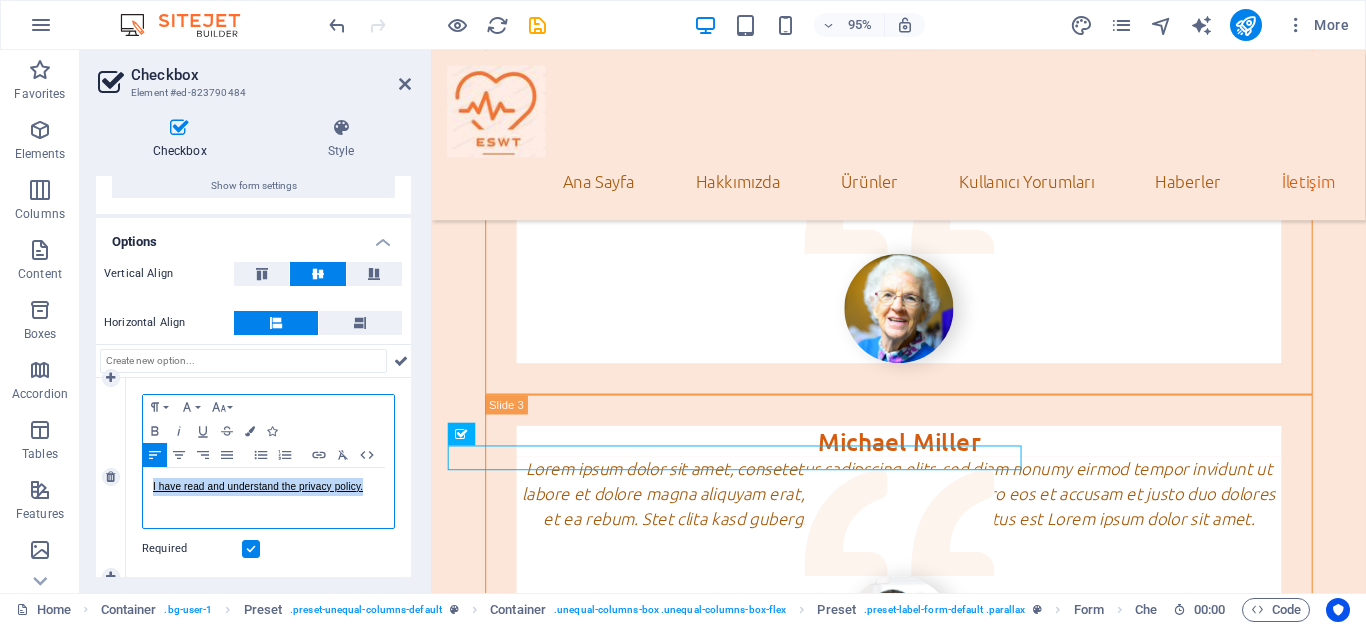 drag, startPoint x: 376, startPoint y: 494, endPoint x: 142, endPoint y: 486, distance: 234.13672 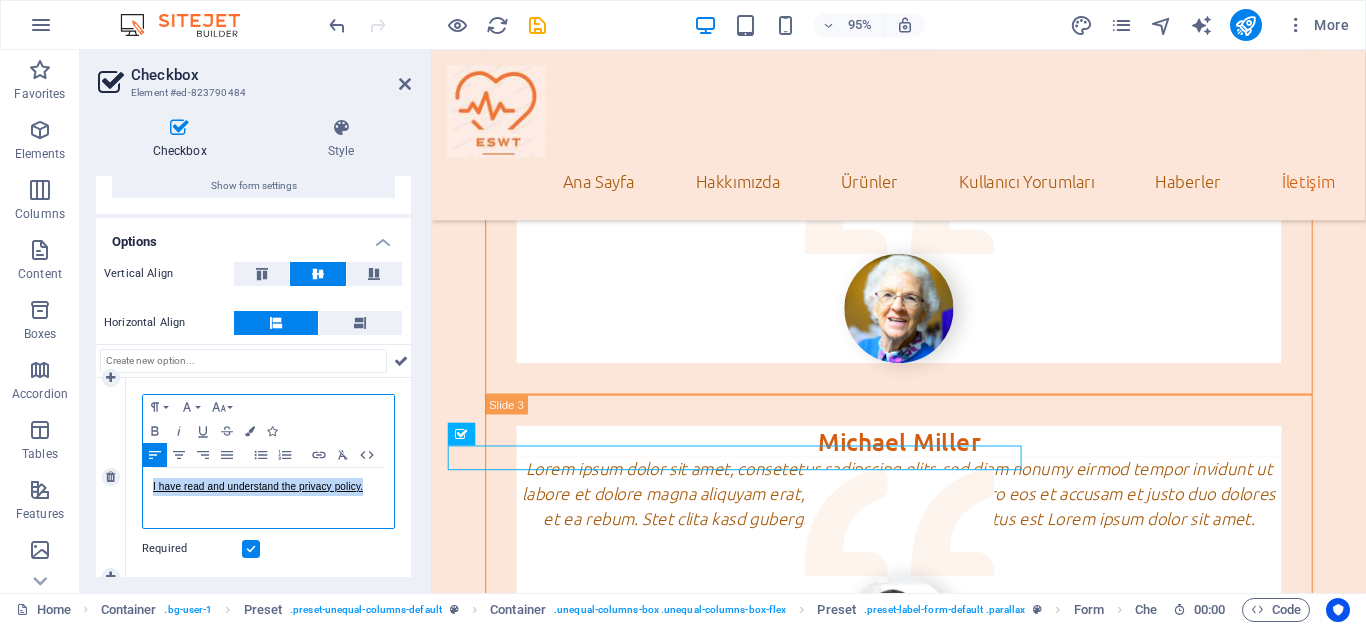 click on "Paragraph Format Normal Heading 1 Heading 2 Heading 3 Heading 4 Heading 5 Heading 6 Code Font Family Arial Georgia Impact Tahoma Times New Roman Verdana Font Size 8 9 10 11 12 14 18 24 30 36 48 60 72 96 Bold Italic Underline Strikethrough Colors Icons Align Left Align Center Align Right Align Justify Unordered List Ordered List Insert Link Clear Formatting HTML I have read and understand the privacy policy." at bounding box center [268, 461] 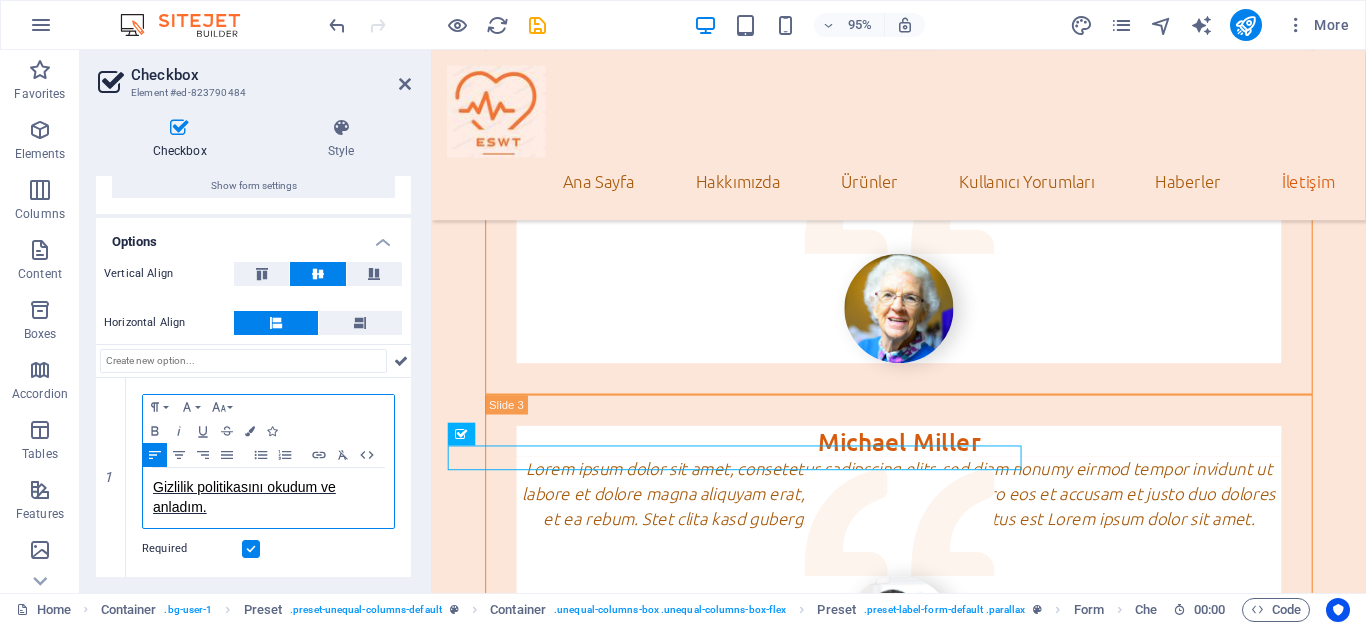 scroll, scrollTop: 88, scrollLeft: 0, axis: vertical 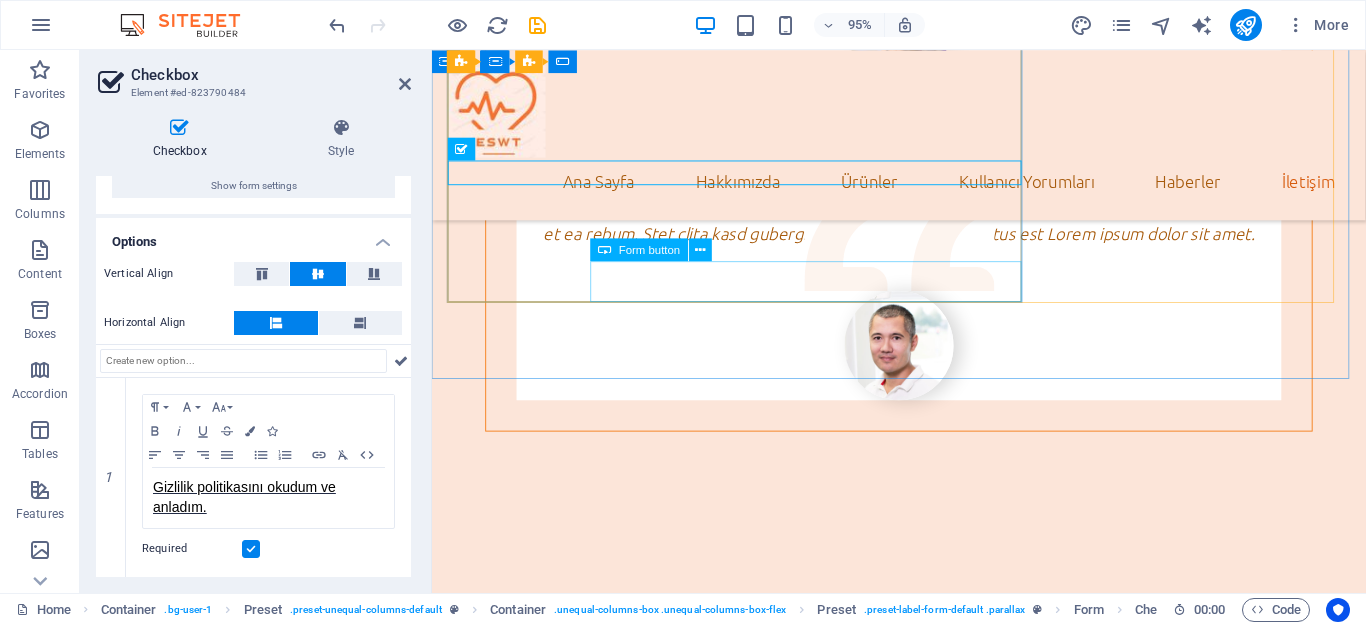 click on "Send" at bounding box center (998, 3837) 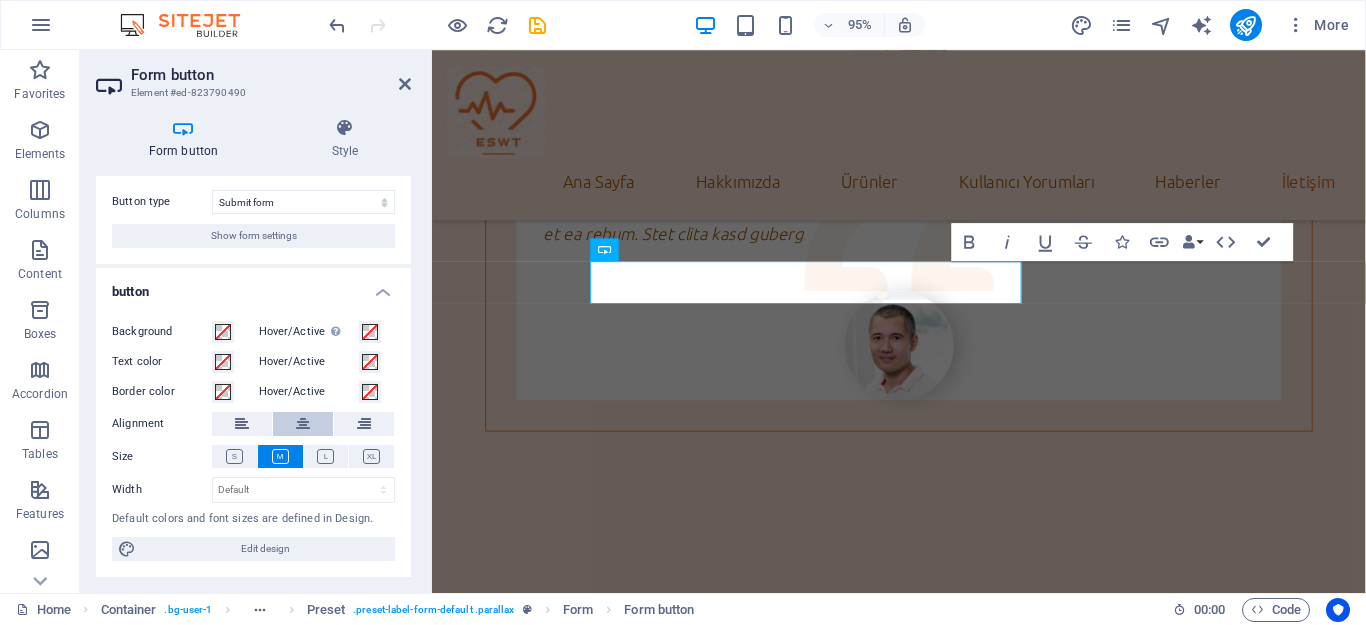 scroll, scrollTop: 0, scrollLeft: 0, axis: both 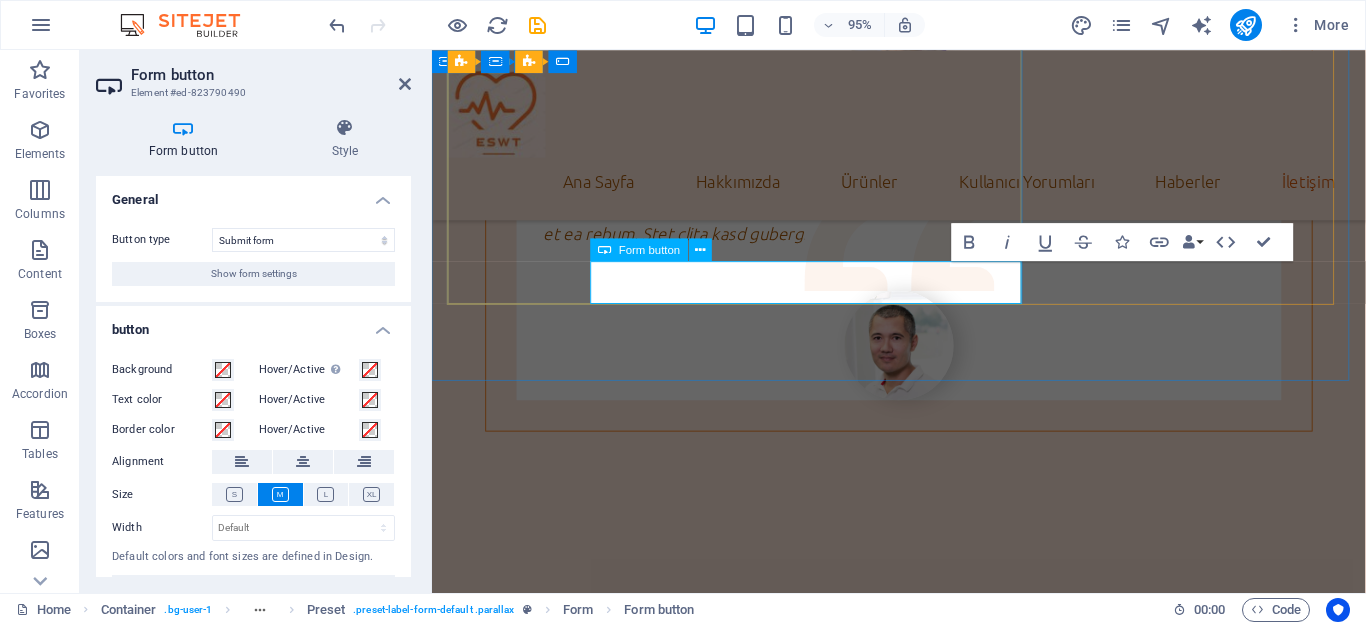 click on "Send" at bounding box center (1362, 3837) 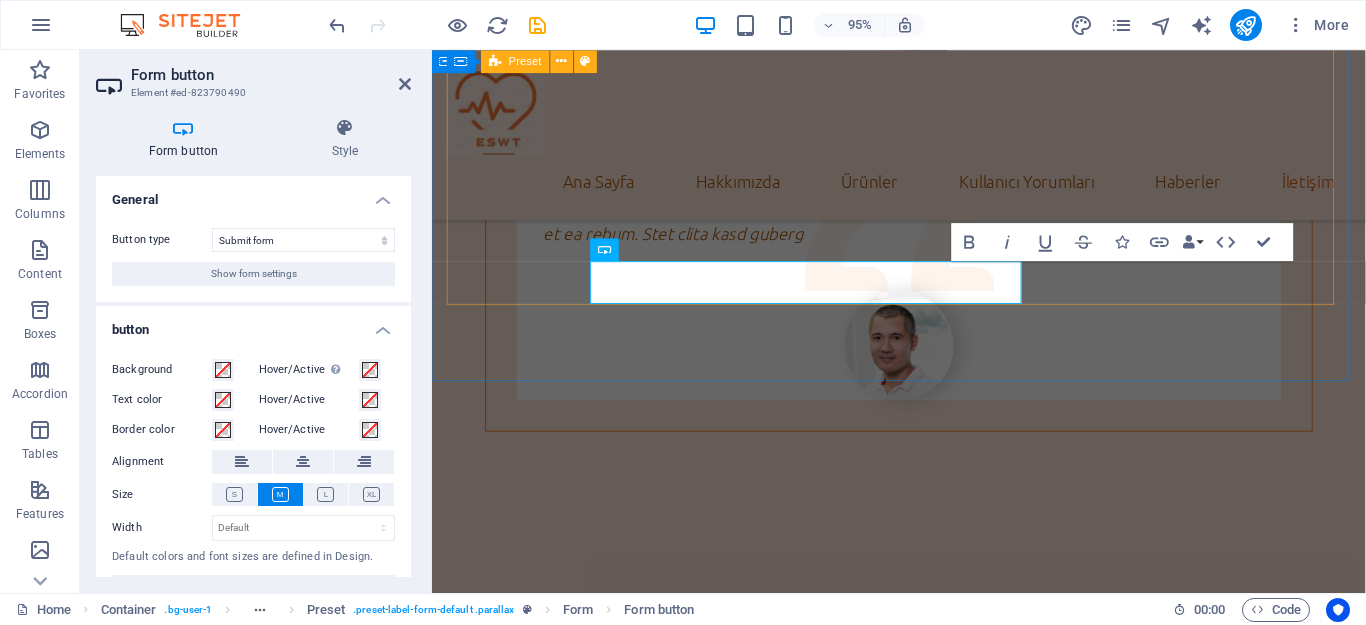 type on "Send" 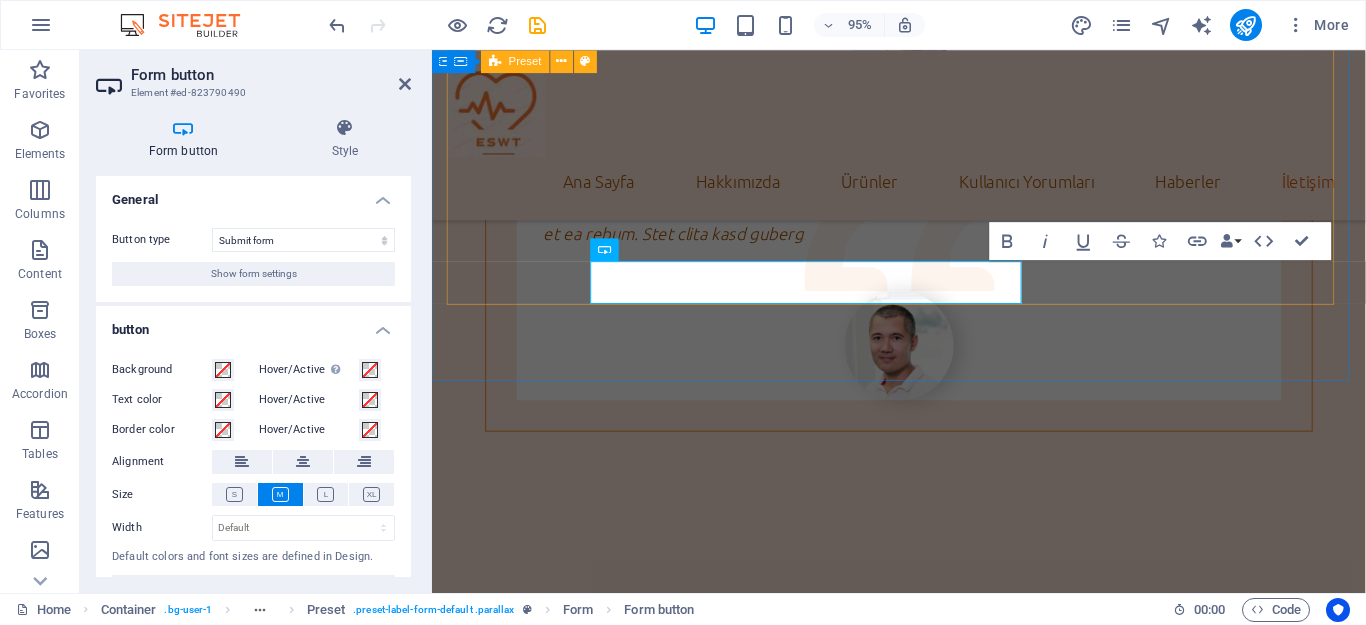 scroll, scrollTop: 1, scrollLeft: 0, axis: vertical 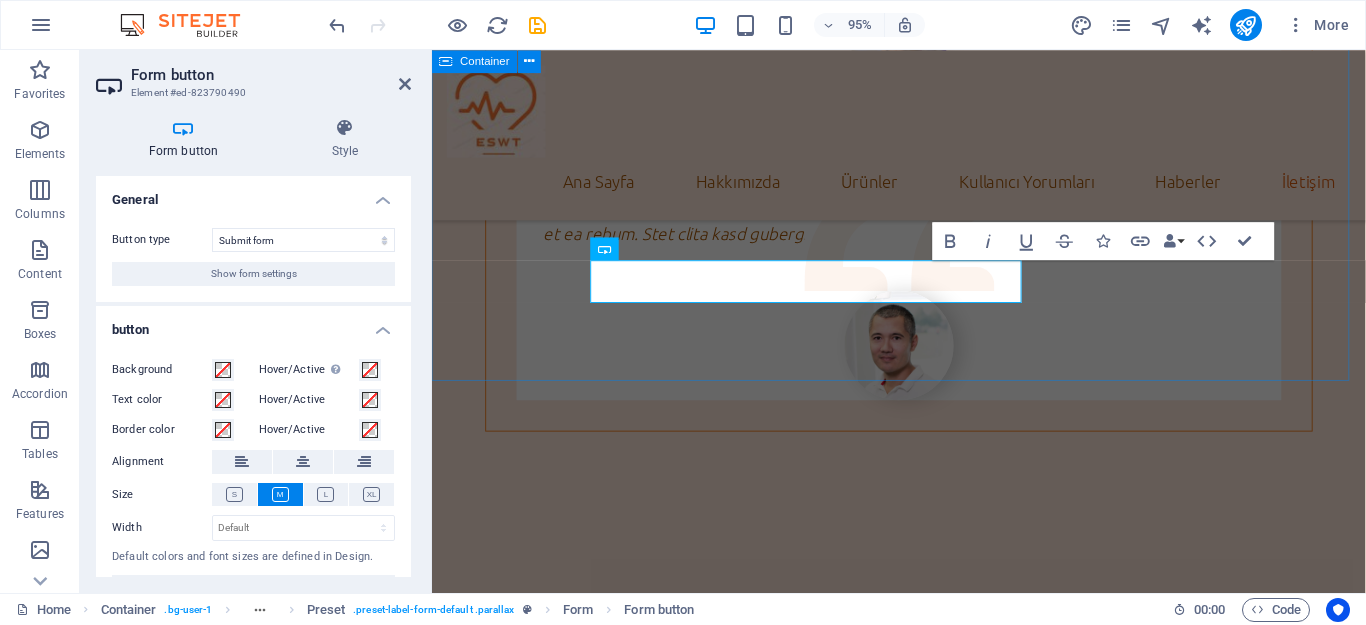 click on "Bize yazın isim Telefon E-mail Mesaj   Gizlilik politikasını okudum ve anladım. Unreadable? Load new Gönder Lorem ipsum dolor sit amet, consetetur sadipscing elitr, sed diam nonumy eirmod tempor invidunt ut labore et dolore magna aliquyam erat, sed diam voluptua. At vero eos et accusam et justo duo dolores et ea rebum. Stet clita kasd gubergren, no sea takimata sanctus est Lorem ipsum dolor sit amet." at bounding box center [923, 3913] 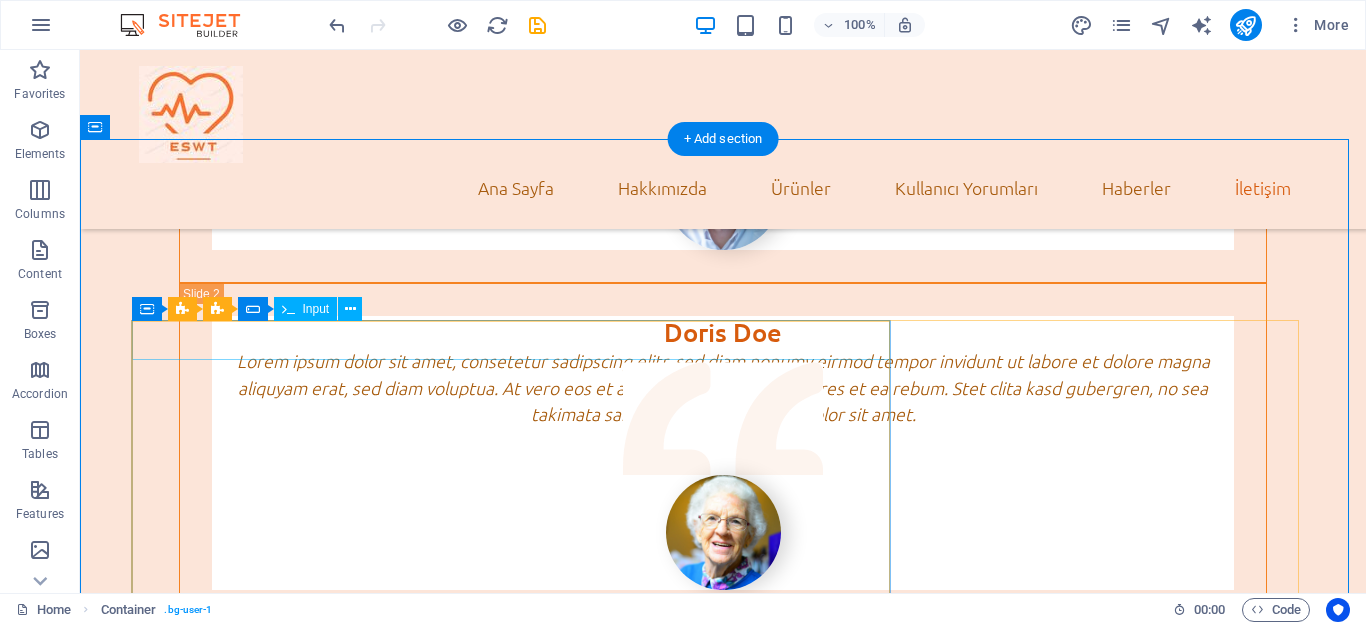 scroll, scrollTop: 4705, scrollLeft: 0, axis: vertical 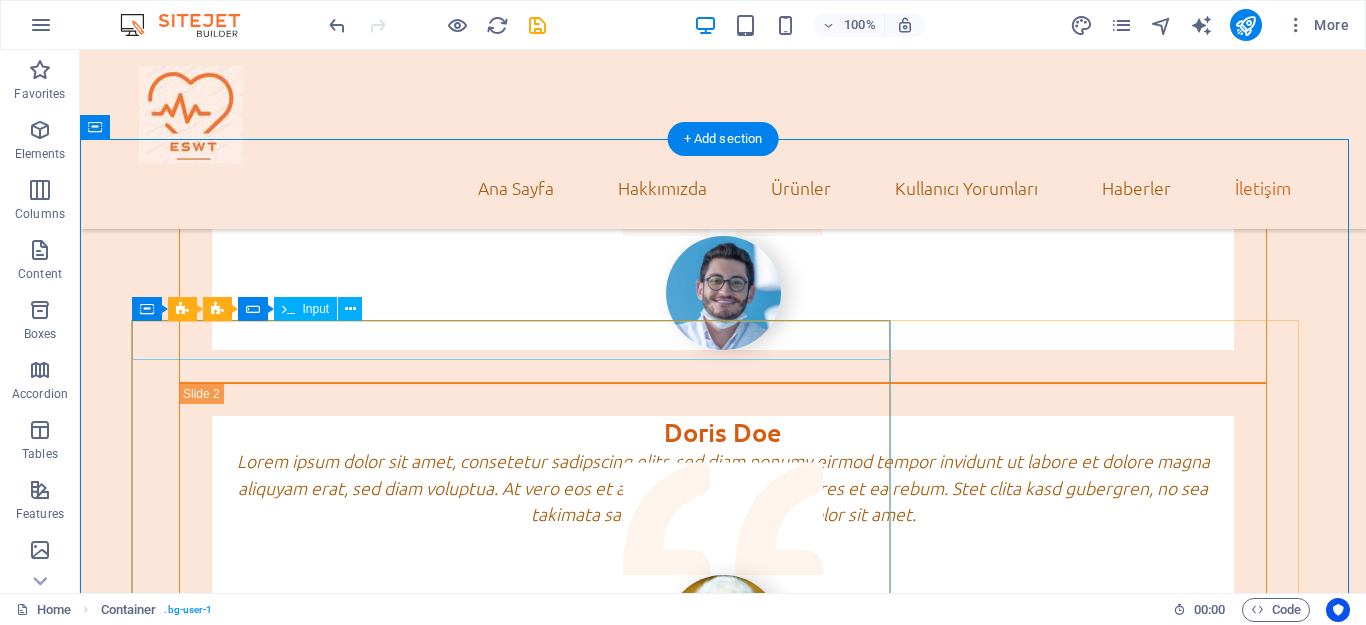click on "isim" at bounding box center [723, 4396] 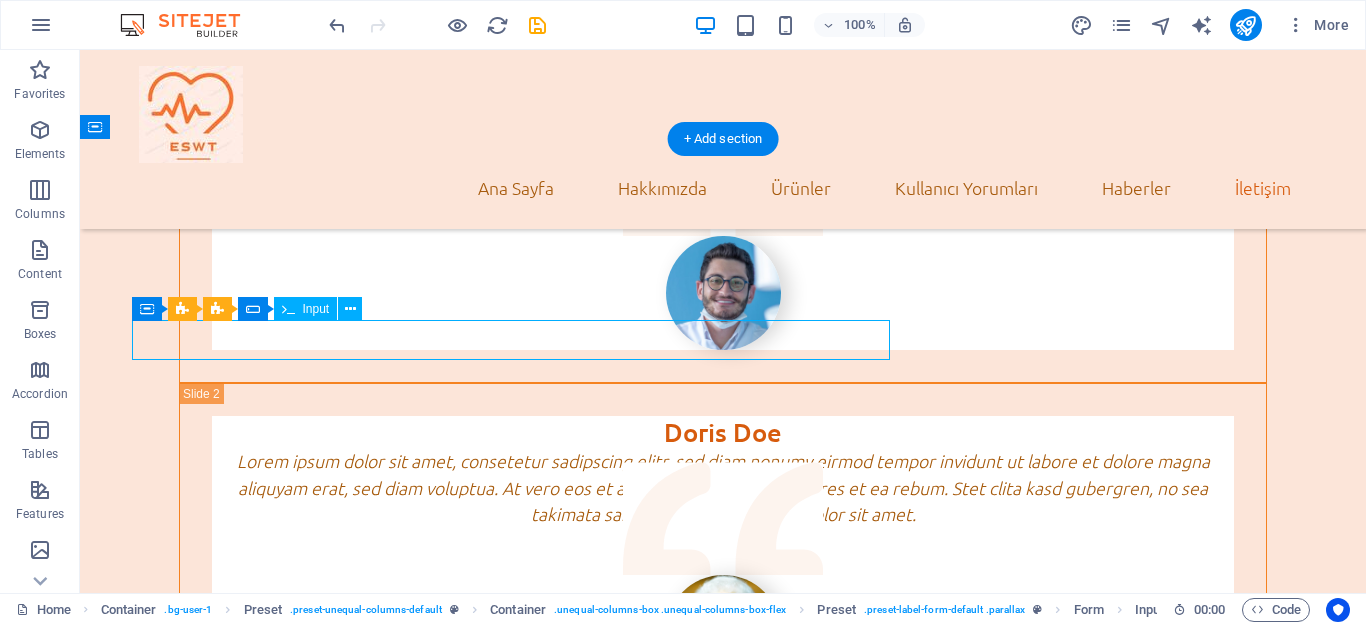 click on "isim" at bounding box center [723, 4396] 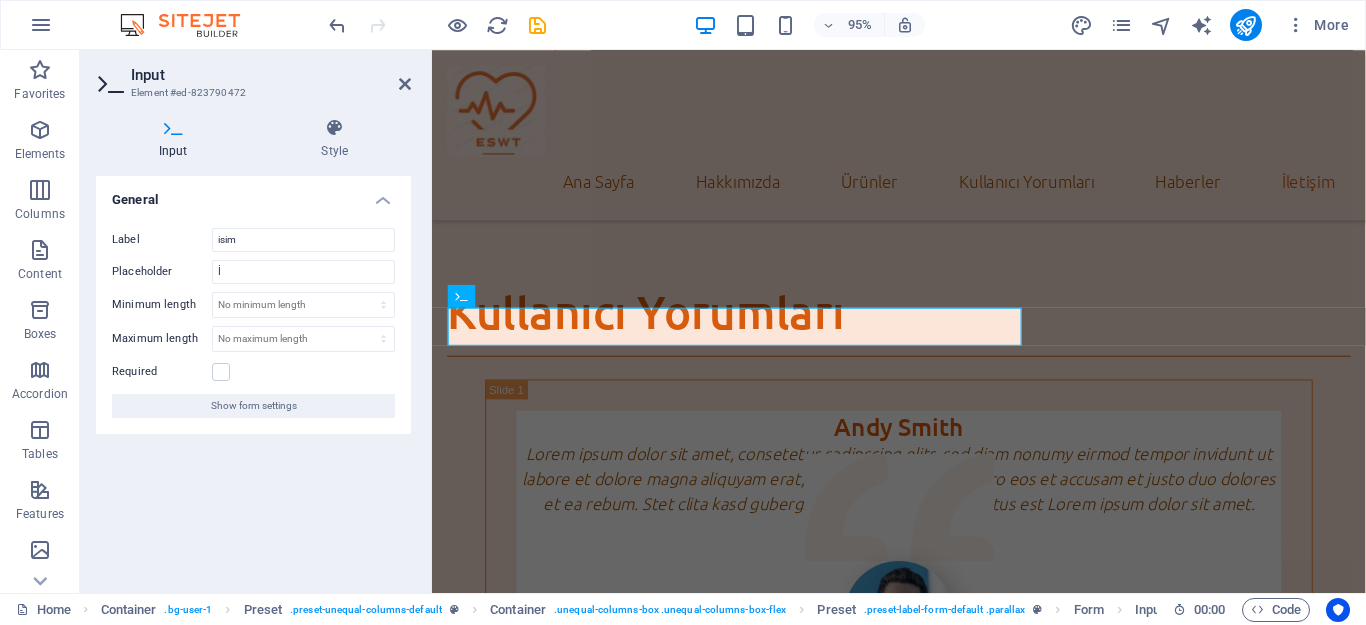 scroll, scrollTop: 5167, scrollLeft: 0, axis: vertical 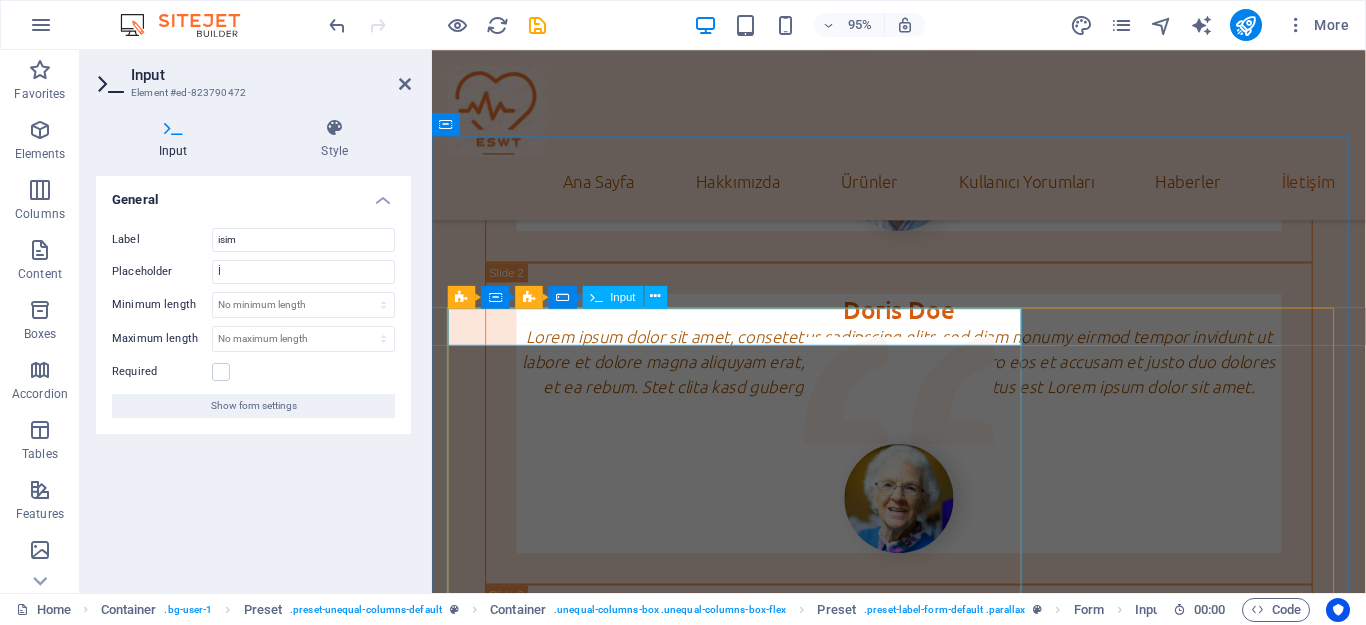 click on "isim" at bounding box center [998, 3877] 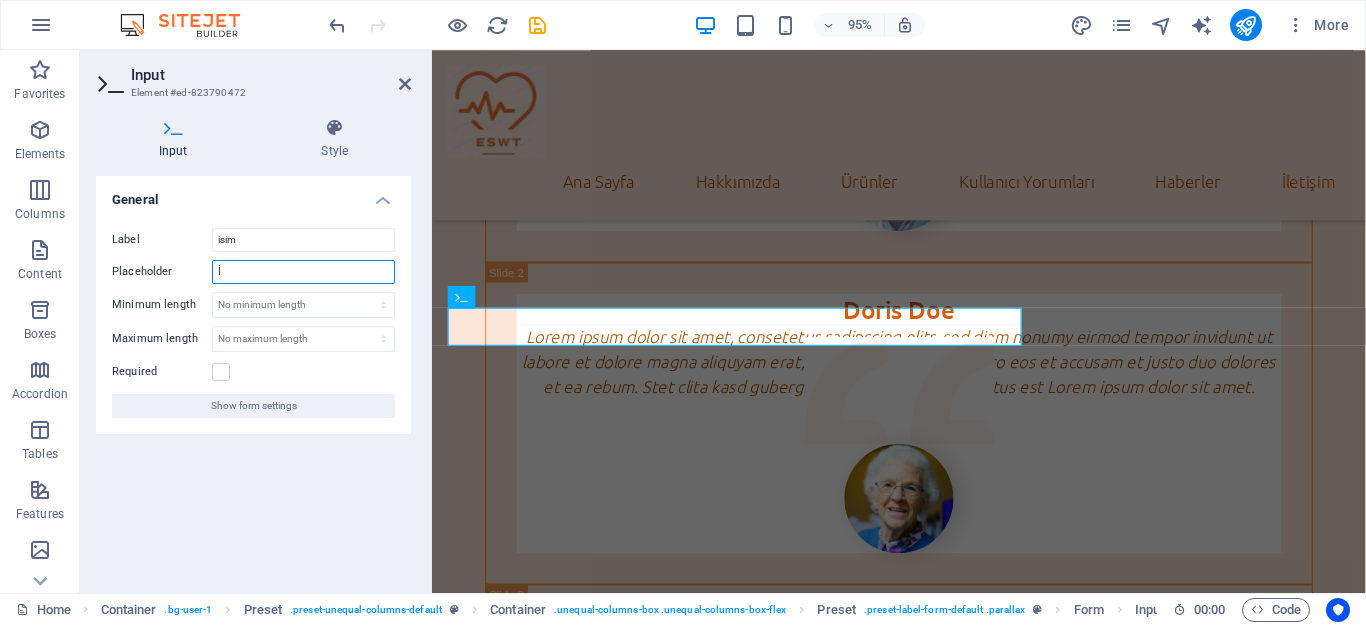 click on "İ" at bounding box center [303, 272] 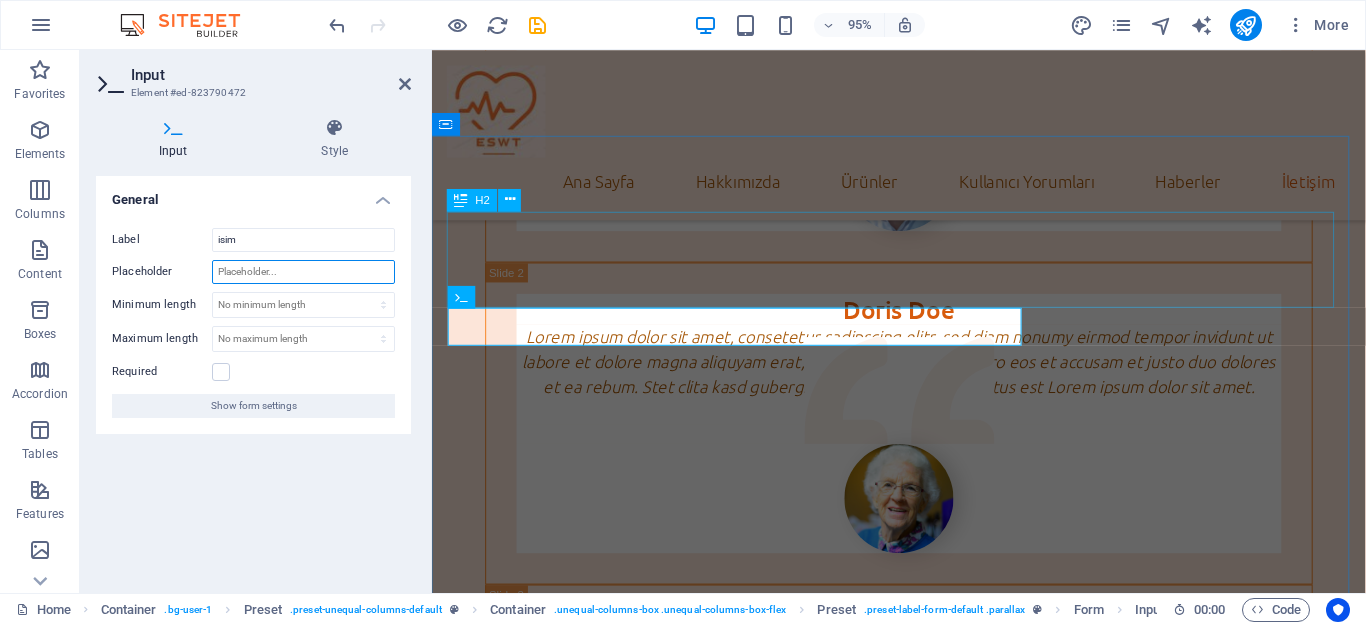 type 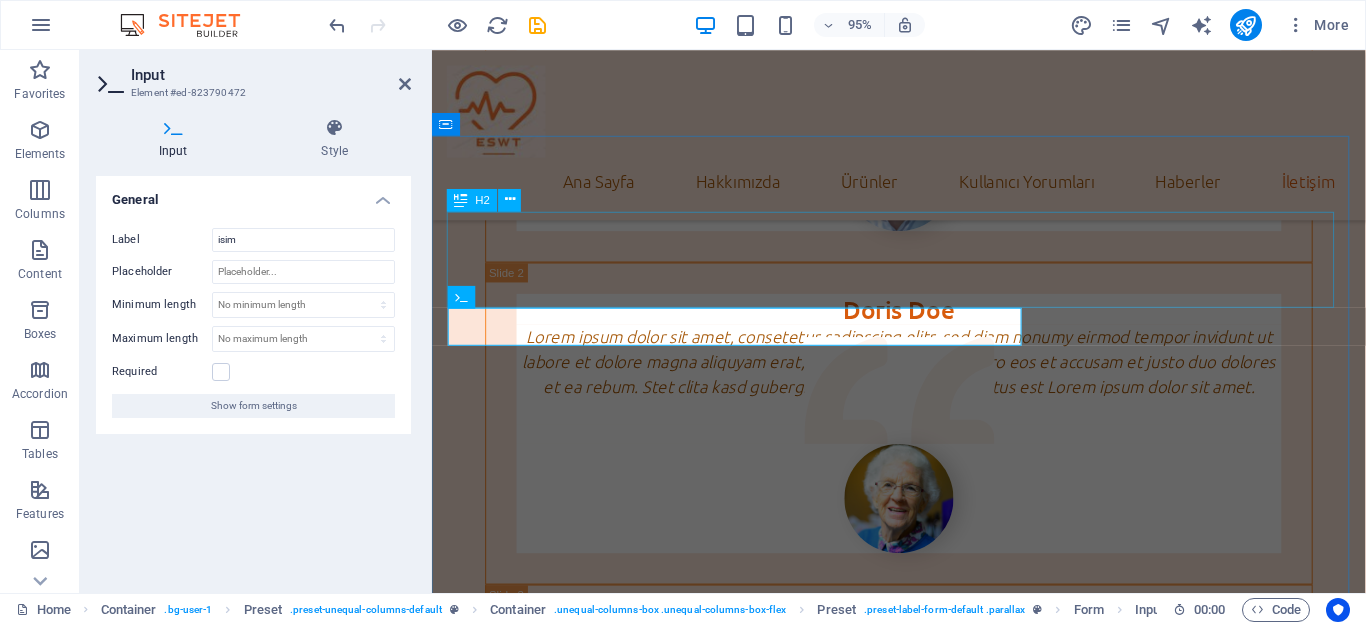 click on "Bize yazın" at bounding box center [923, 3792] 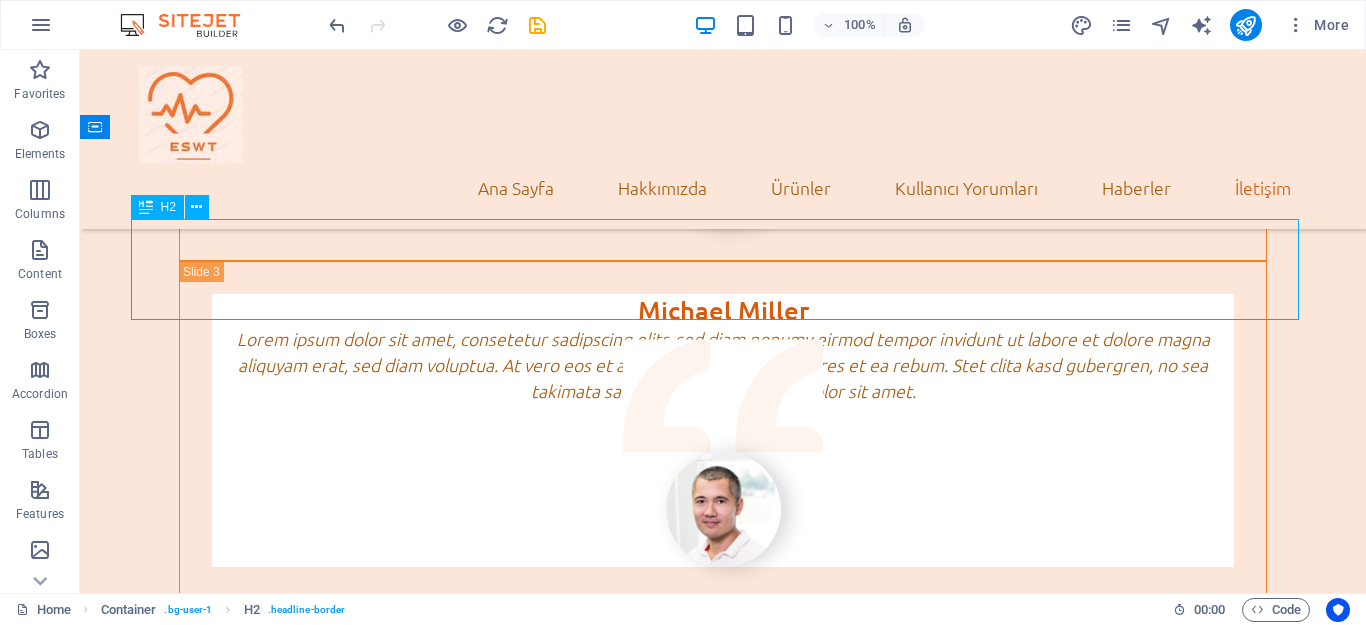 scroll, scrollTop: 4705, scrollLeft: 0, axis: vertical 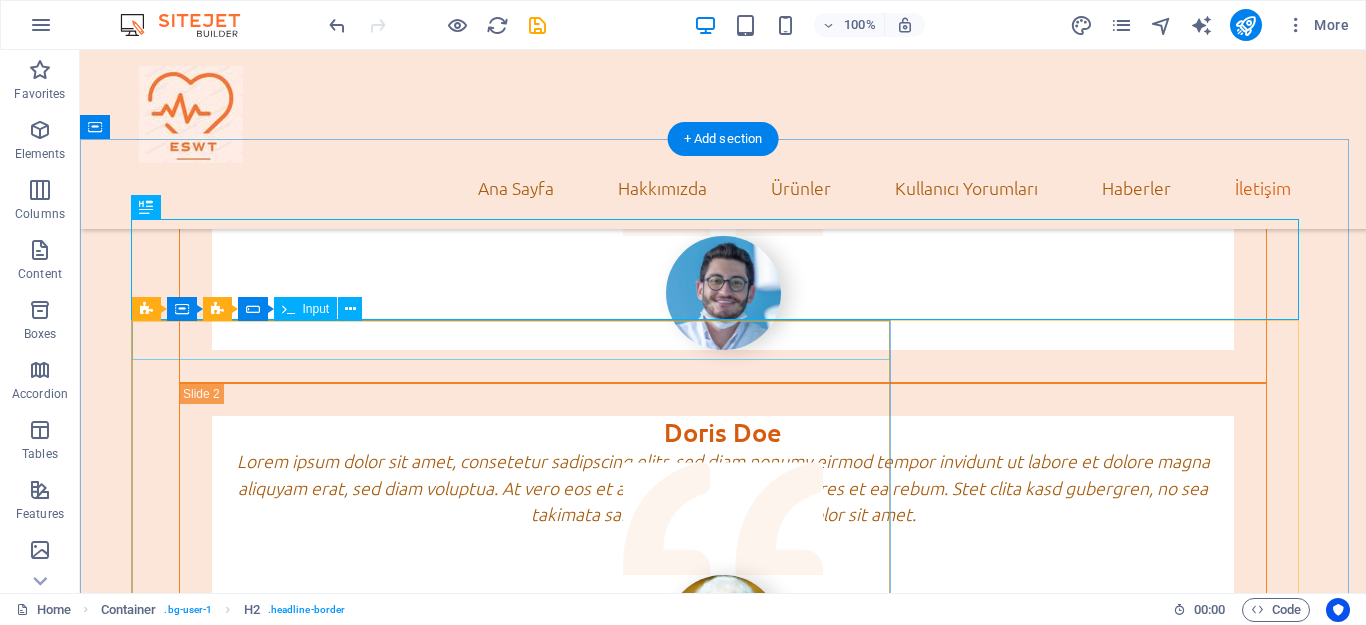 click on "isim" at bounding box center [723, 4396] 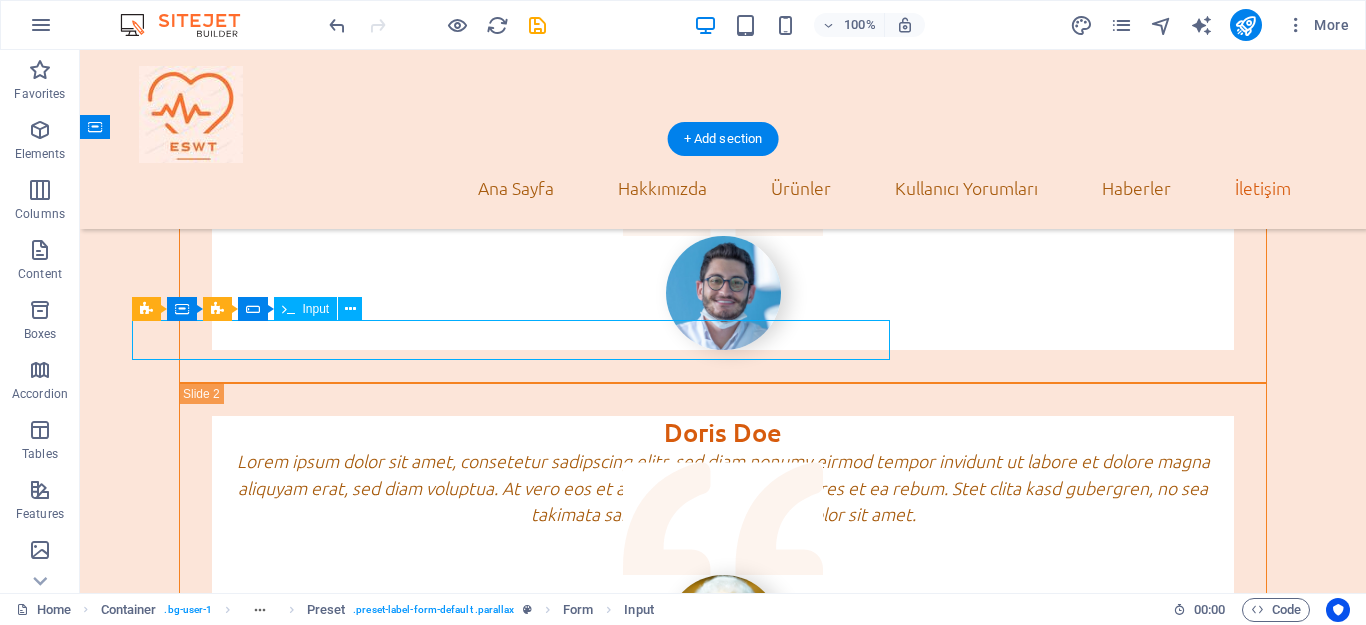 click on "isim" at bounding box center [723, 4396] 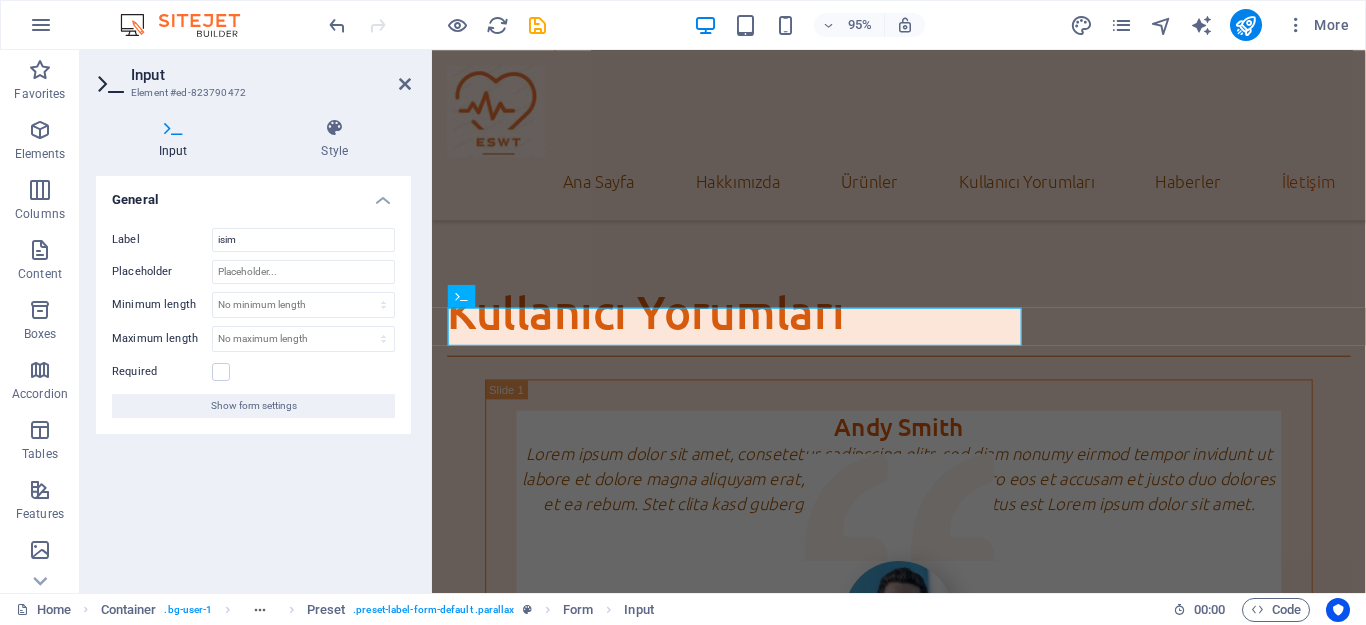 scroll, scrollTop: 5167, scrollLeft: 0, axis: vertical 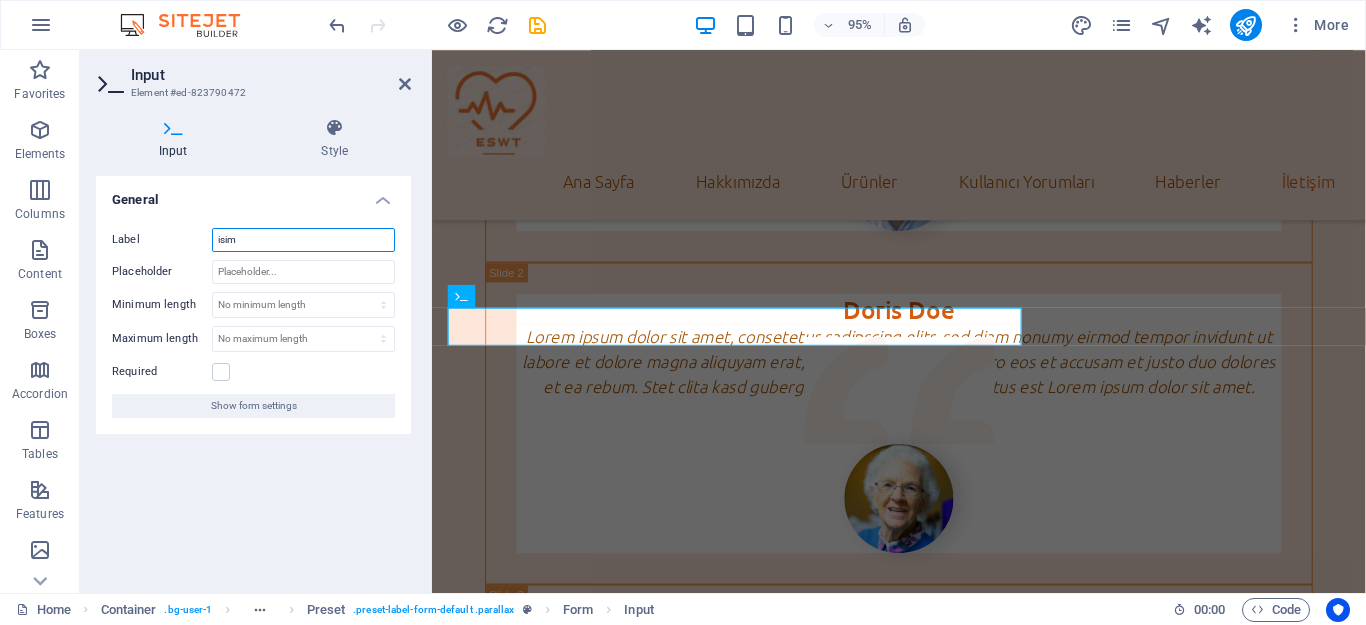 click on "isim" at bounding box center [303, 240] 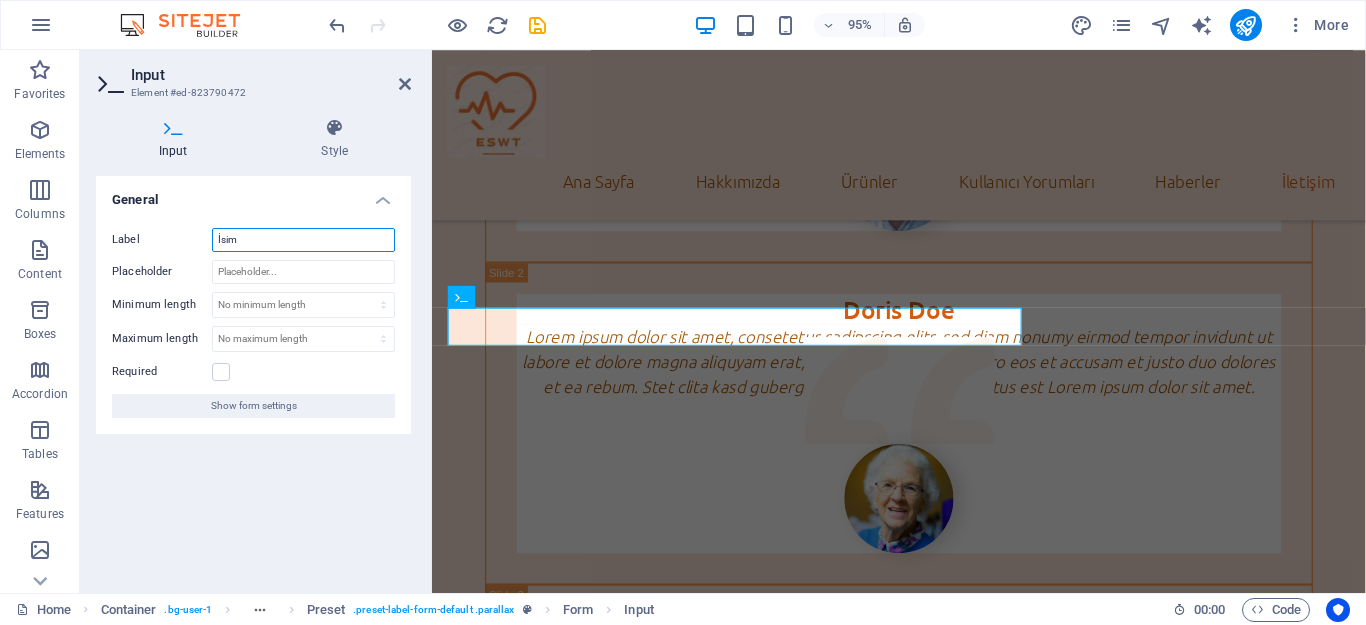 type on "İsim" 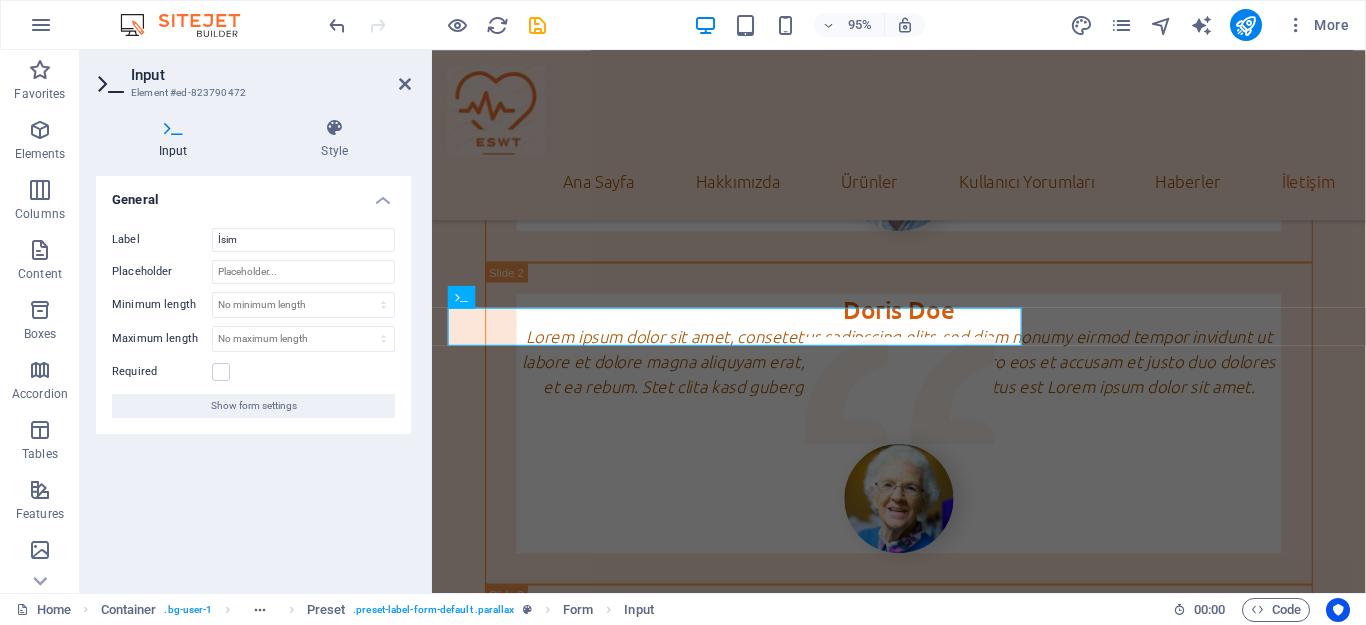 click on "General Label İsim Placeholder Minimum length No minimum length chars Maximum length No maximum length chars Required Show form settings" at bounding box center [253, 376] 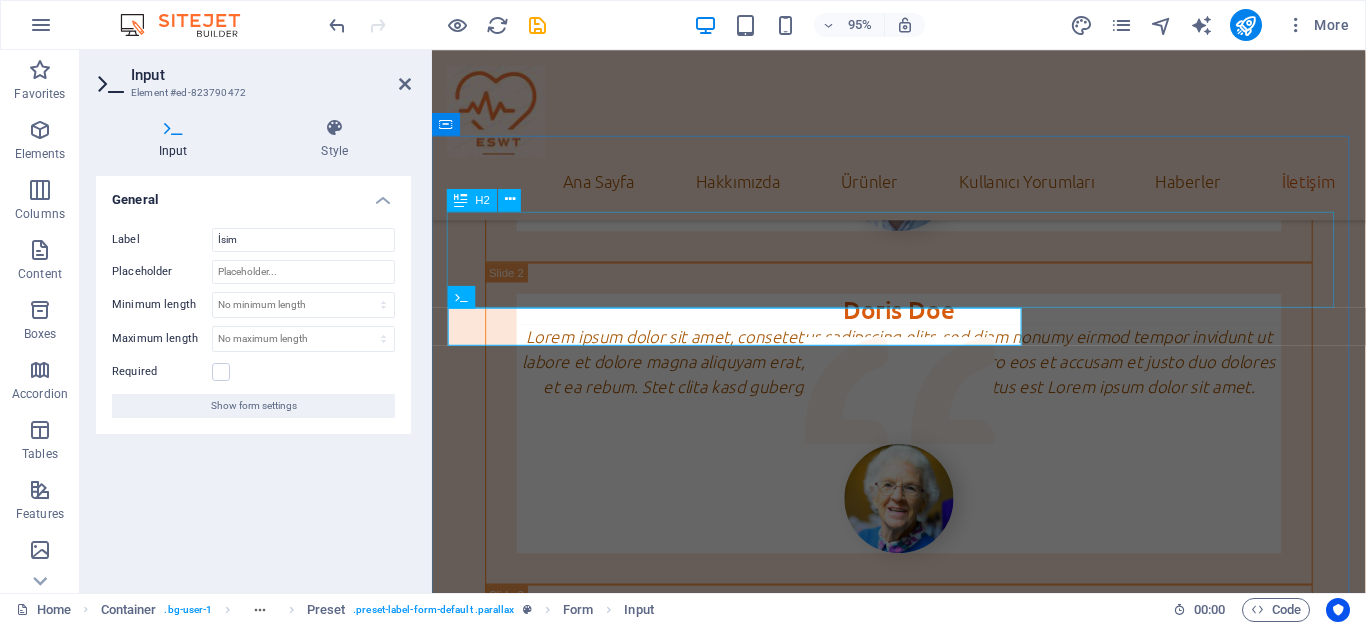 click on "Bize yazın" at bounding box center (923, 3792) 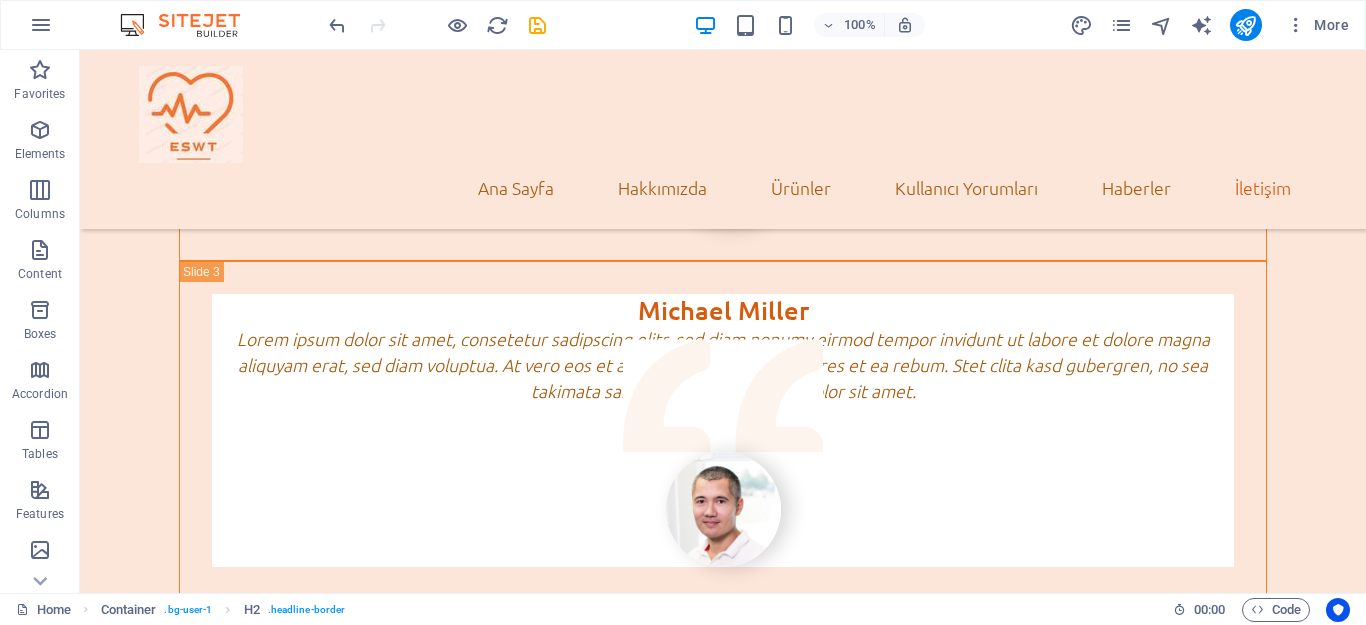 scroll, scrollTop: 5521, scrollLeft: 0, axis: vertical 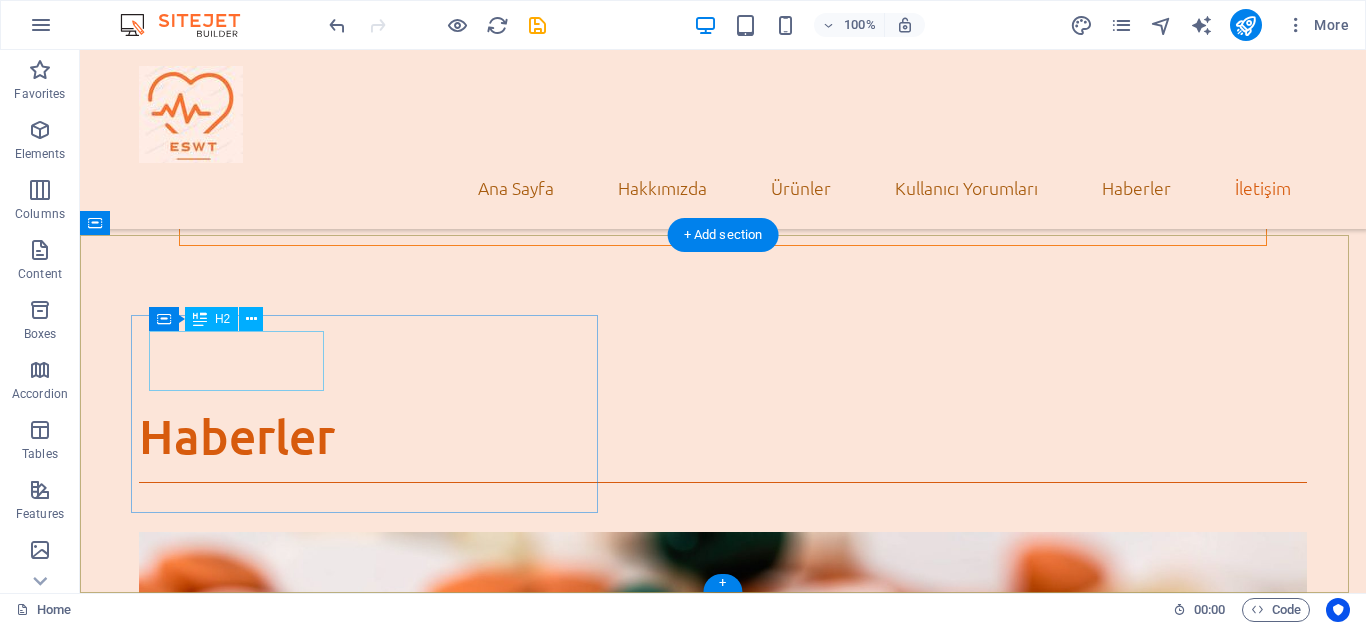 click on "Contact" at bounding box center [723, 6030] 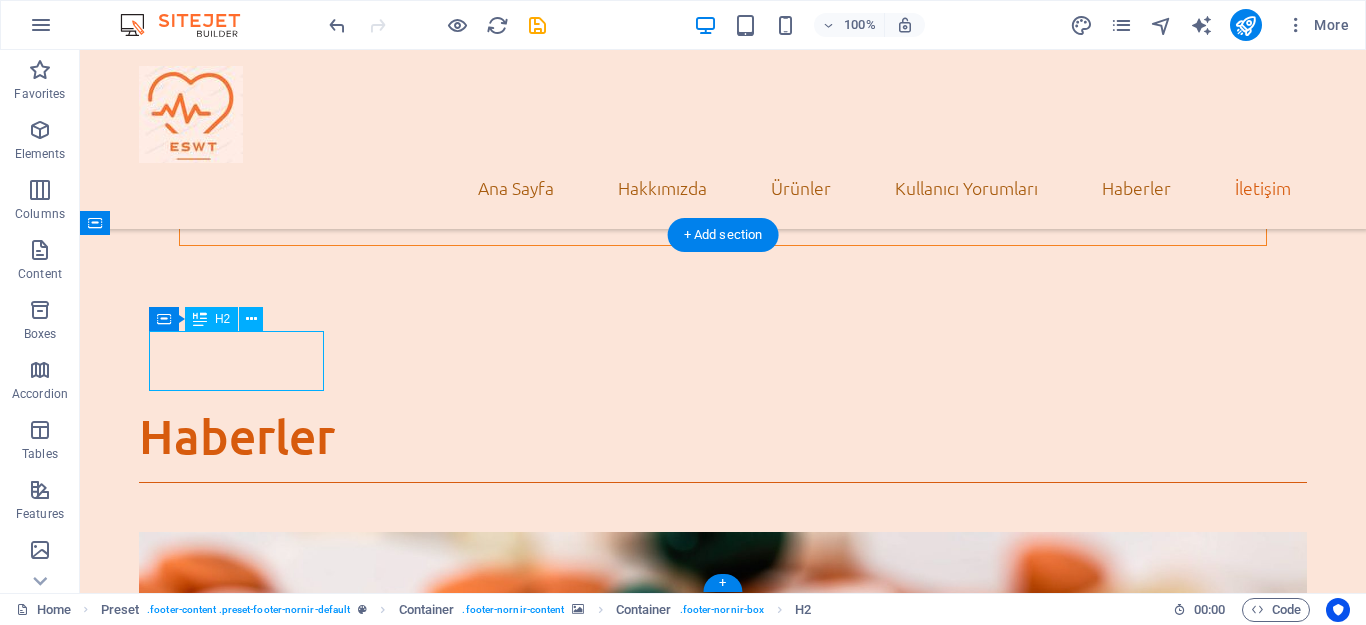 click on "Contact" at bounding box center (723, 6030) 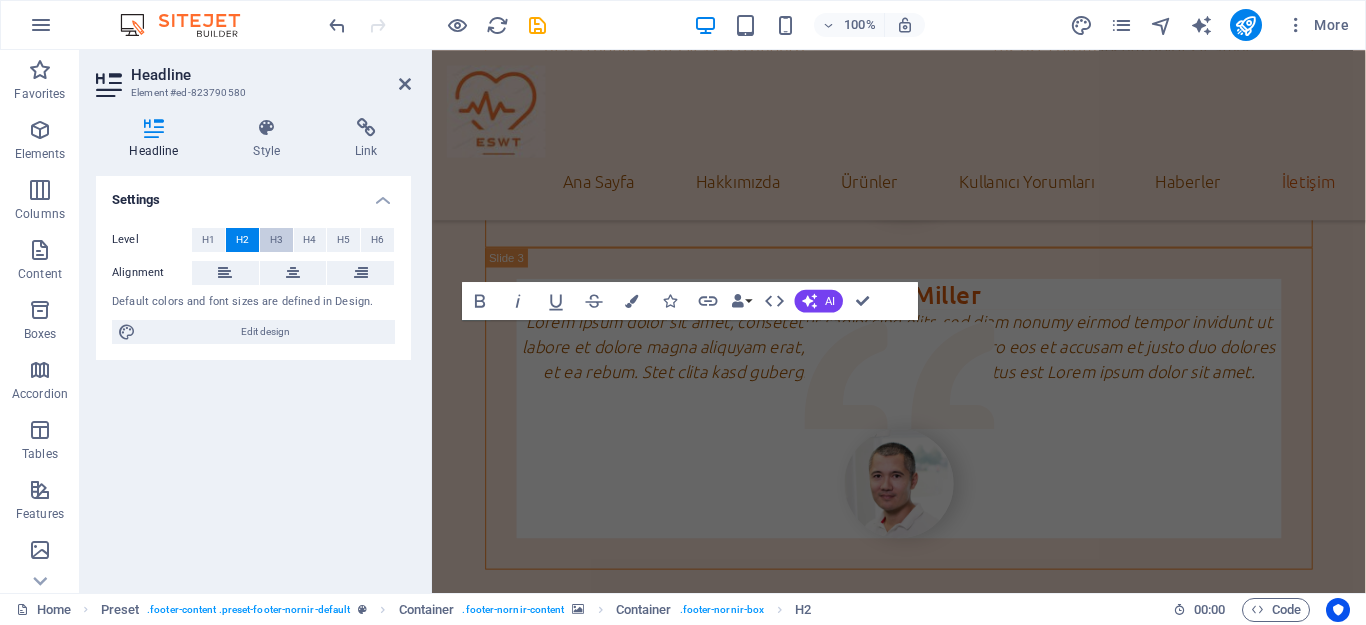 scroll, scrollTop: 5981, scrollLeft: 0, axis: vertical 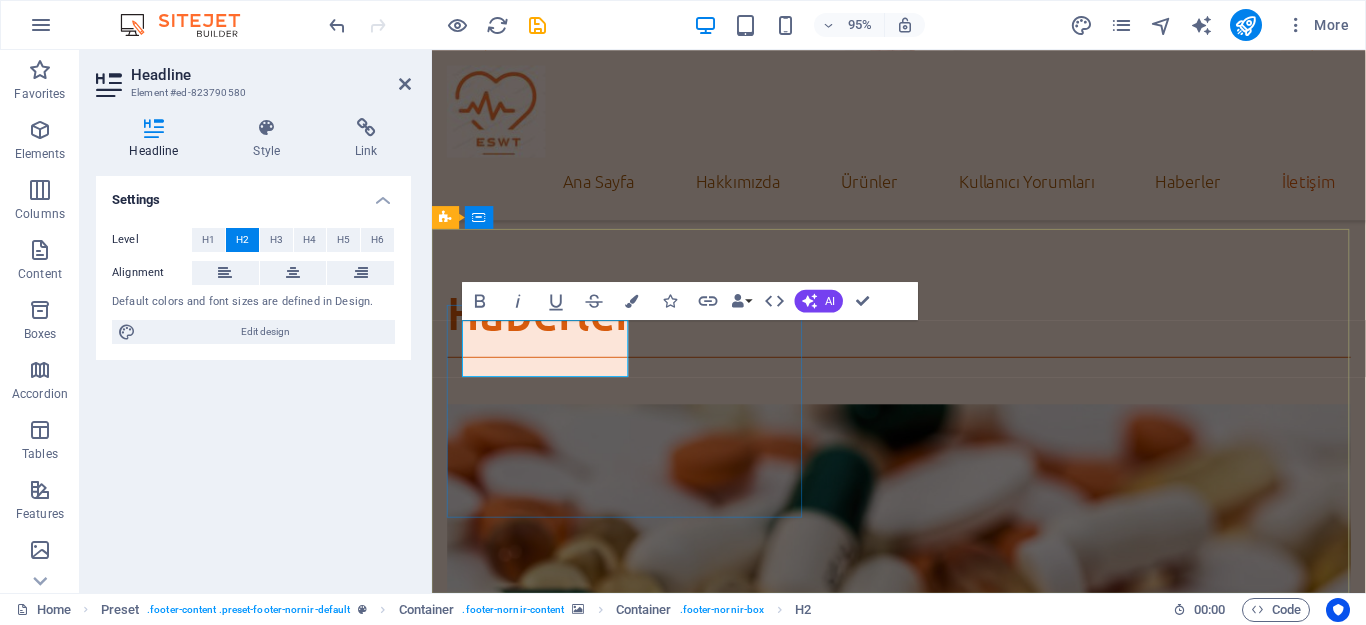 type 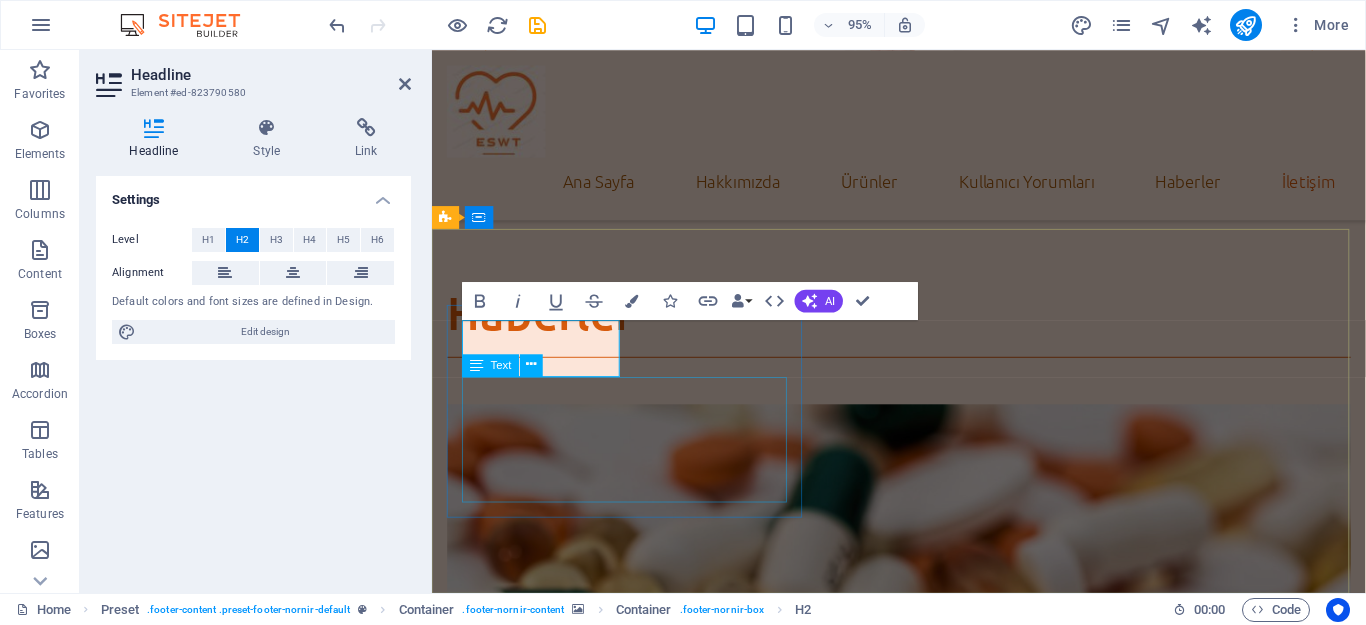 click on "[EMAIL]   Legal Notice  |  Privacy" at bounding box center [923, 5459] 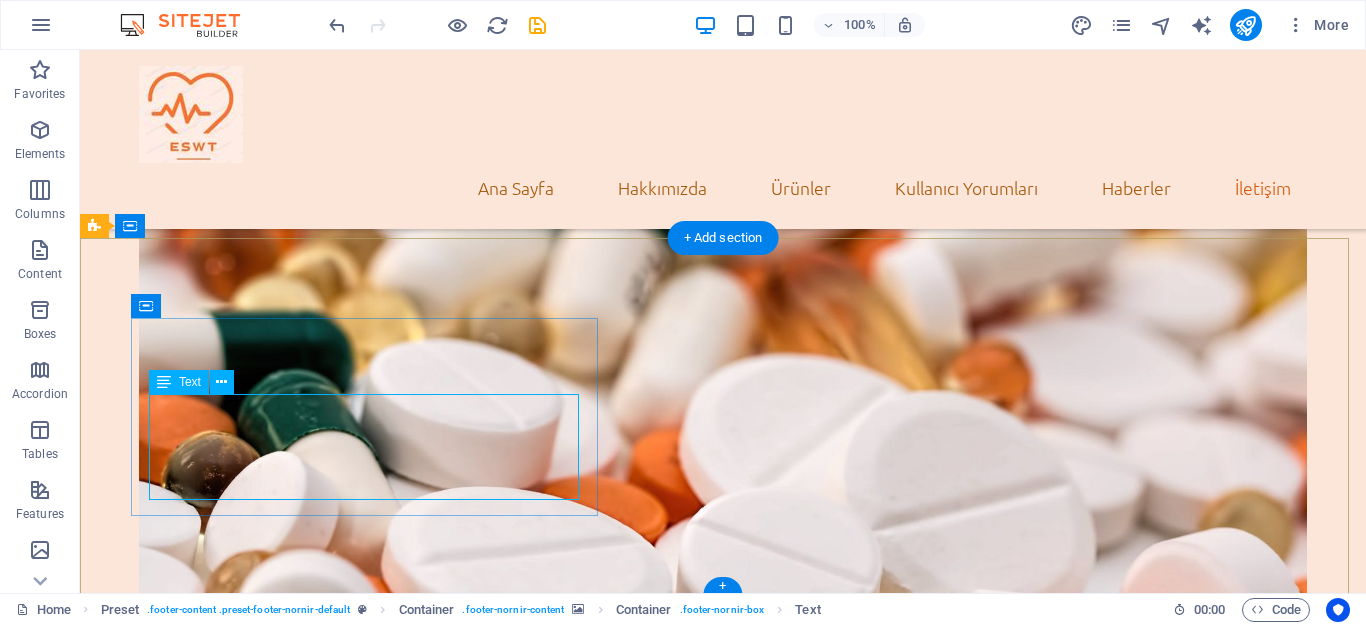 scroll, scrollTop: 5518, scrollLeft: 0, axis: vertical 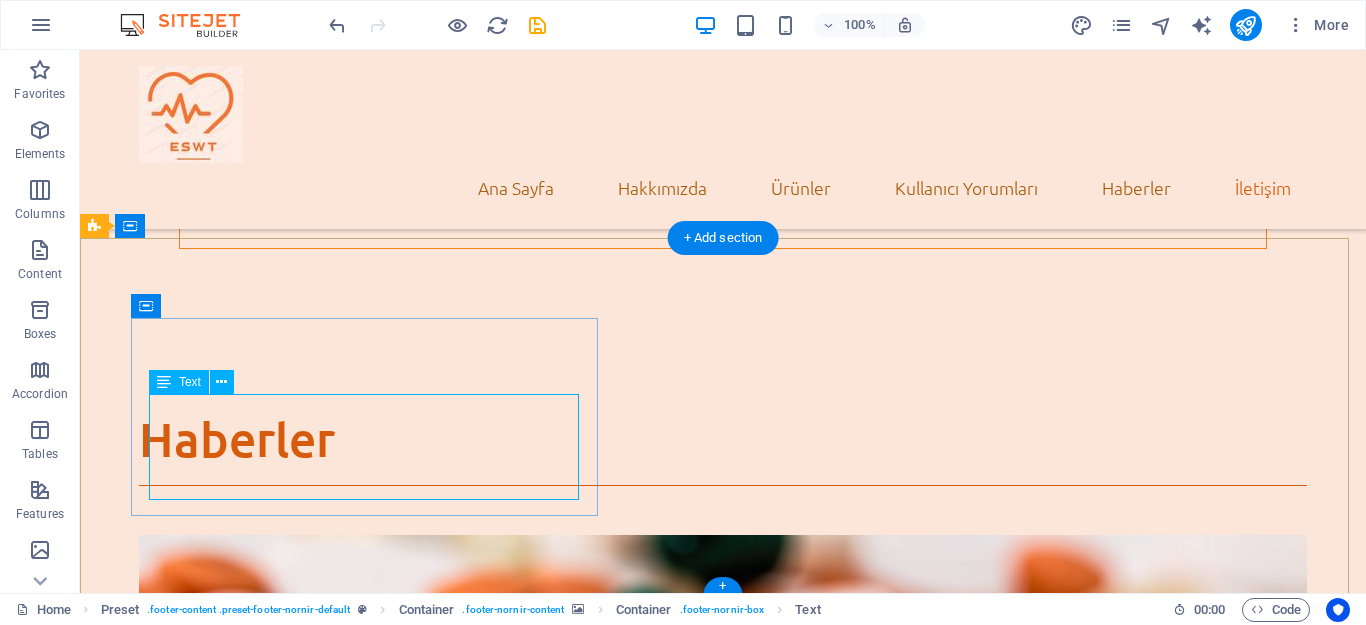 click on "[EMAIL]   Legal Notice  |  Privacy" at bounding box center [723, 6089] 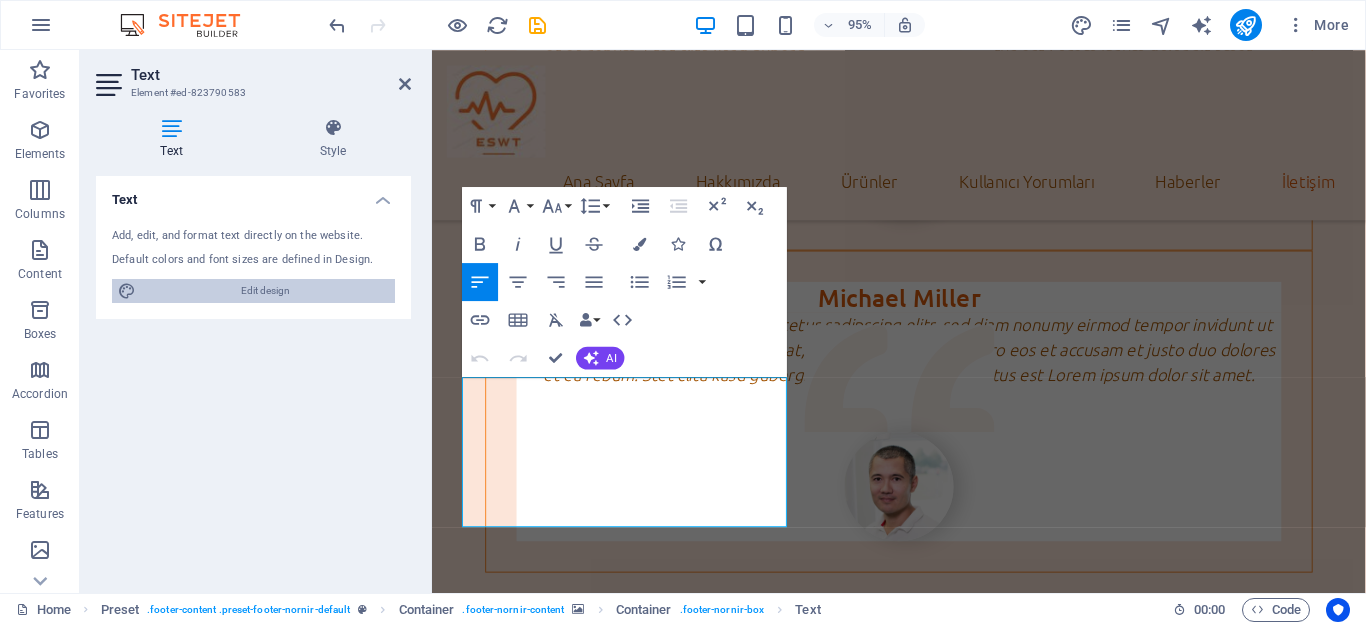 scroll, scrollTop: 5981, scrollLeft: 0, axis: vertical 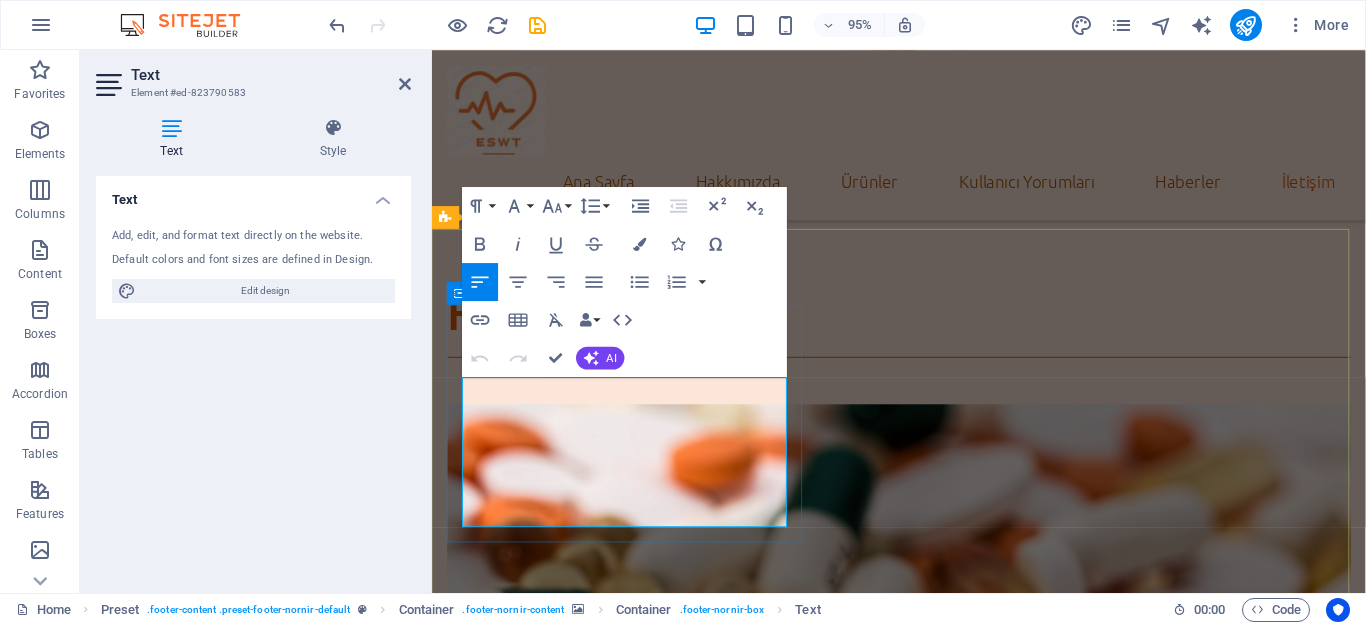 drag, startPoint x: 540, startPoint y: 506, endPoint x: 466, endPoint y: 489, distance: 75.9276 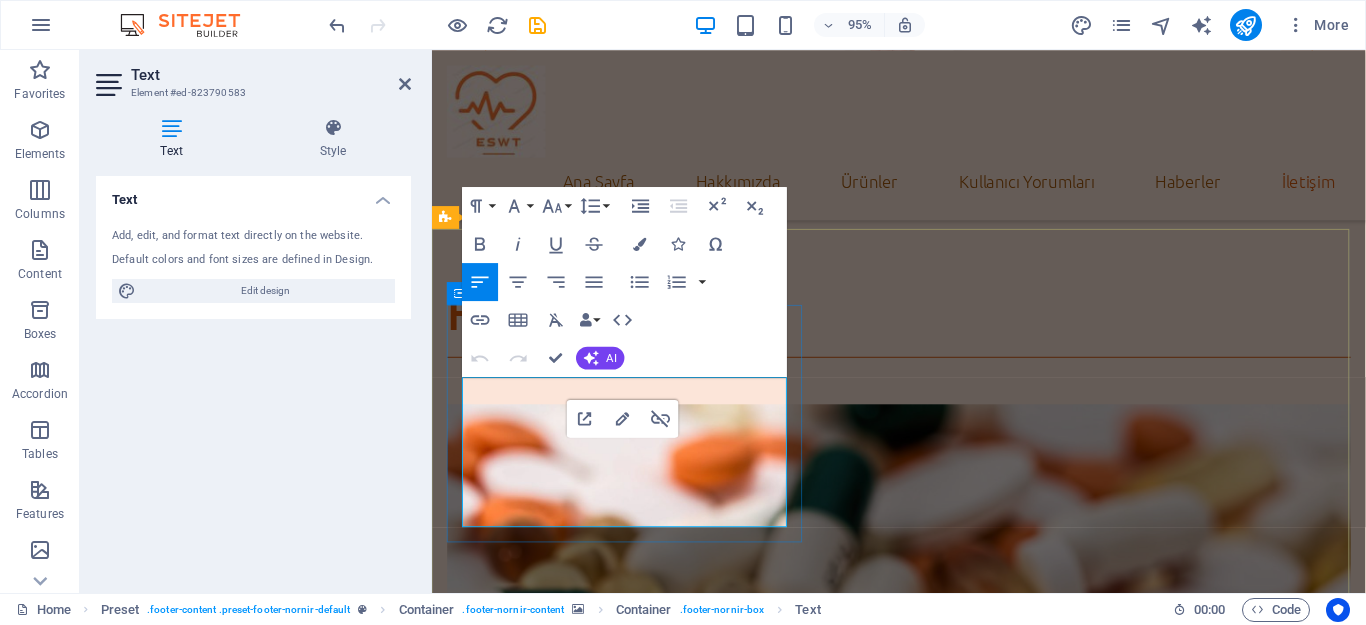 type 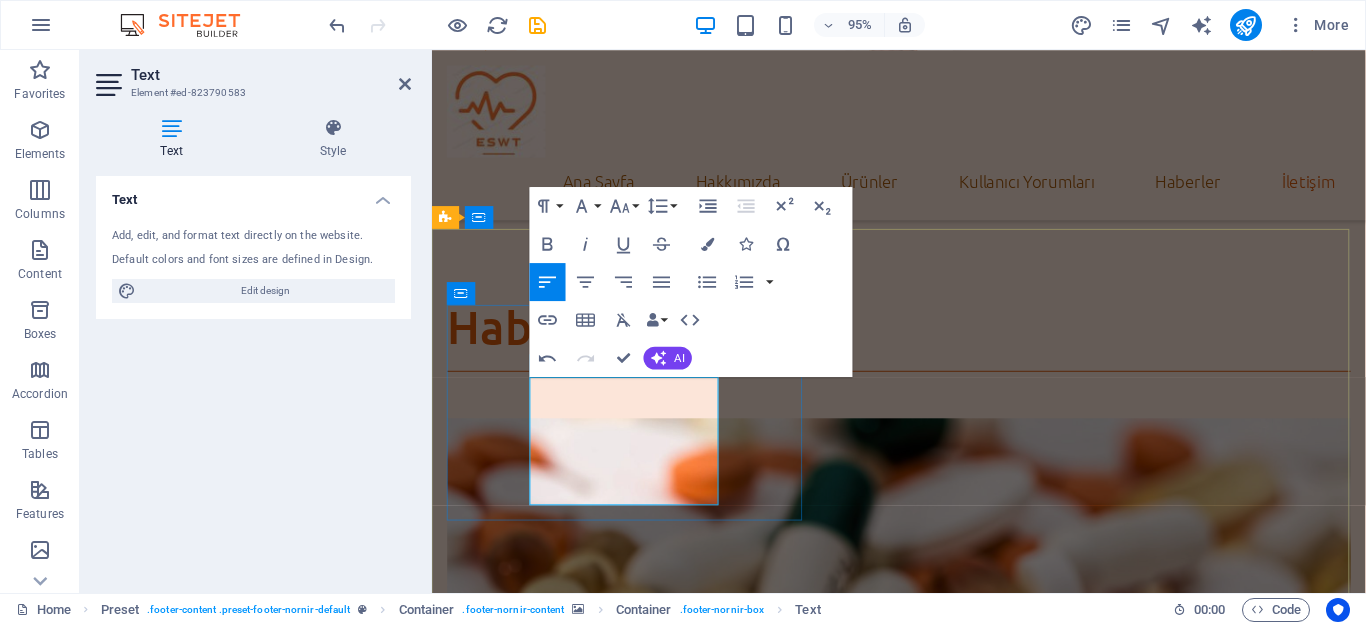 scroll, scrollTop: 5981, scrollLeft: 0, axis: vertical 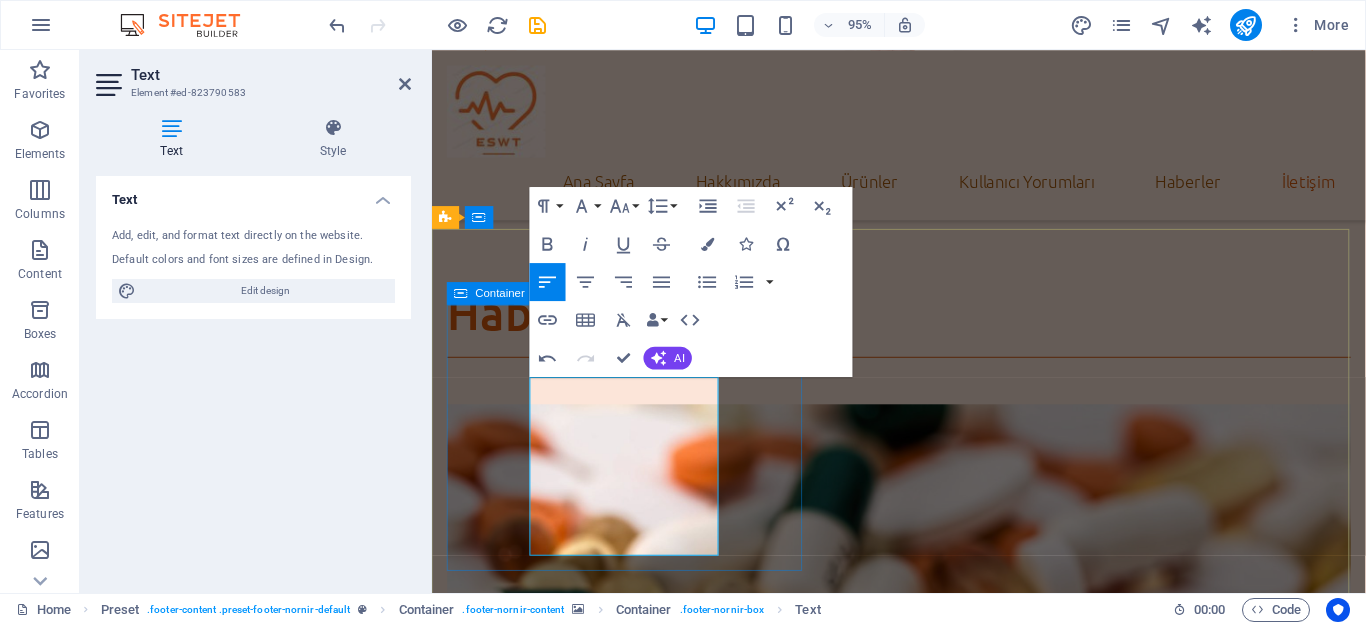 drag, startPoint x: 570, startPoint y: 566, endPoint x: 770, endPoint y: 568, distance: 200.01 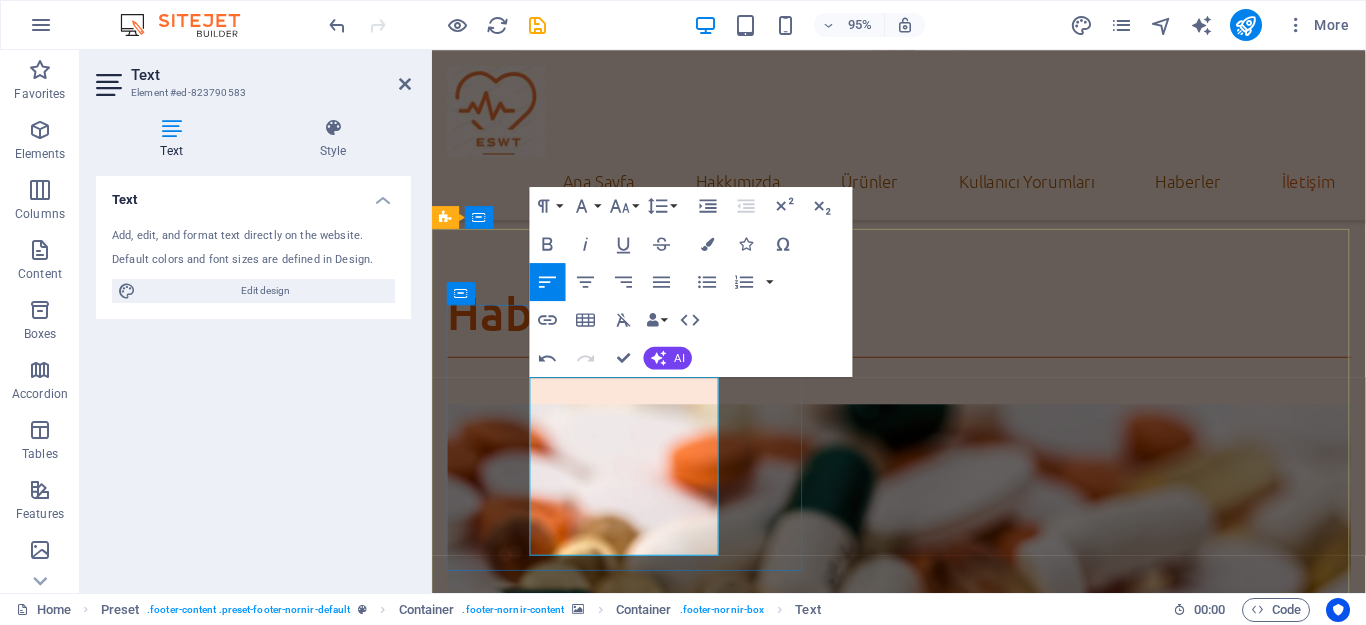 scroll, scrollTop: 6037, scrollLeft: 0, axis: vertical 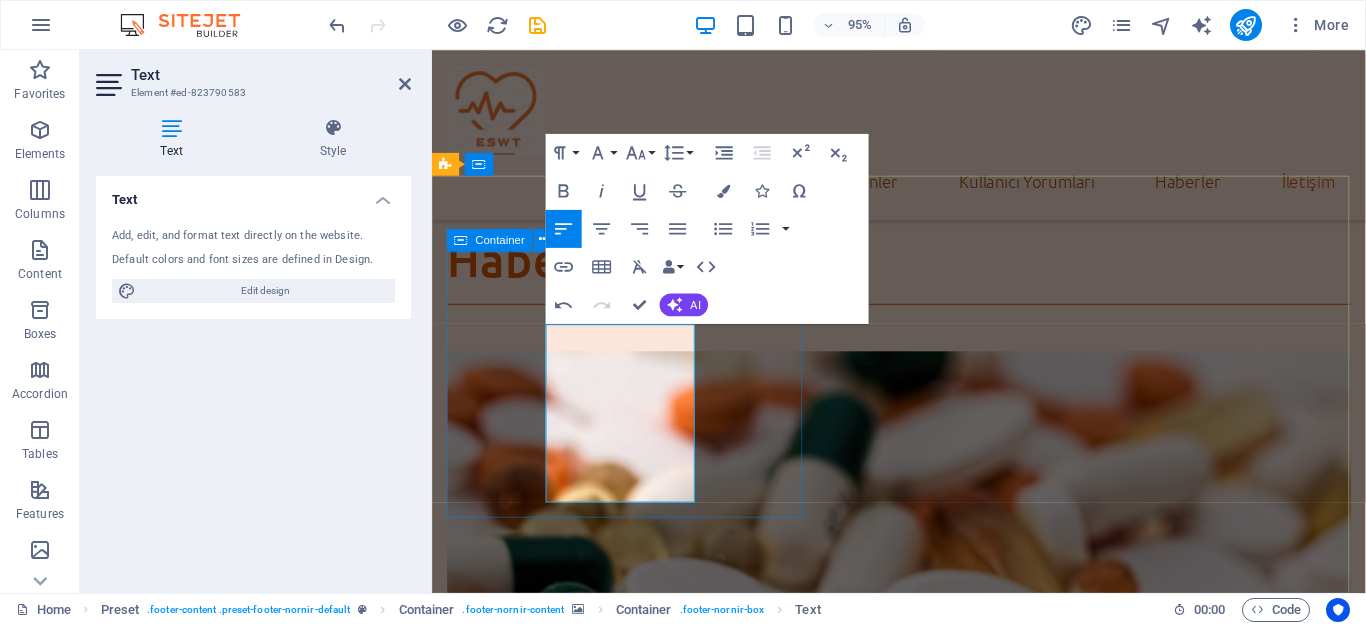 click on "İletişim       info@example.com.tr   Yasal Uyarı | Gizlilik" at bounding box center (923, 5430) 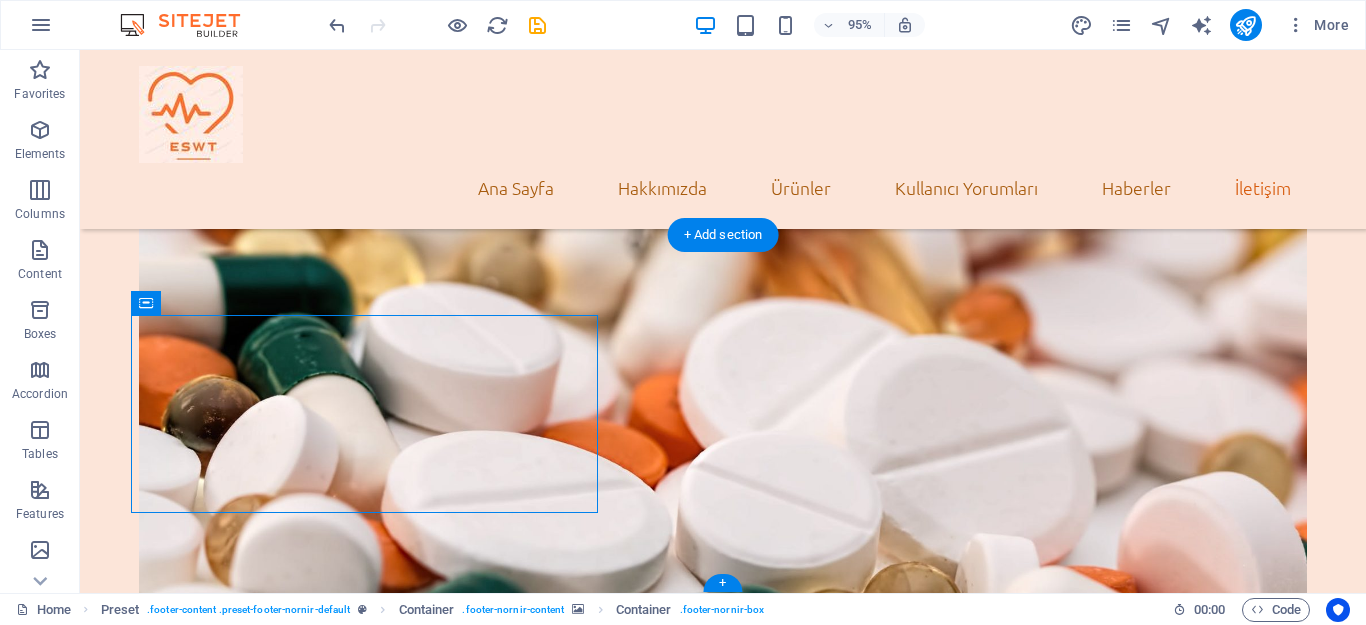 scroll, scrollTop: 5521, scrollLeft: 0, axis: vertical 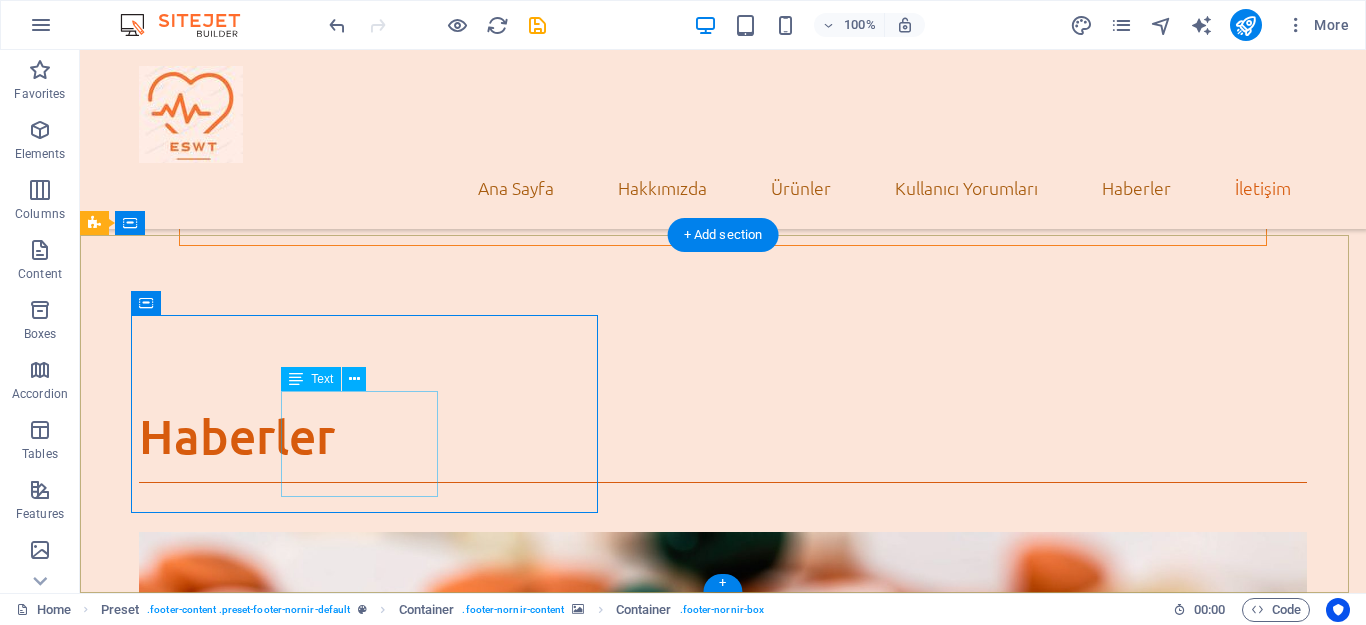click on "info@example.com.tr   Yasal Uyarı | Gizlilik" at bounding box center [723, 6086] 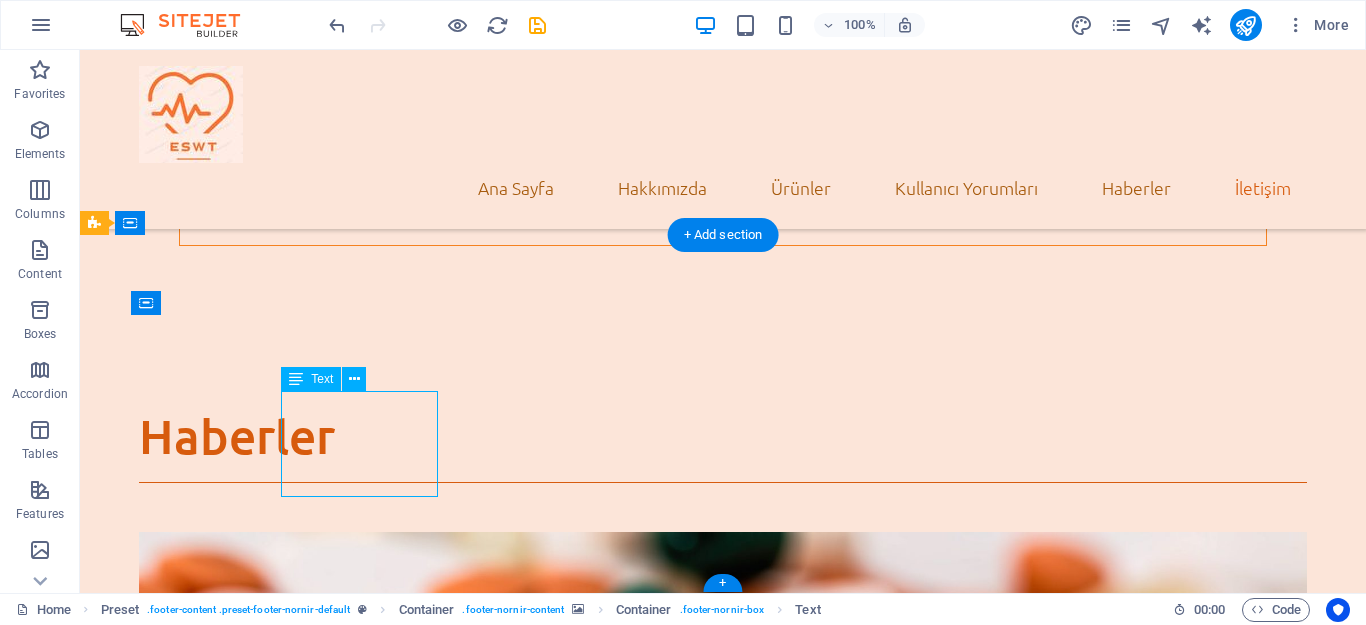 click on "info@example.com.tr   Yasal Uyarı | Gizlilik" at bounding box center (723, 6086) 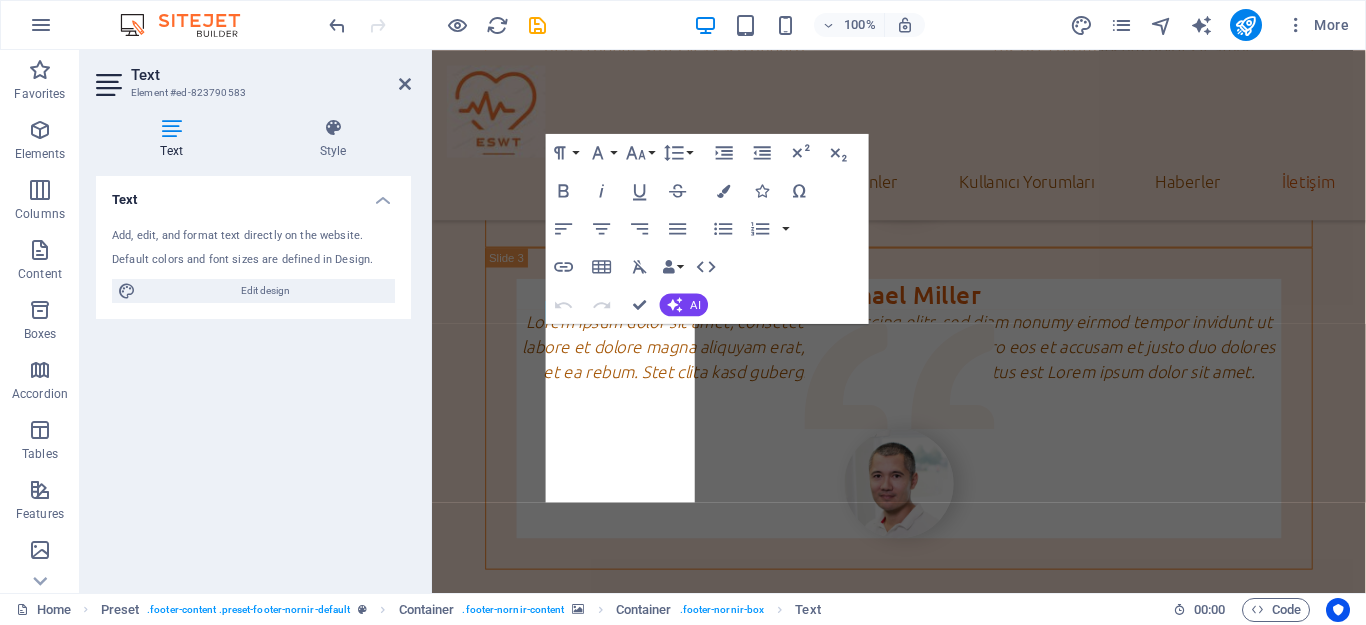 scroll, scrollTop: 6037, scrollLeft: 0, axis: vertical 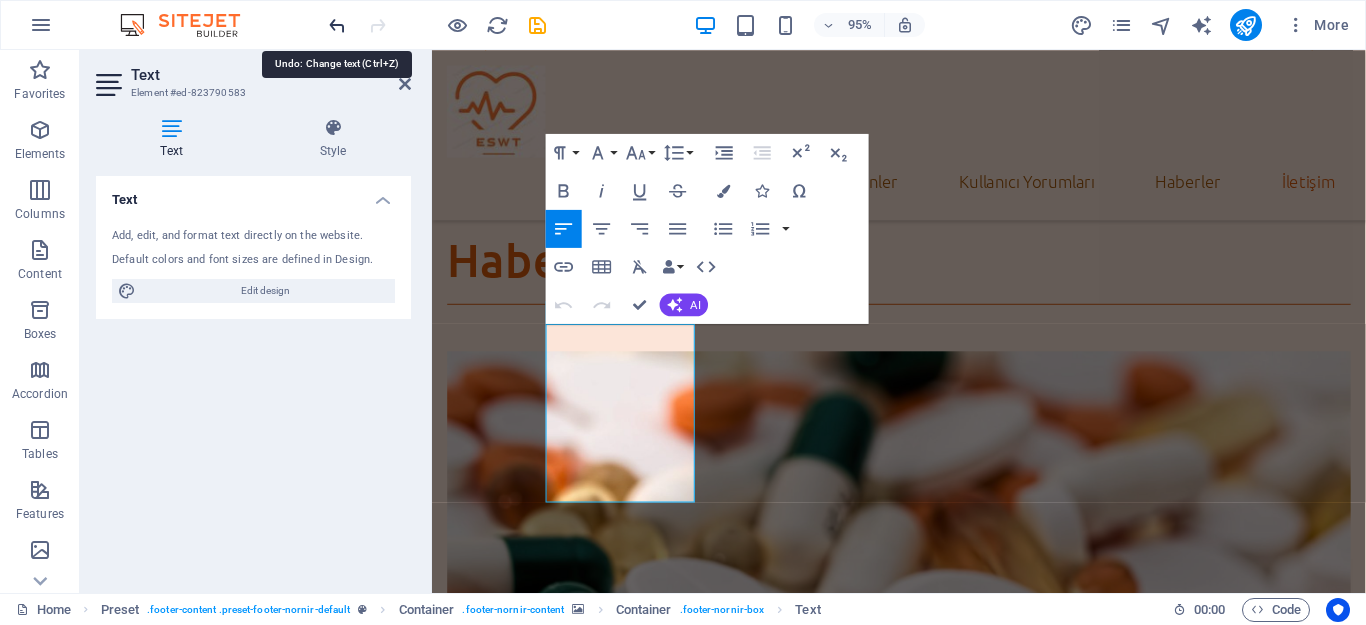 click at bounding box center [337, 25] 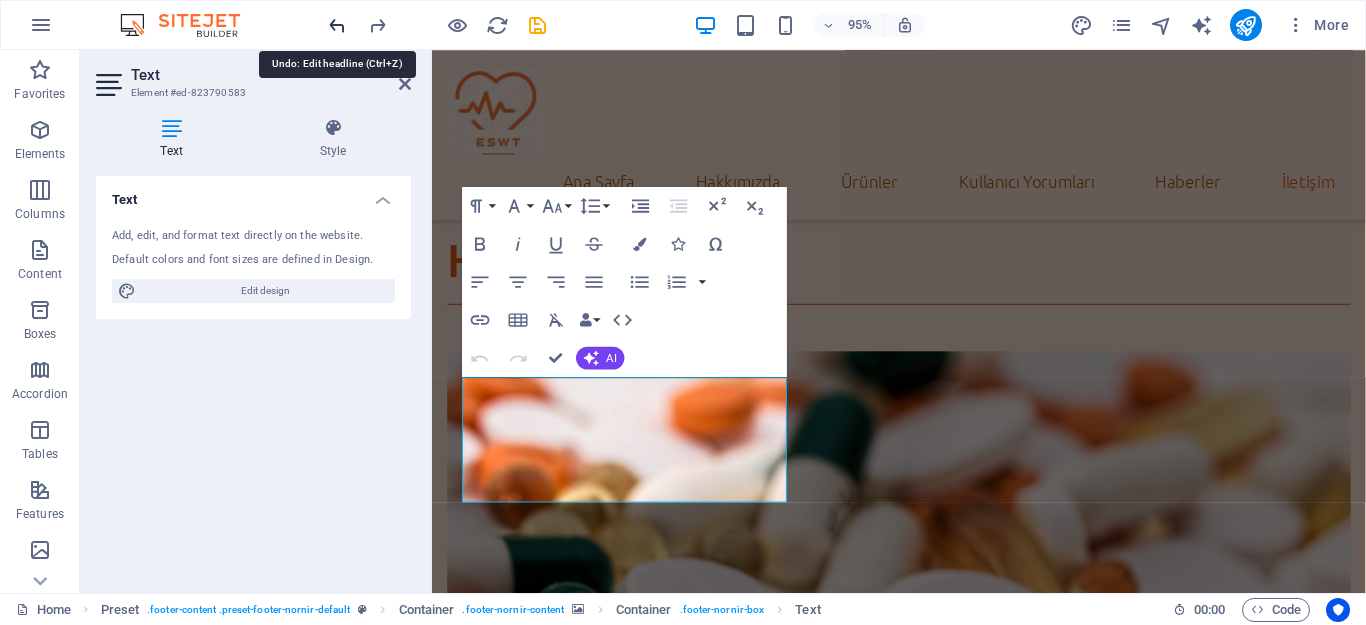scroll, scrollTop: 5981, scrollLeft: 0, axis: vertical 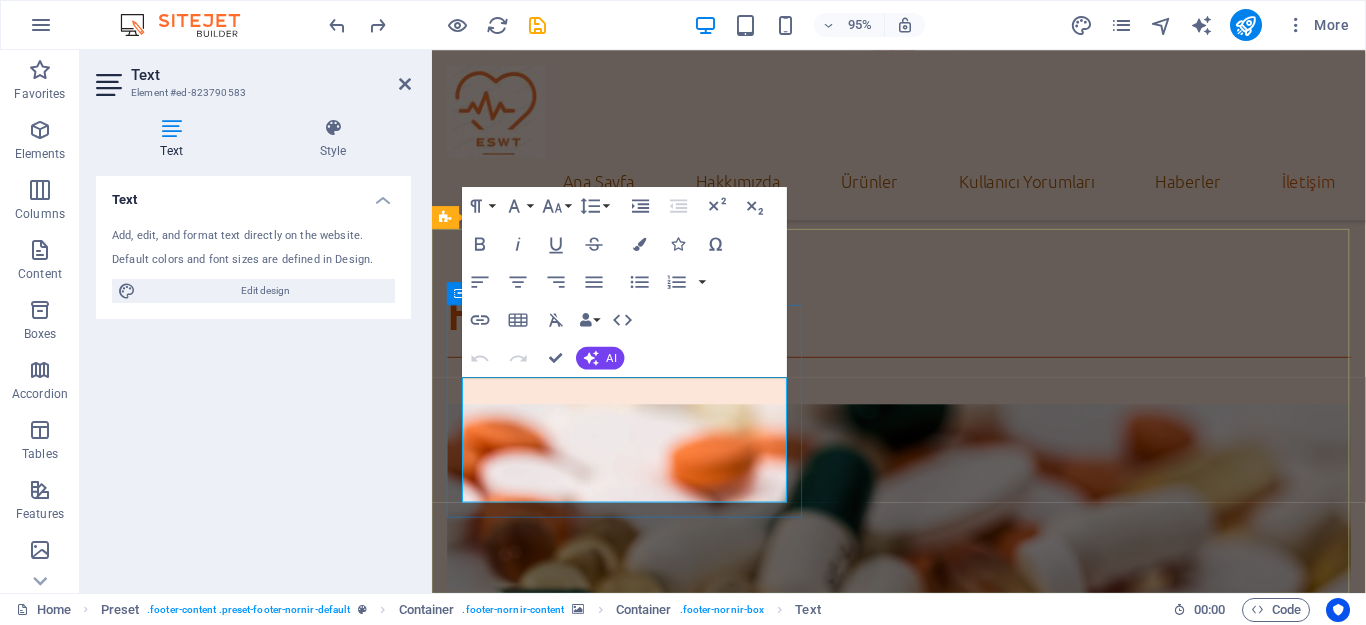 click on "[EMAIL]   Legal Notice  |  Privacy" at bounding box center (923, 5459) 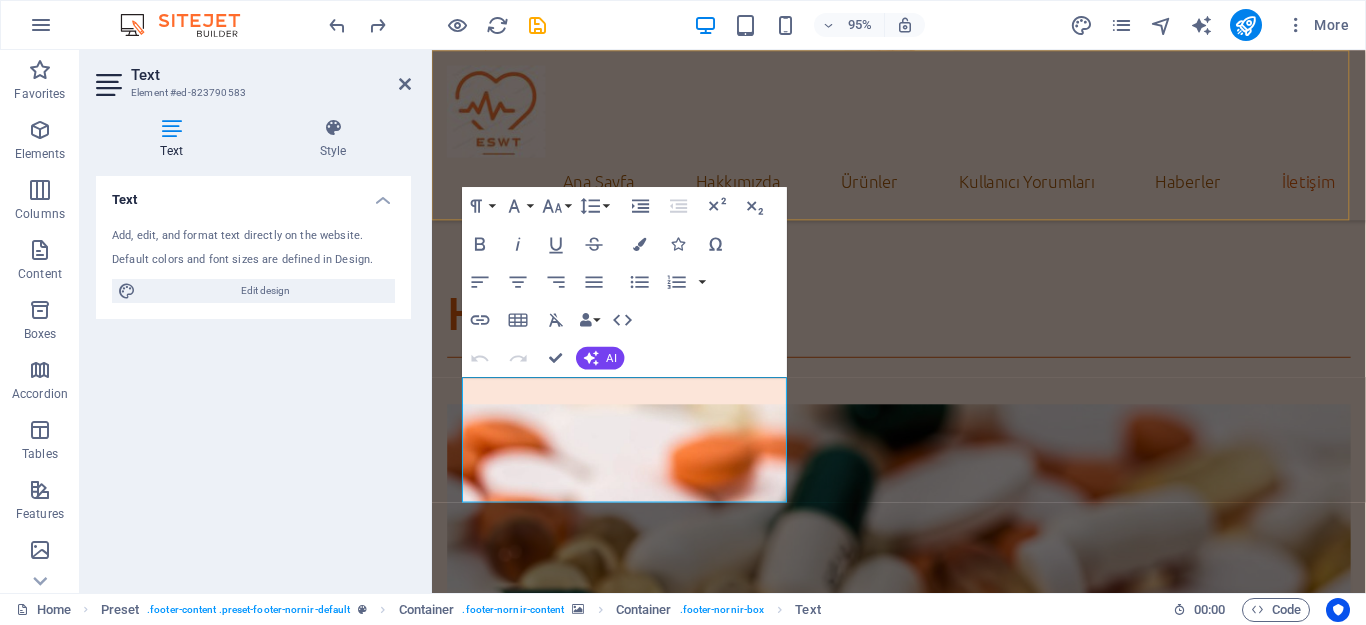 click on "Ana Sayfa Hakkımızda Ürünler Kullanıcı Yorumları Haberler İletişim" at bounding box center [923, 139] 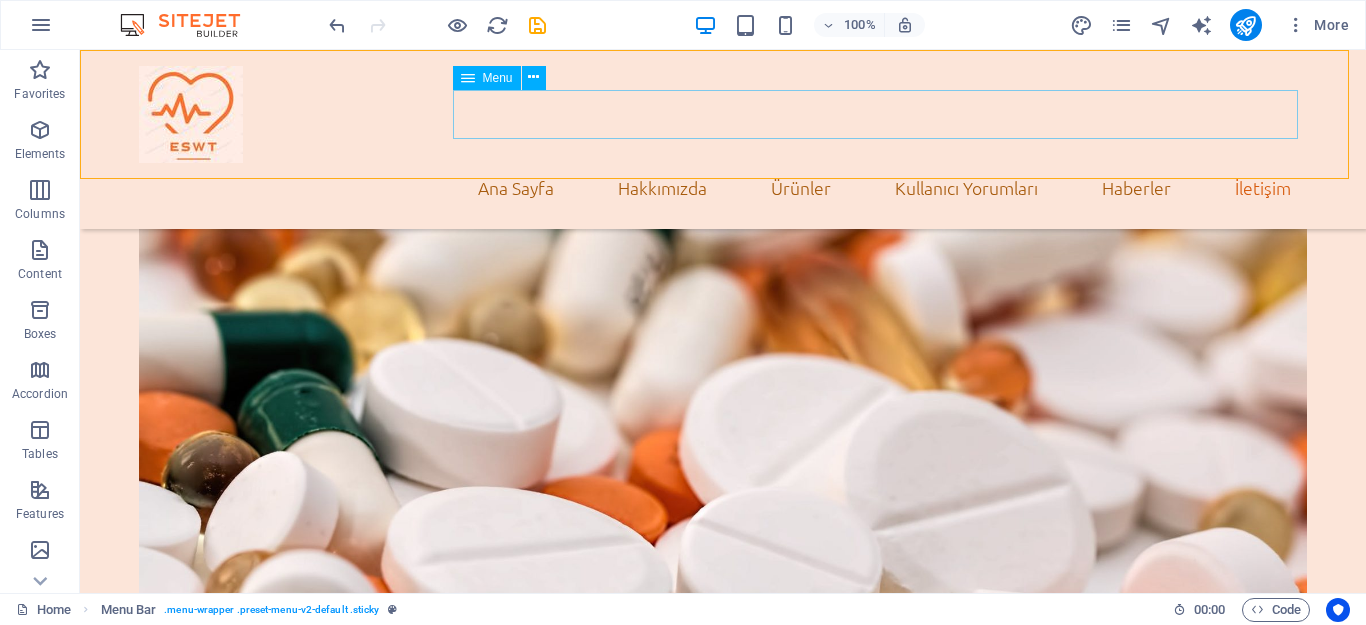 scroll, scrollTop: 5521, scrollLeft: 0, axis: vertical 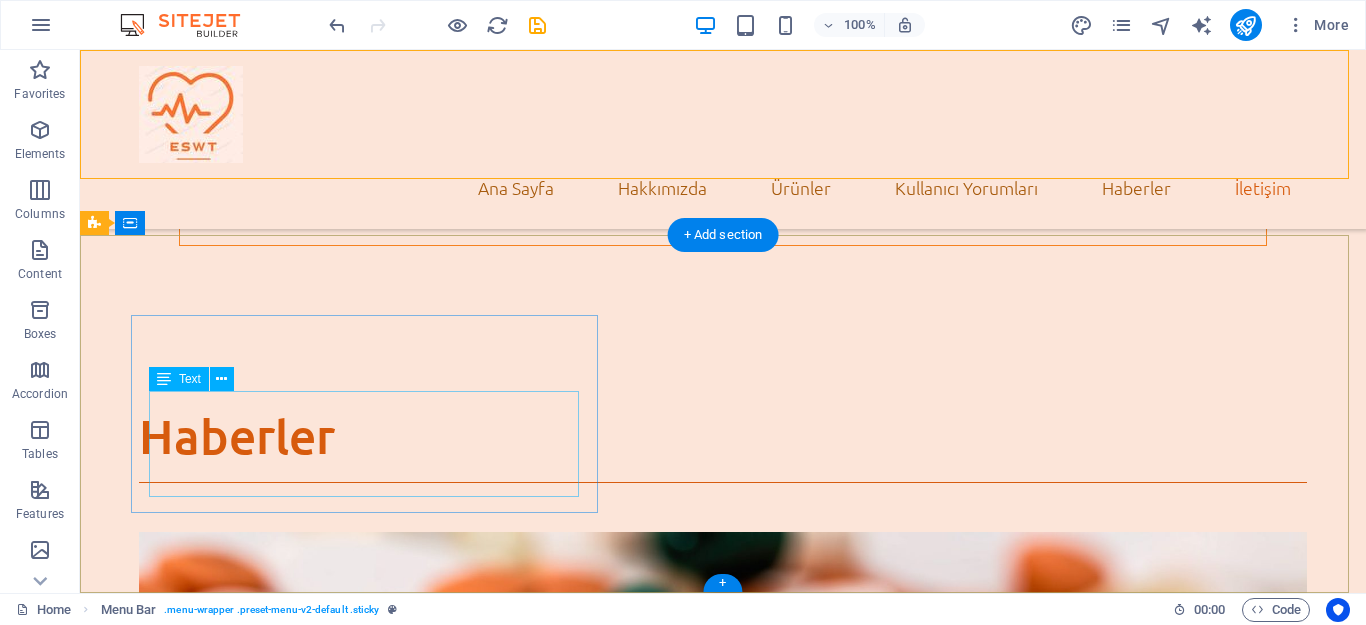 click on "[EMAIL]   Legal Notice  |  Privacy" at bounding box center (723, 6086) 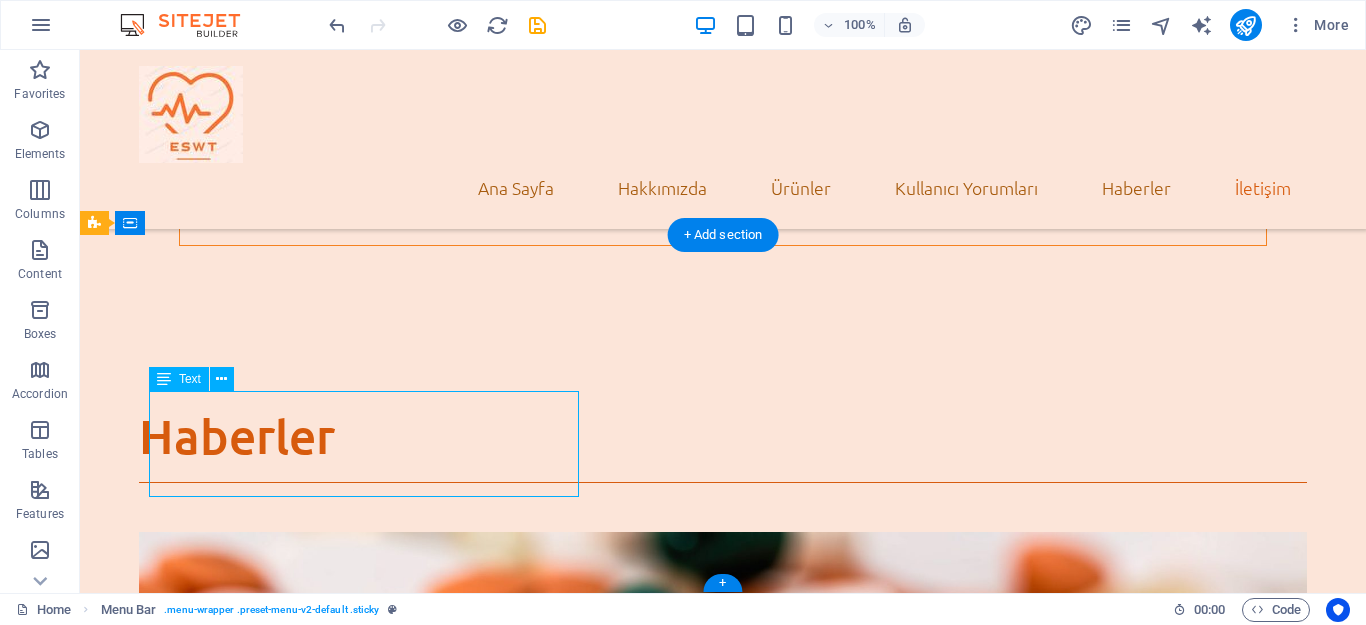 click on "[EMAIL]   Legal Notice  |  Privacy" at bounding box center [723, 6086] 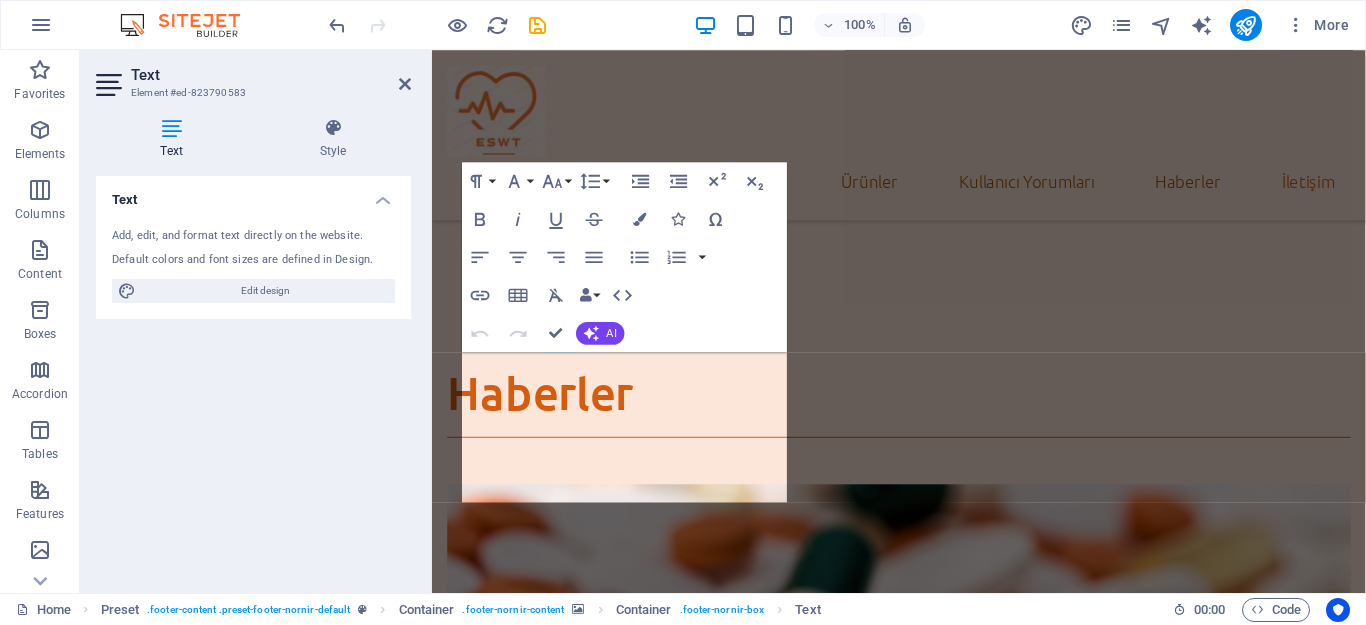 scroll, scrollTop: 6007, scrollLeft: 0, axis: vertical 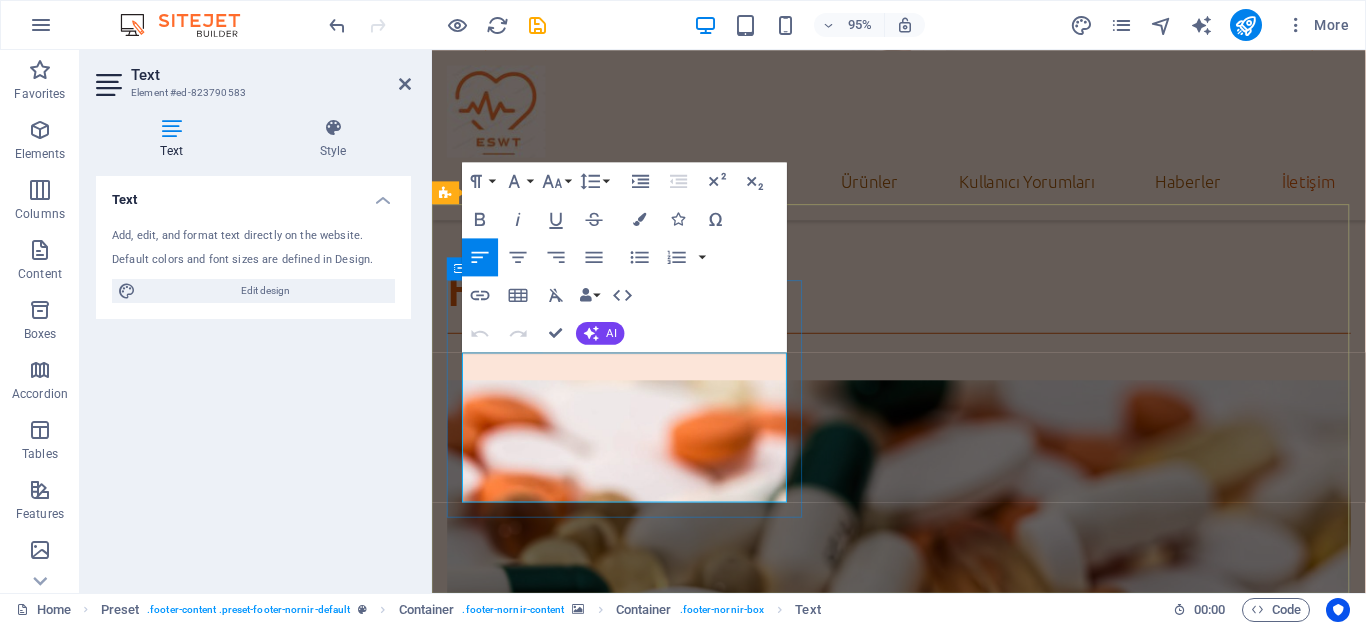 click on "Legal Notice" at bounding box center [512, 5362] 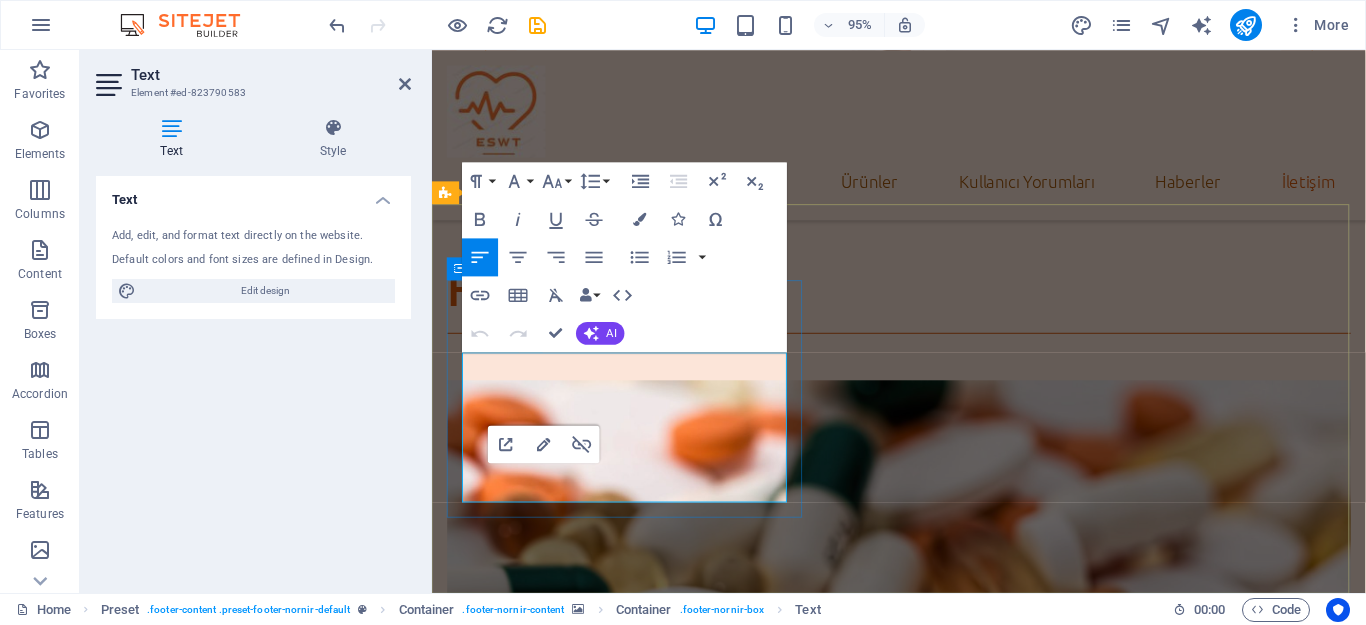 drag, startPoint x: 596, startPoint y: 509, endPoint x: 500, endPoint y: 507, distance: 96.02083 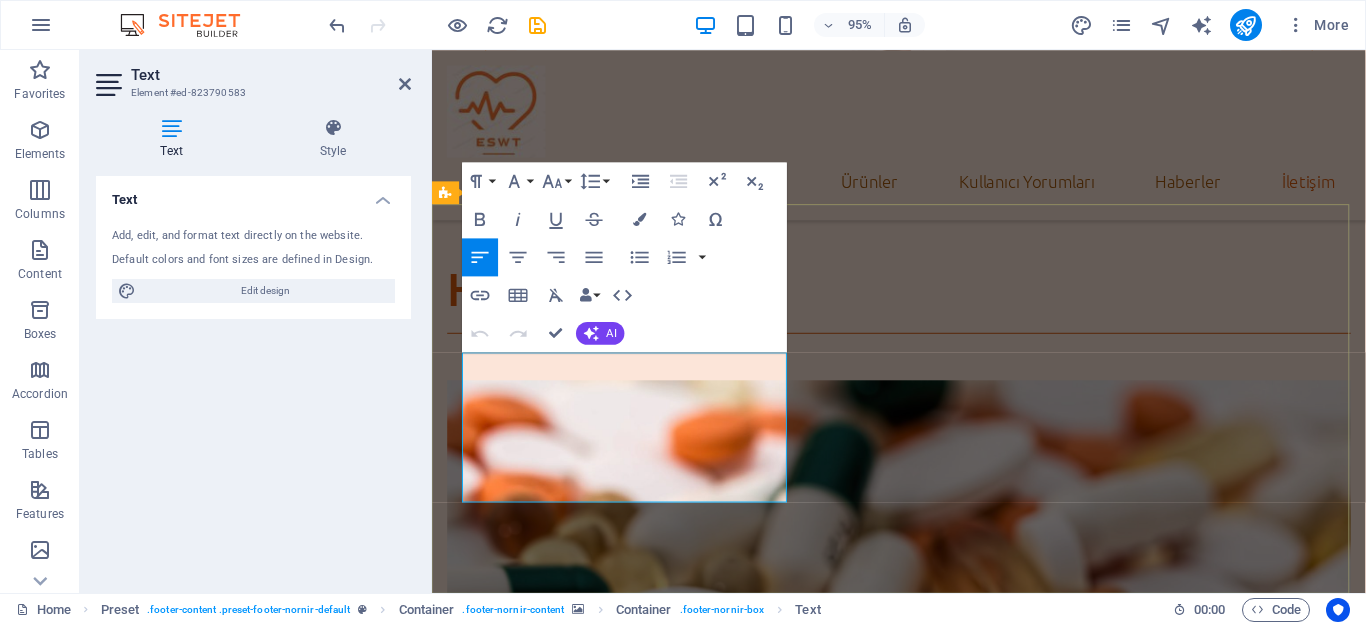 type 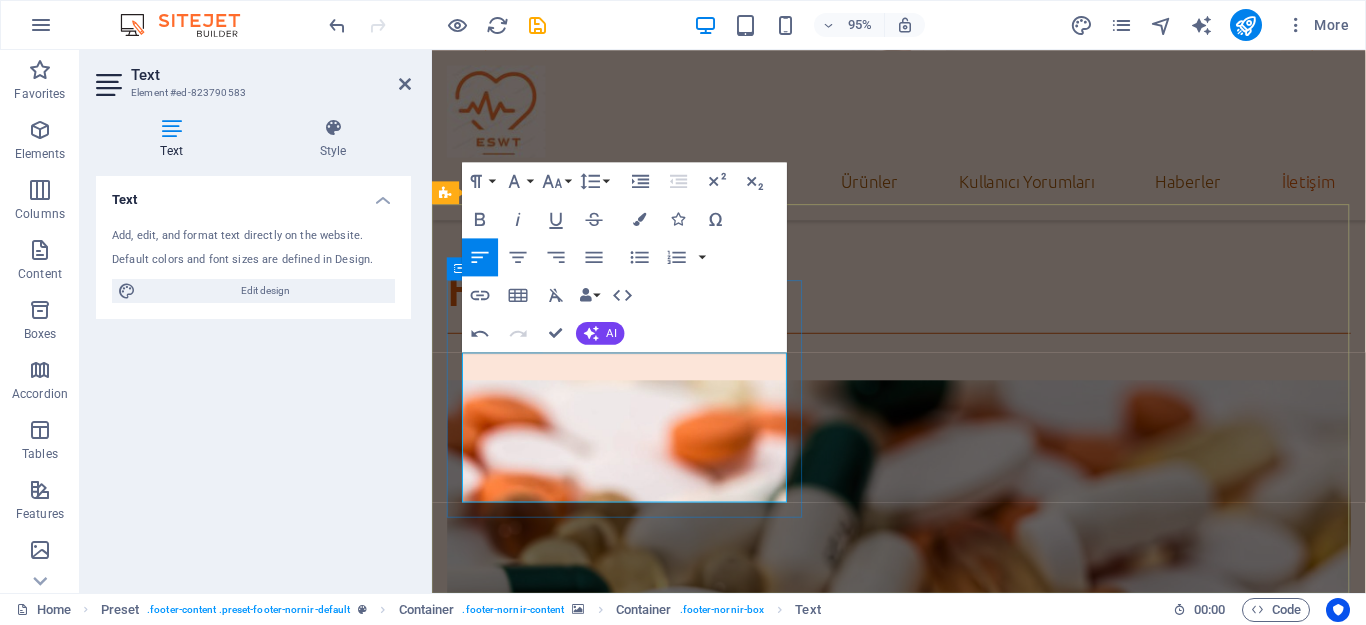 click on "33c093011fc297ed9cb11a67050da1@cpanel.local" at bounding box center [923, 5446] 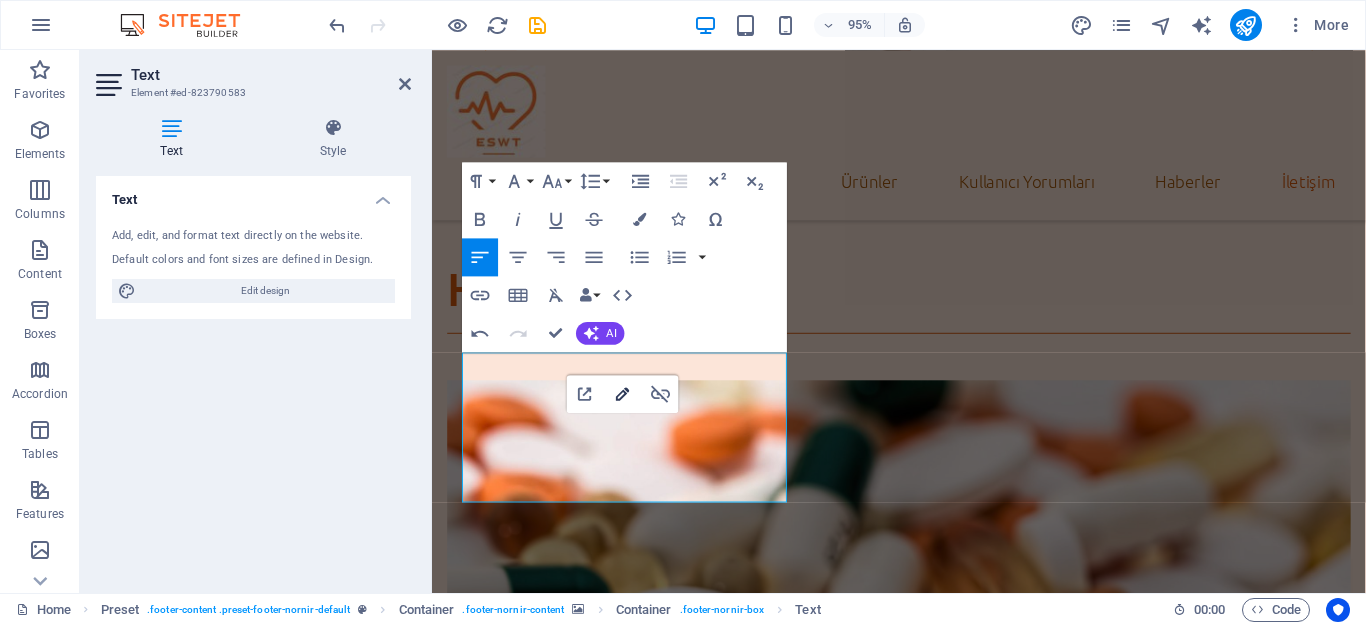 click 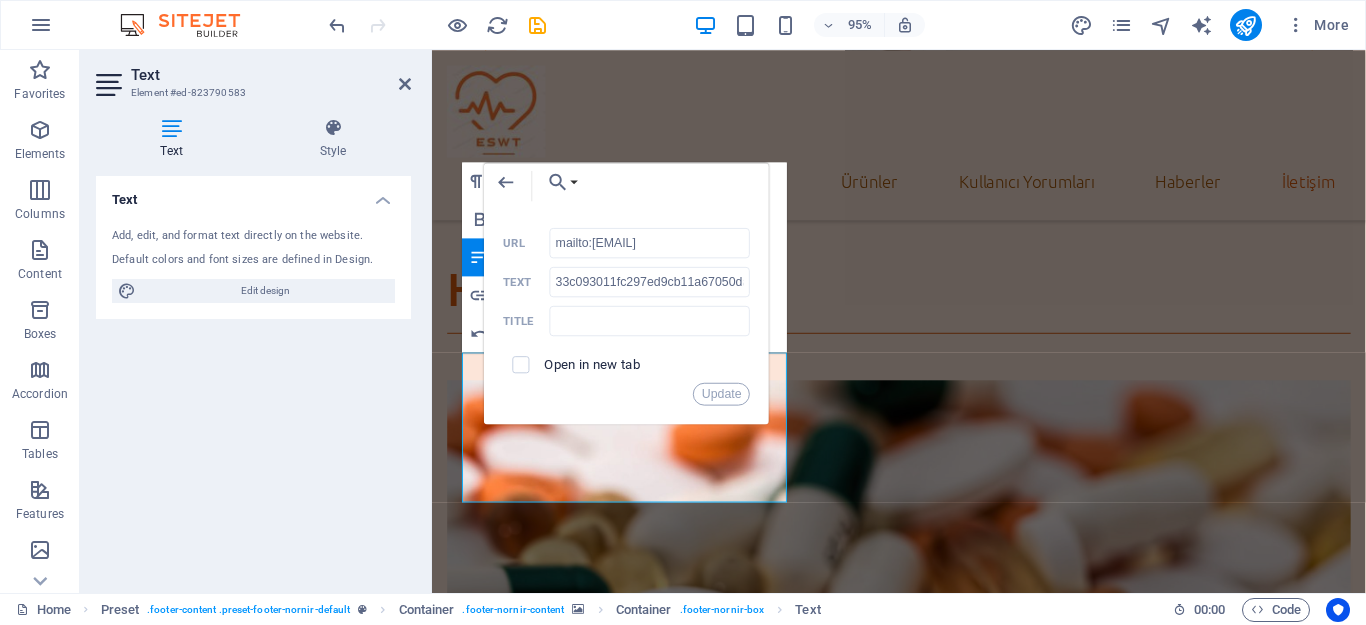 scroll, scrollTop: 0, scrollLeft: 131, axis: horizontal 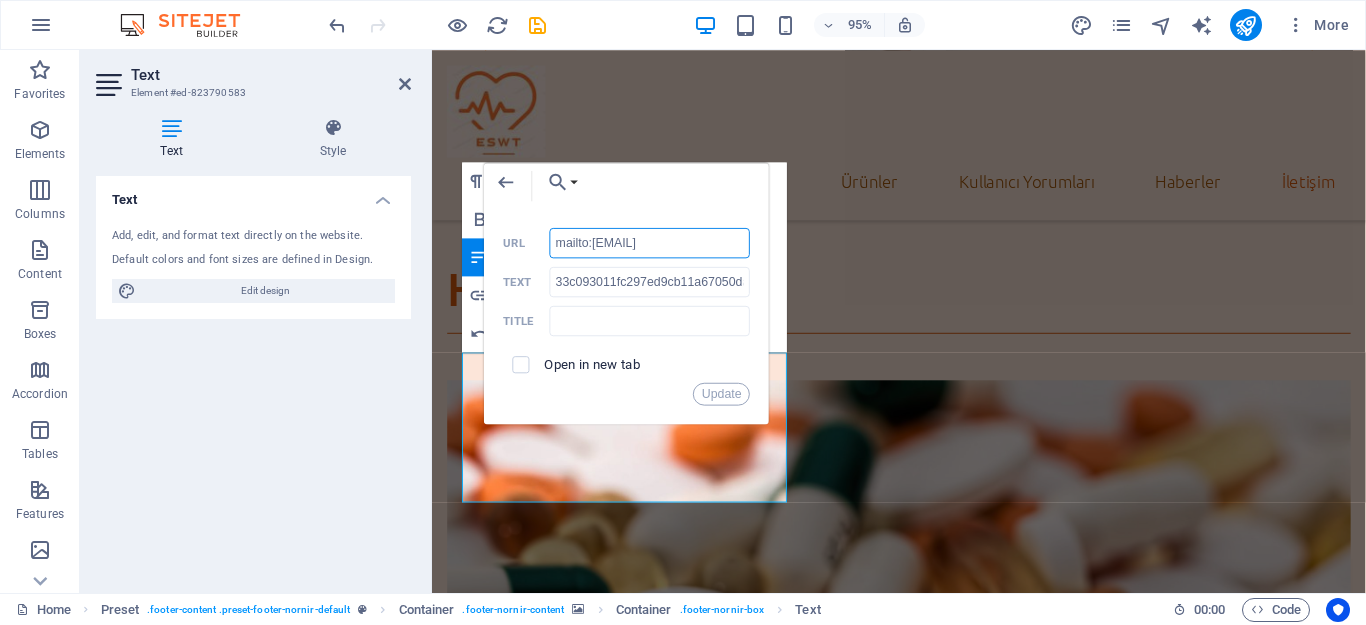 drag, startPoint x: 741, startPoint y: 244, endPoint x: 388, endPoint y: 243, distance: 353.0014 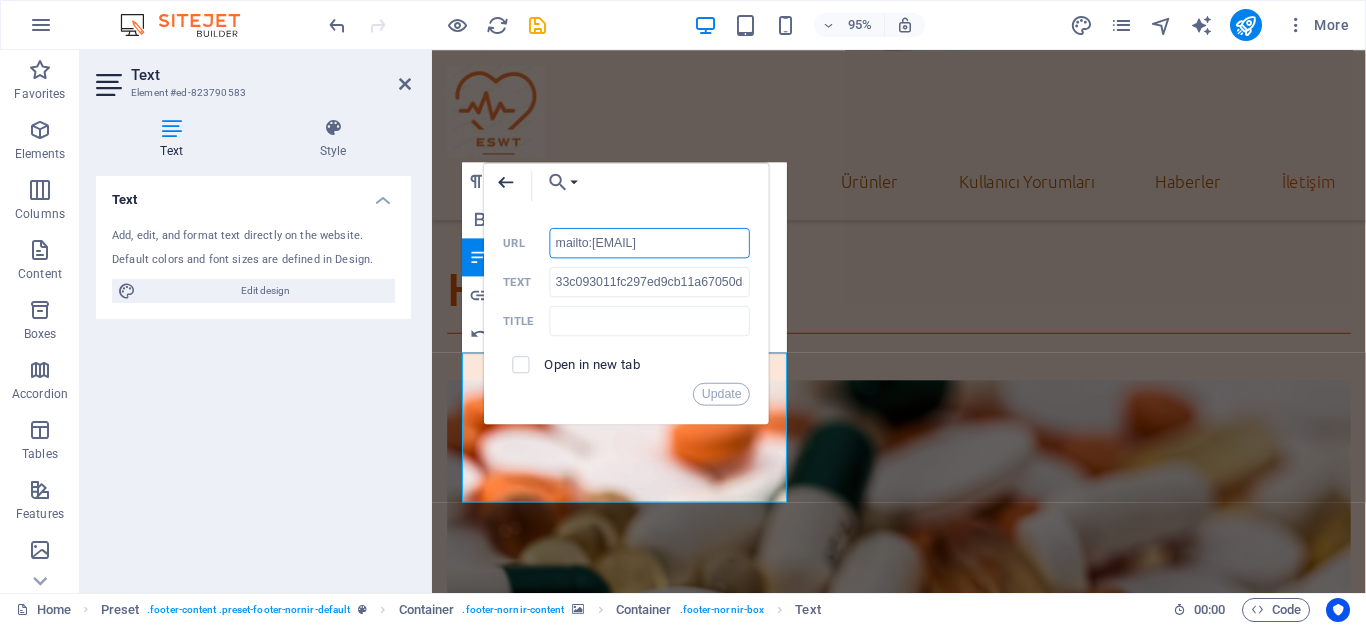 click 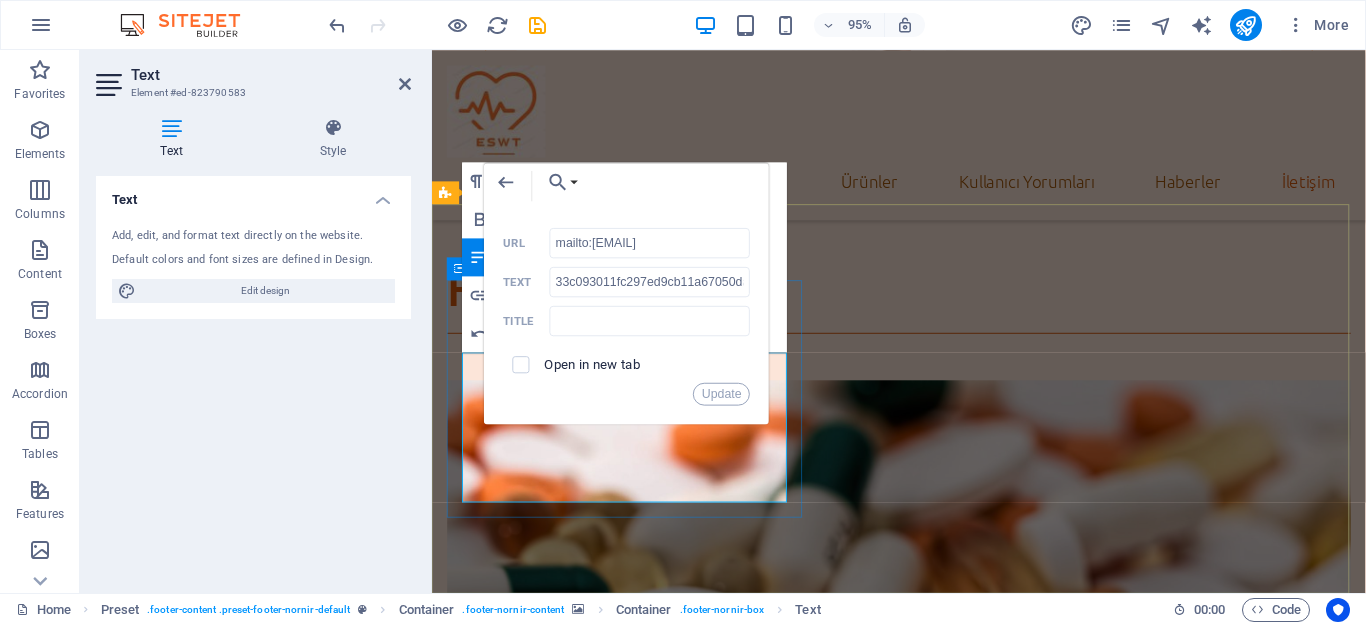 click on "Yasal Uyarı |  Privacy" at bounding box center (923, 5473) 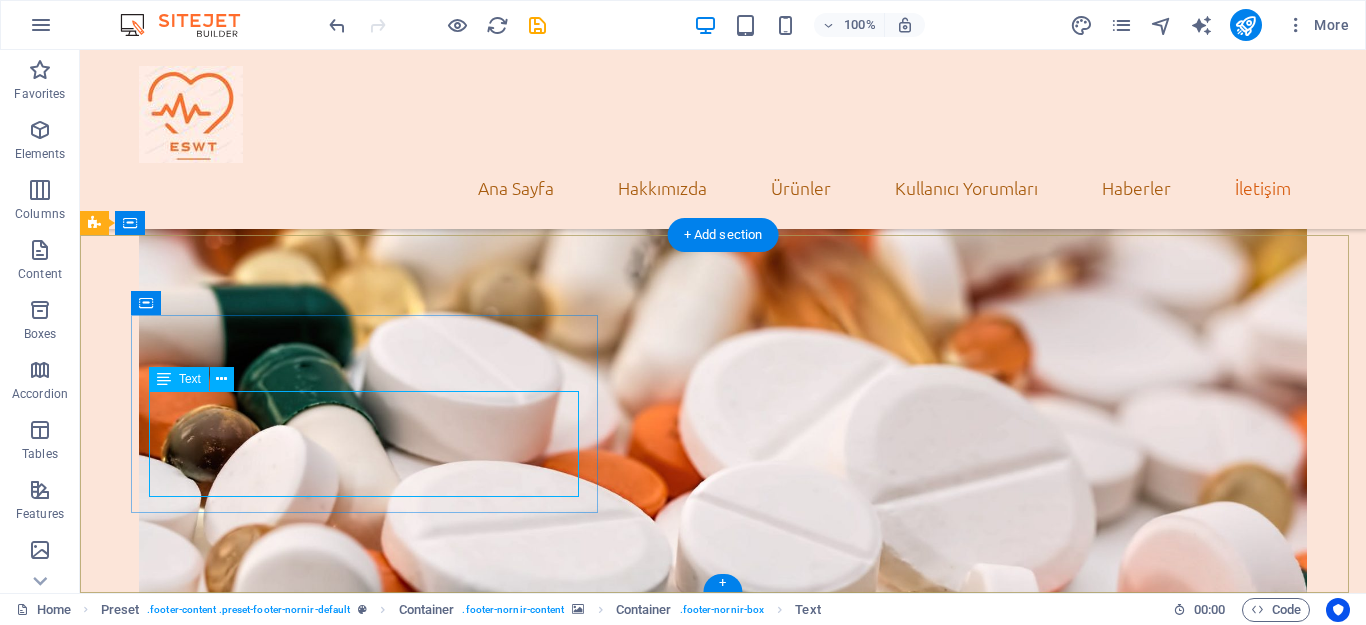 scroll, scrollTop: 5521, scrollLeft: 0, axis: vertical 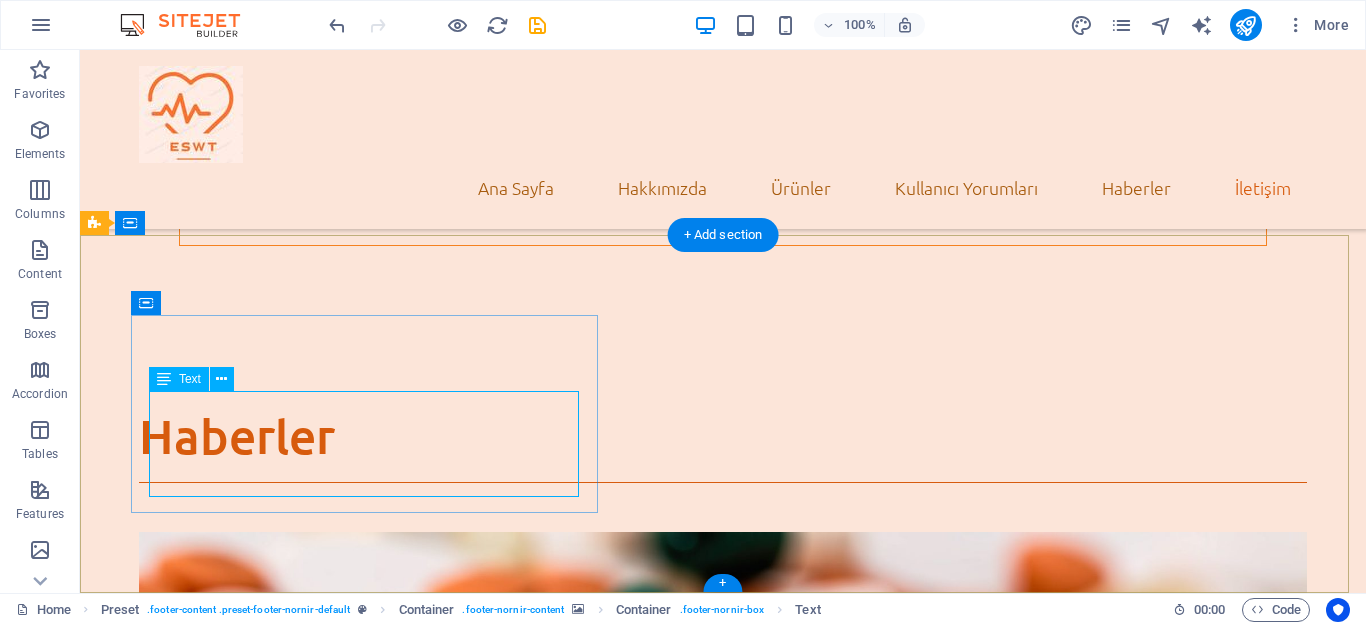 click on "[EMAIL]  Yasal Uyarı |  Privacy" at bounding box center [723, 6086] 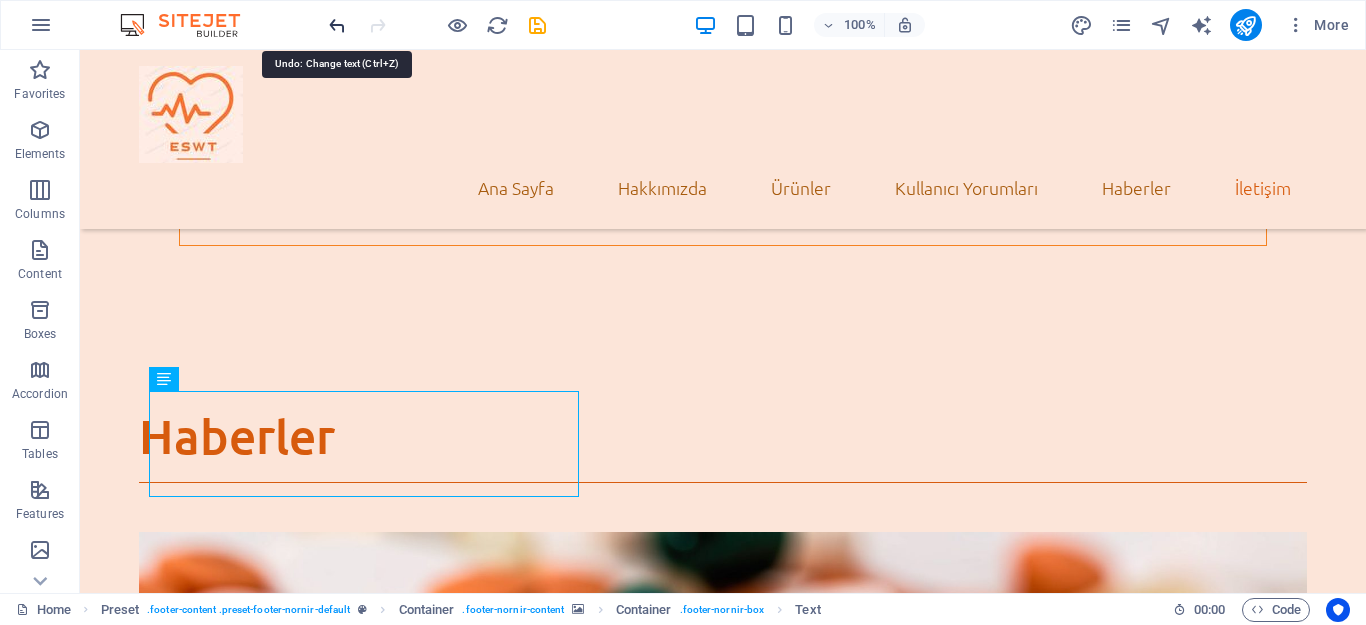 click at bounding box center (337, 25) 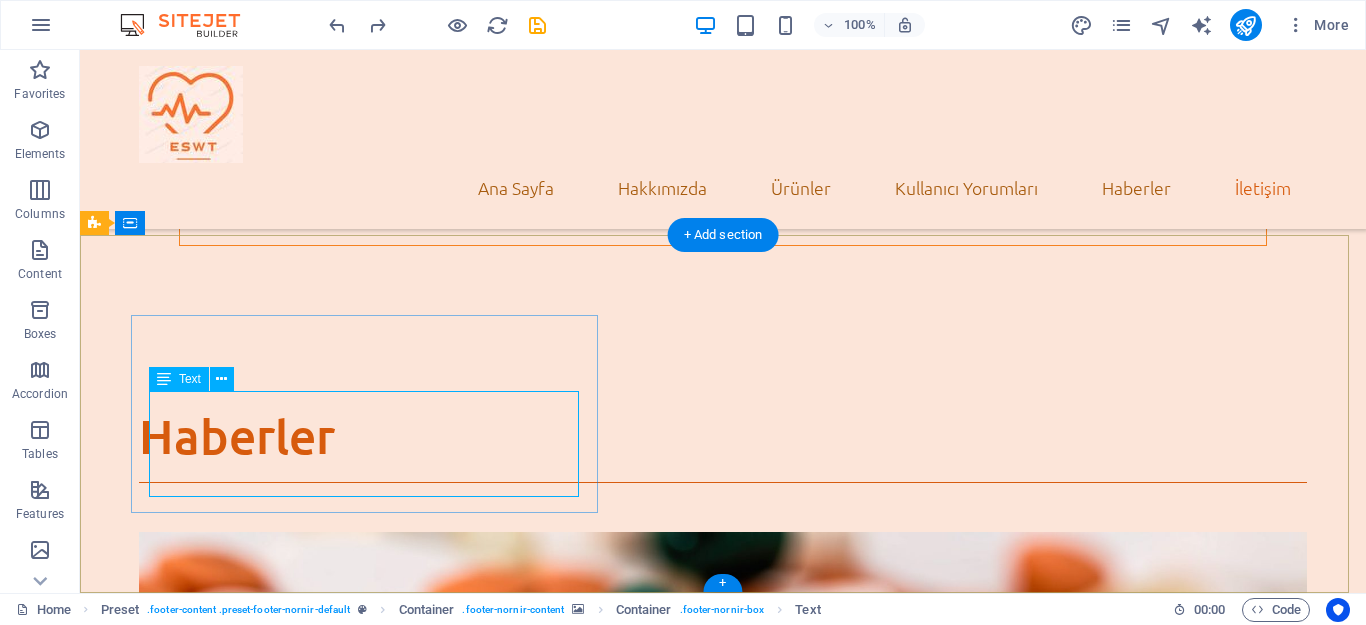 click on "[EMAIL]   Legal Notice  |  Privacy" at bounding box center [723, 6086] 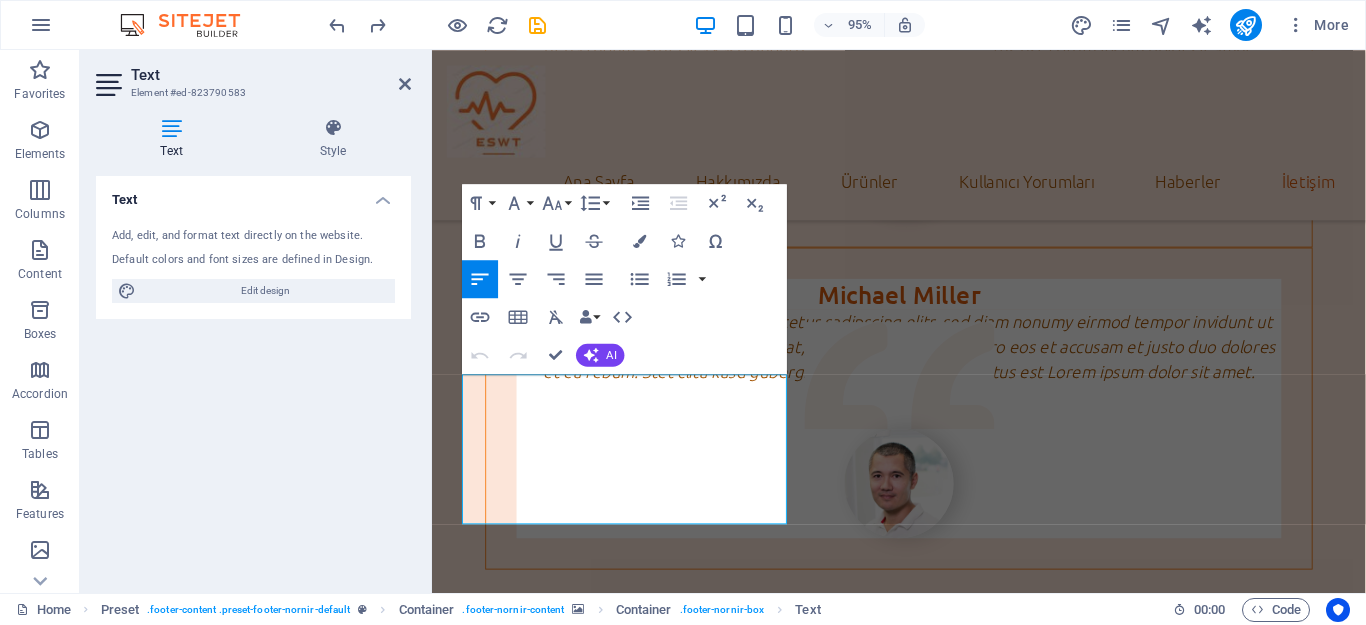 scroll, scrollTop: 5984, scrollLeft: 0, axis: vertical 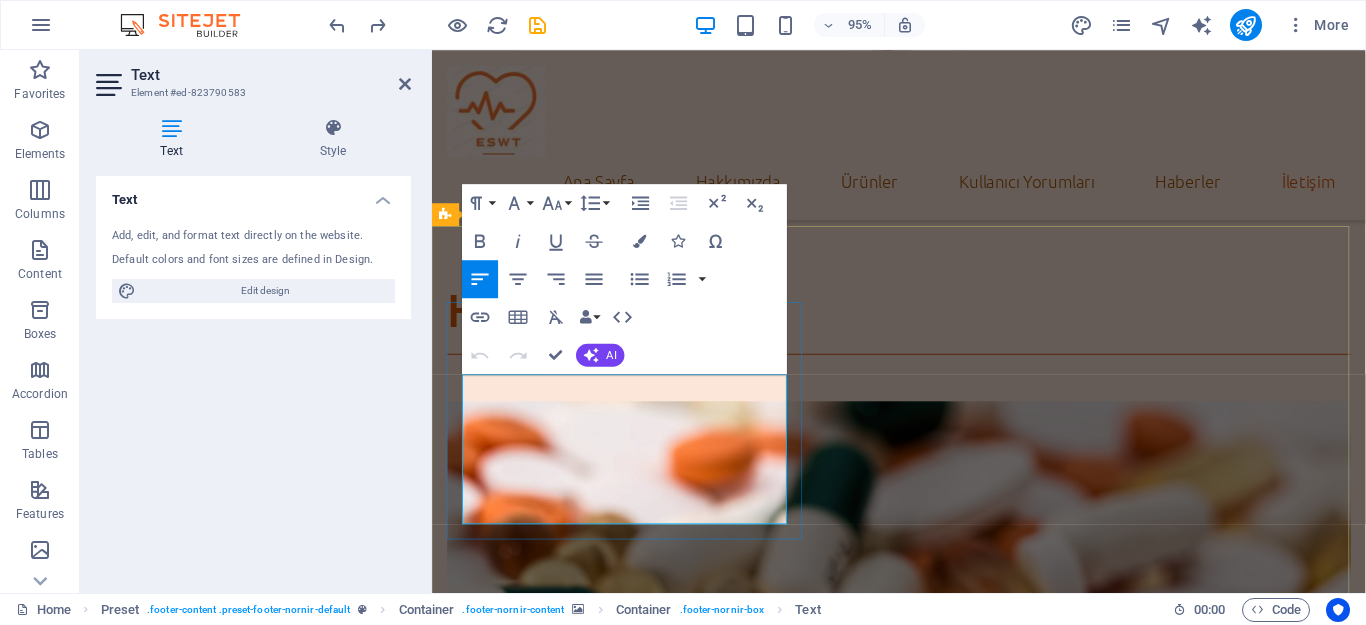 click on "Legal Notice" at bounding box center (512, 5385) 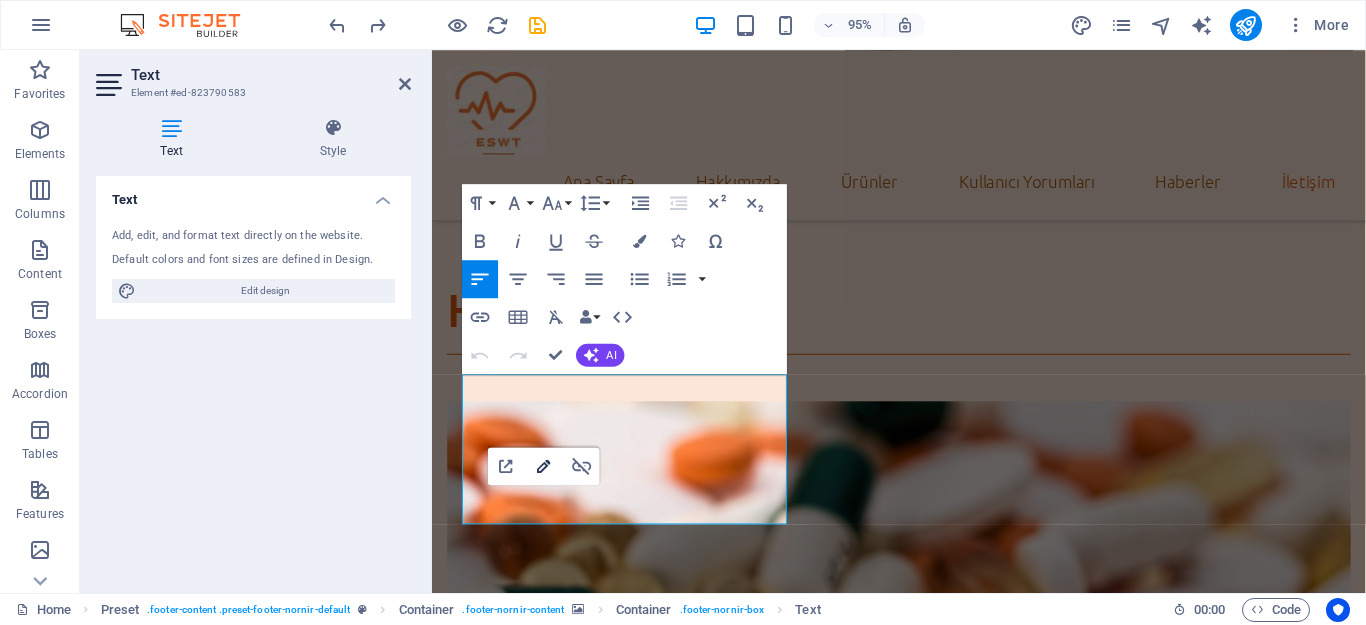click 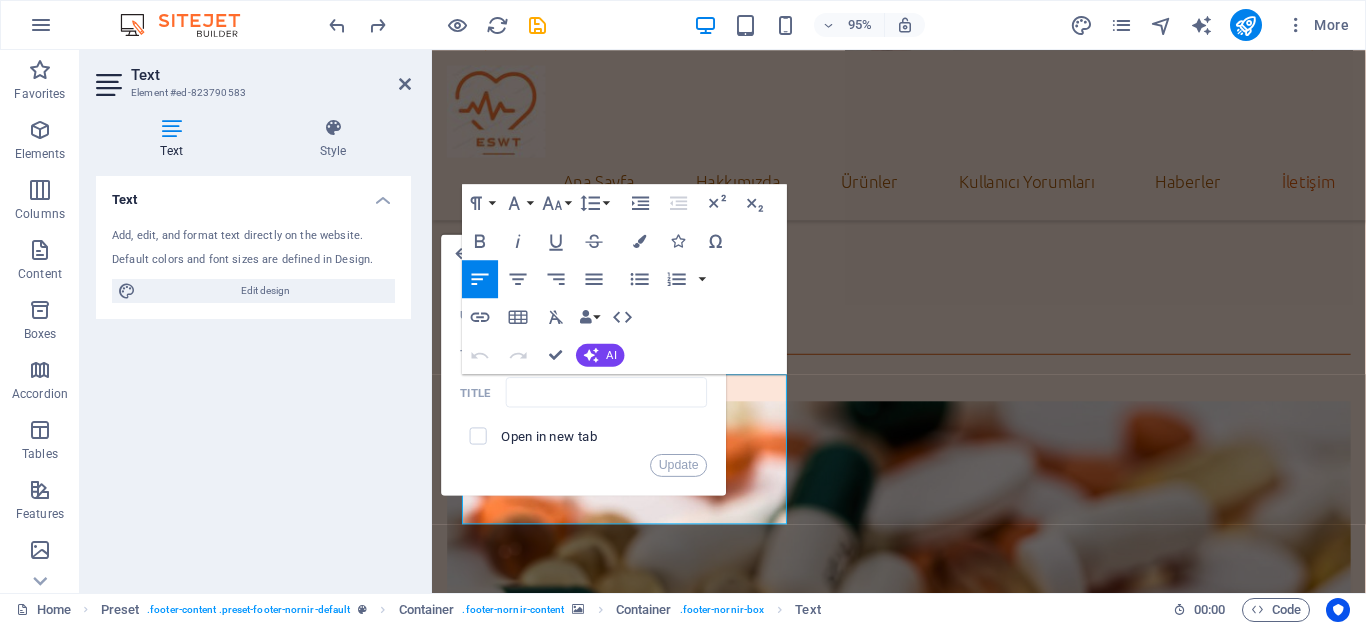 click on "Paragraph Format Normal Heading 1 Heading 2 Heading 3 Heading 4 Heading 5 Heading 6 Code Font Family Arial Georgia Impact Tahoma Times New Roman Verdana Ubuntu Font Size 8 9 10 11 12 14 18 24 30 36 48 60 72 96 Line Height Default Single 1.15 1.5 Double Increase Indent Decrease Indent Superscript Subscript Bold Italic Underline Strikethrough Colors Icons Special Characters Align Left Align Center Align Right Align Justify Unordered List   Default Circle Disc Square    Ordered List   Default Lower Alpha Lower Greek Lower Roman Upper Alpha Upper Roman    Insert Link Insert Table Clear Formatting Data Bindings Company First name Last name Street ZIP code City Email Phone Mobile Fax Custom field 1 Custom field 2 Custom field 3 Custom field 4 Custom field 5 Custom field 6 HTML Undo Redo Confirm (Ctrl+⏎) AI Improve Make shorter Make longer Fix spelling & grammar Translate to English Generate text" at bounding box center (624, 279) 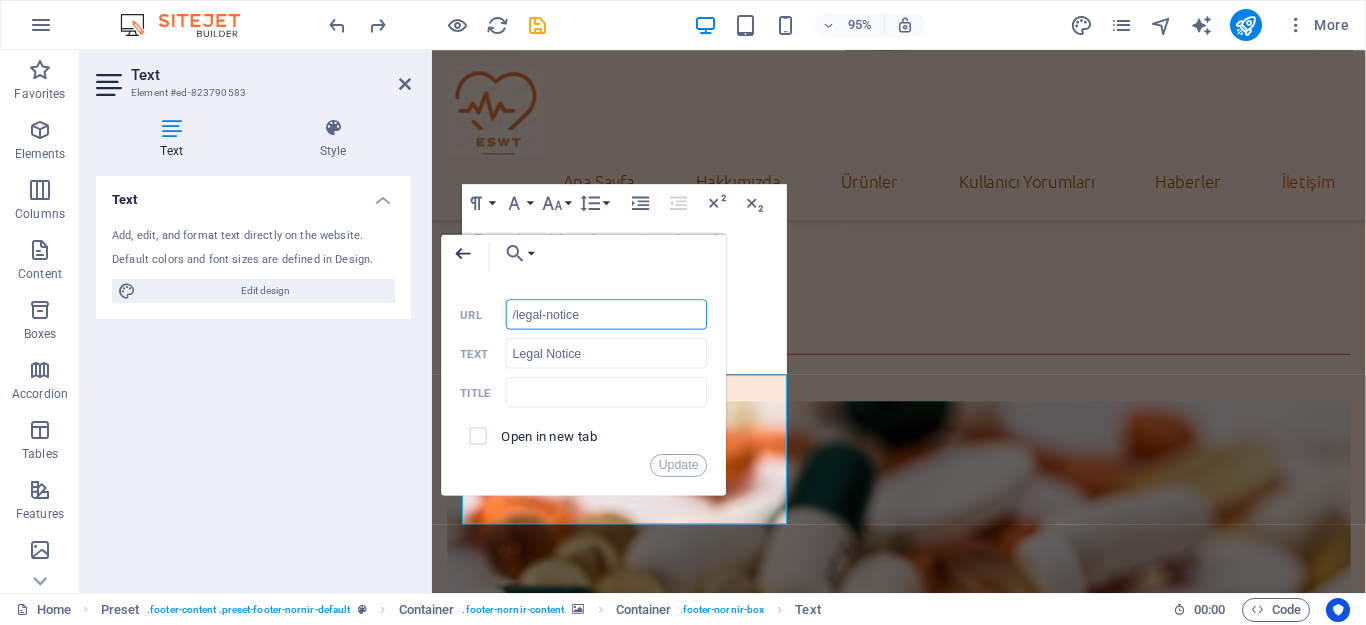 click 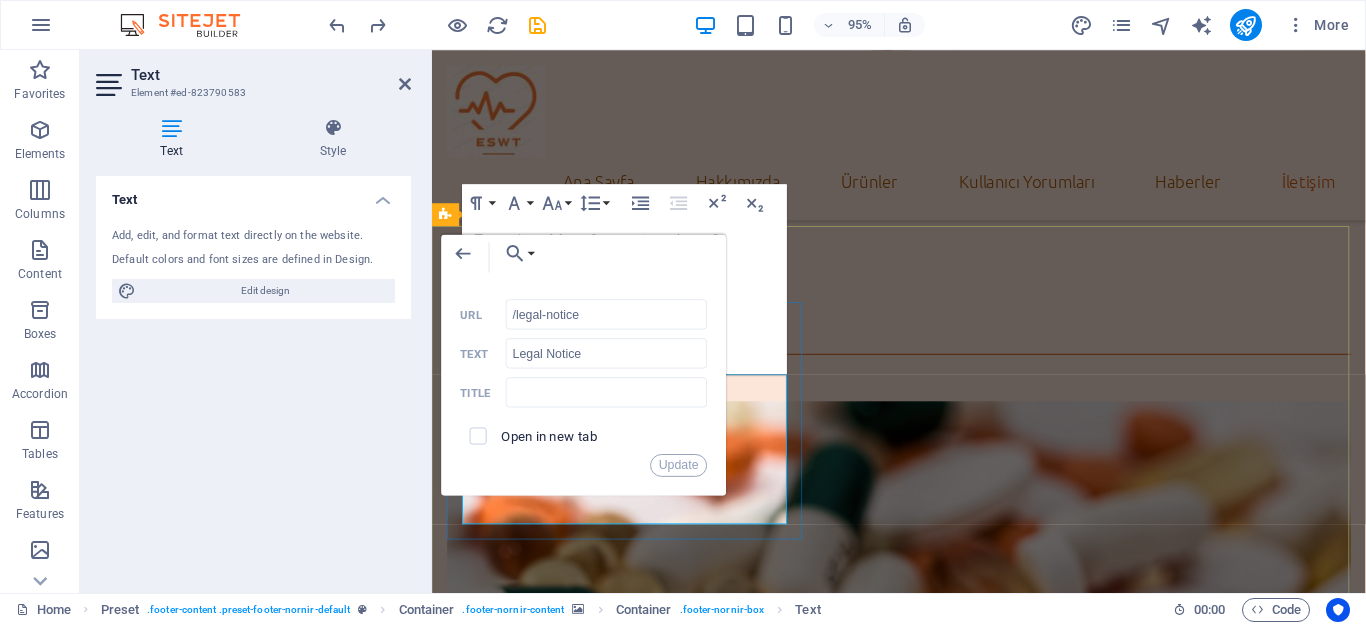 click at bounding box center (923, 5346) 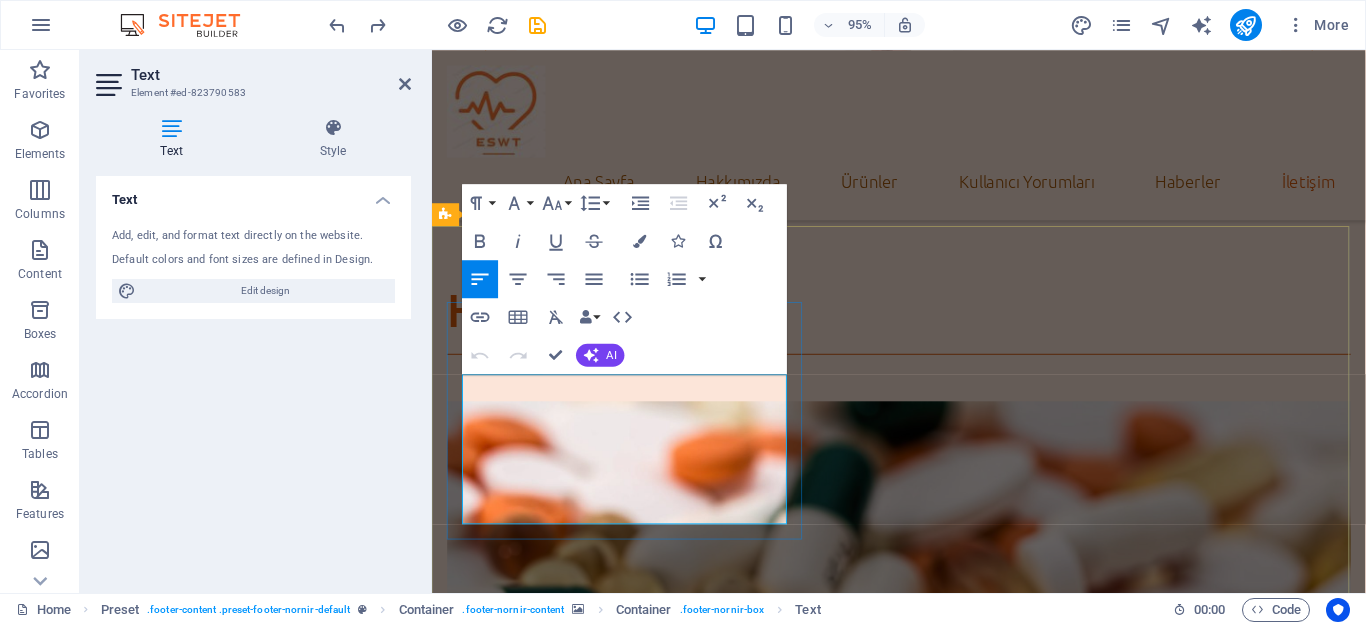 drag, startPoint x: 590, startPoint y: 534, endPoint x: 498, endPoint y: 526, distance: 92.34717 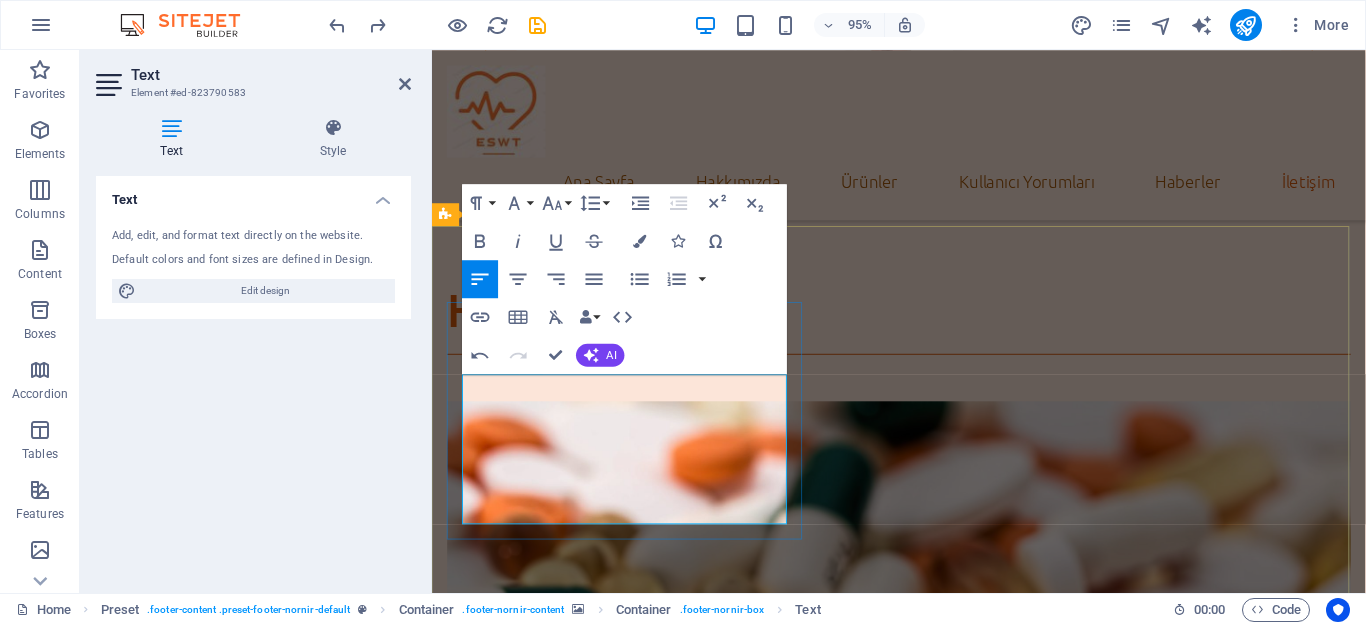 click on "Yasal Uyarı  |  Privacy" at bounding box center (923, 5496) 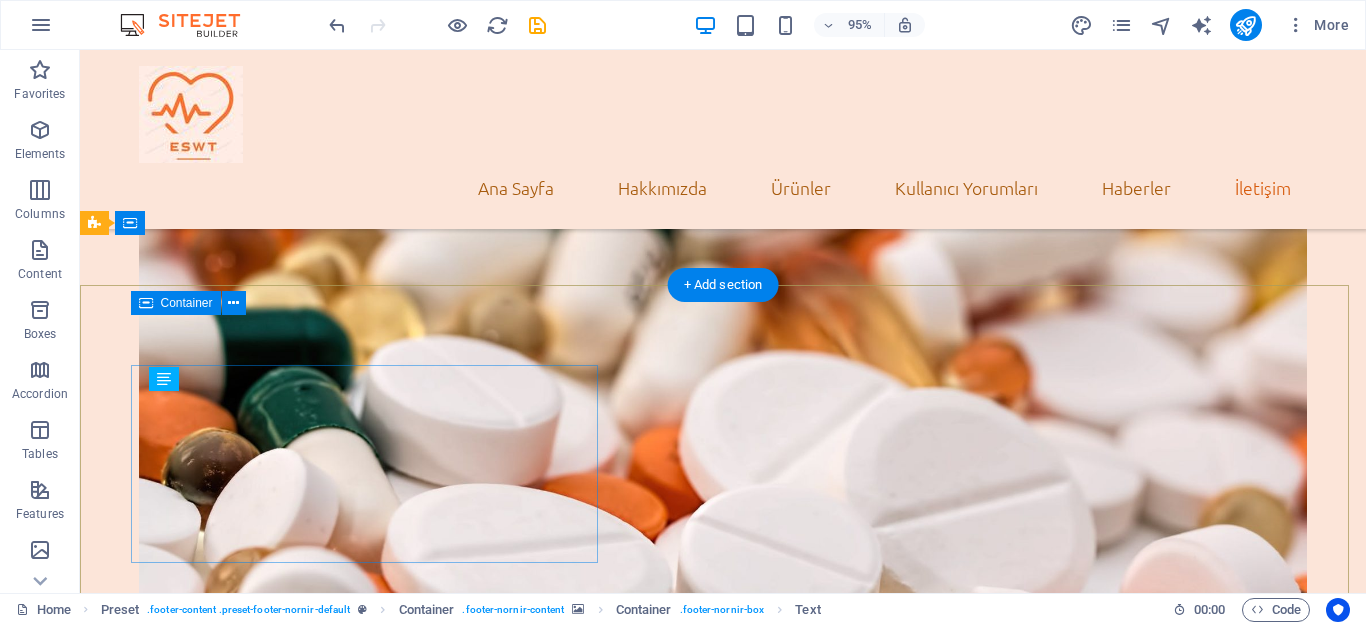 scroll, scrollTop: 5521, scrollLeft: 0, axis: vertical 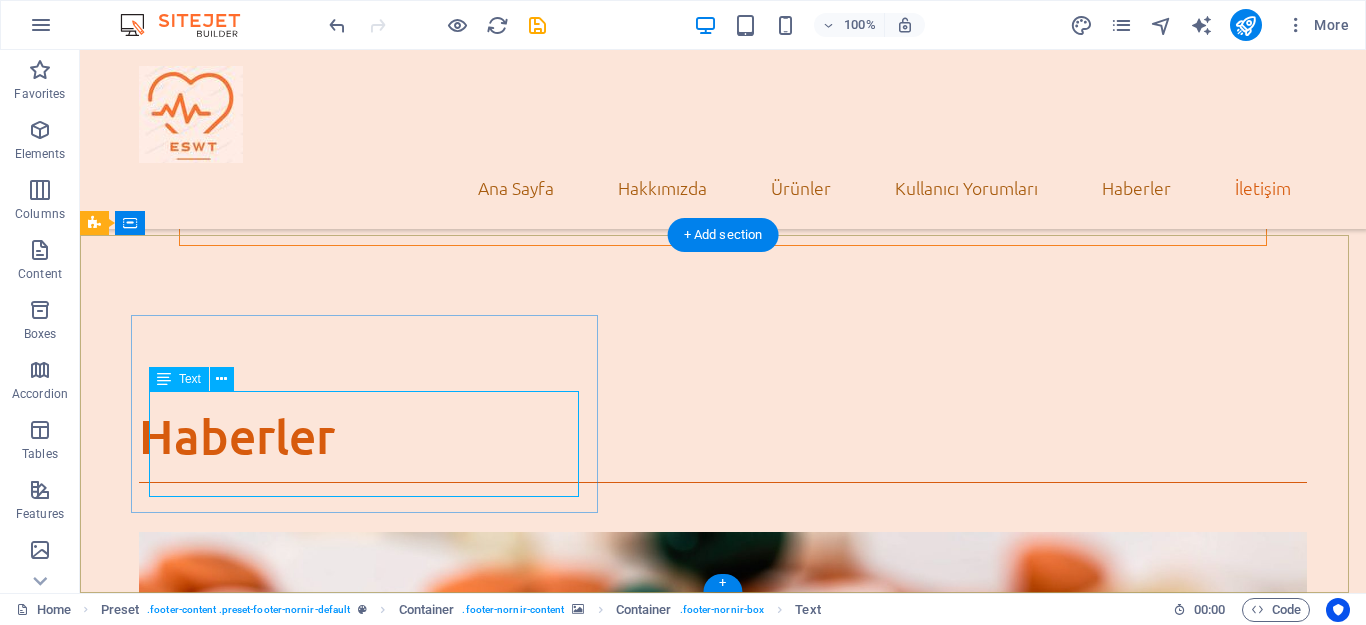 click on "[EMAIL]  Yasal Uyarı |  Privacy" at bounding box center (723, 6086) 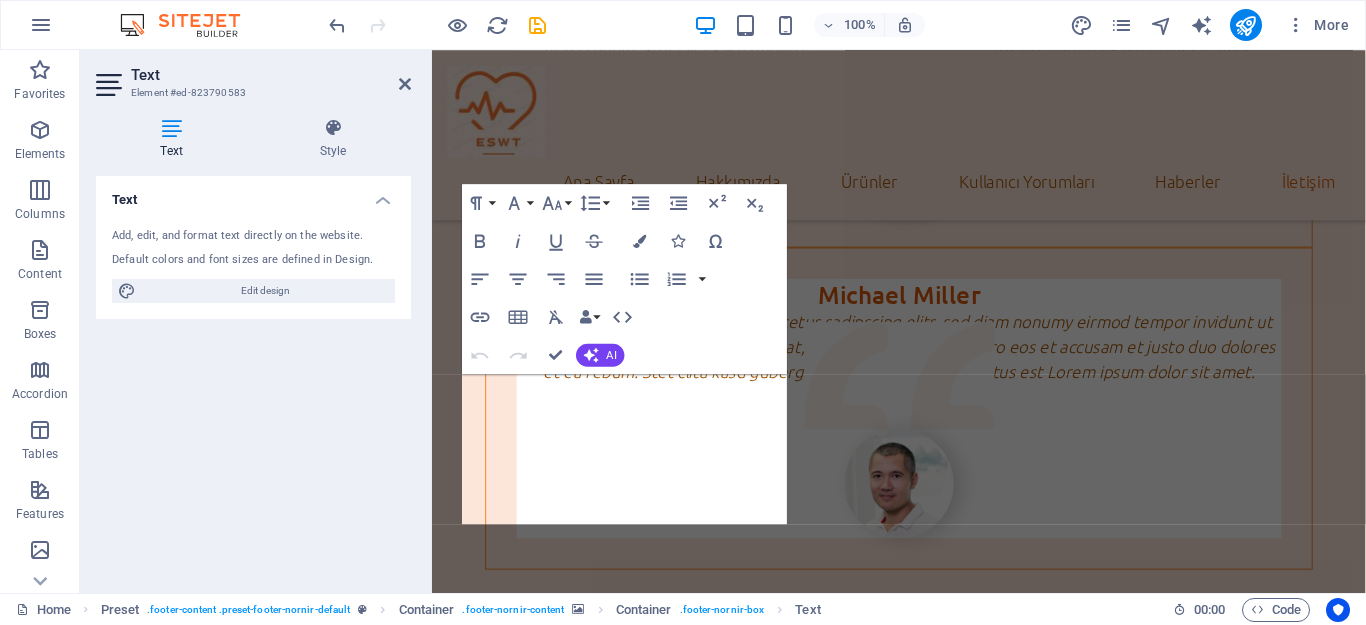 scroll, scrollTop: 5984, scrollLeft: 0, axis: vertical 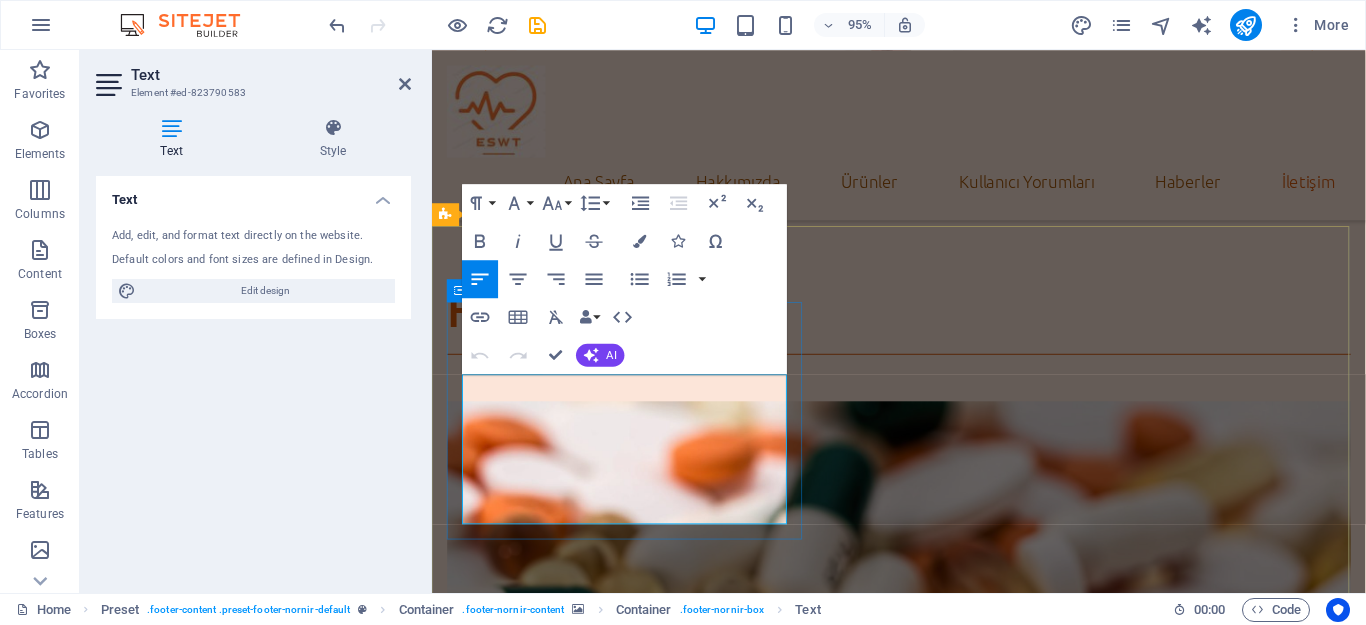 click on "Yasal Uyarı |  Privacy" at bounding box center [923, 5386] 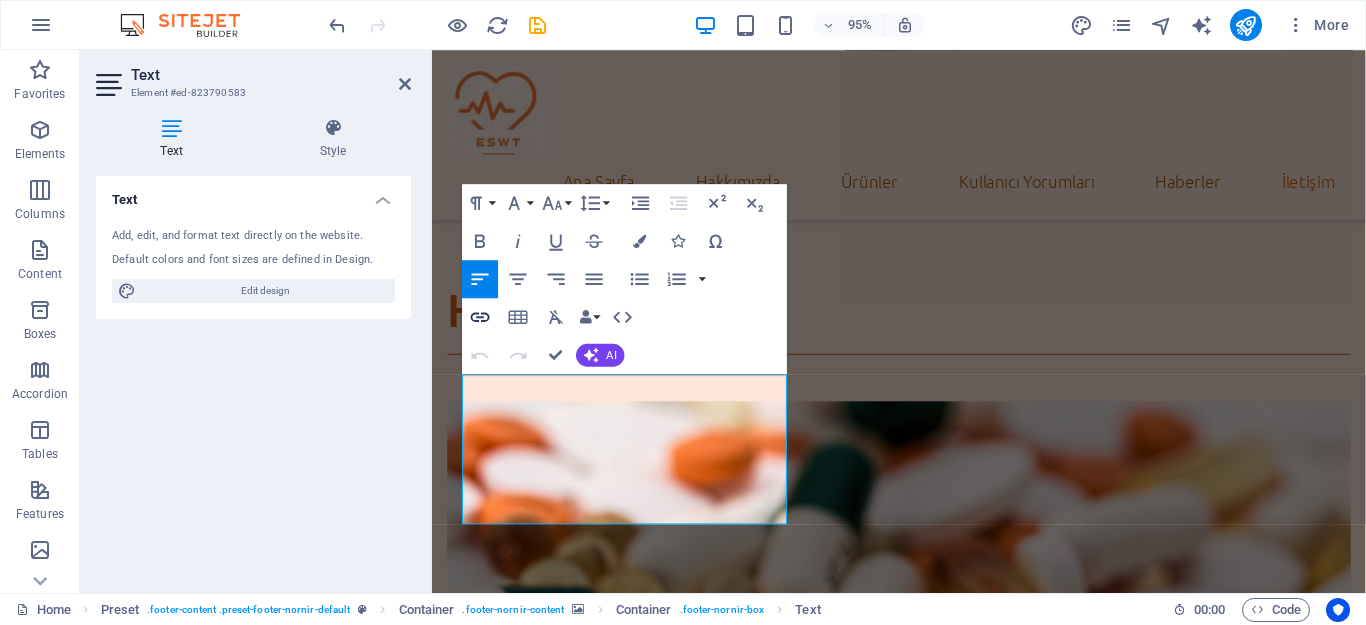 click 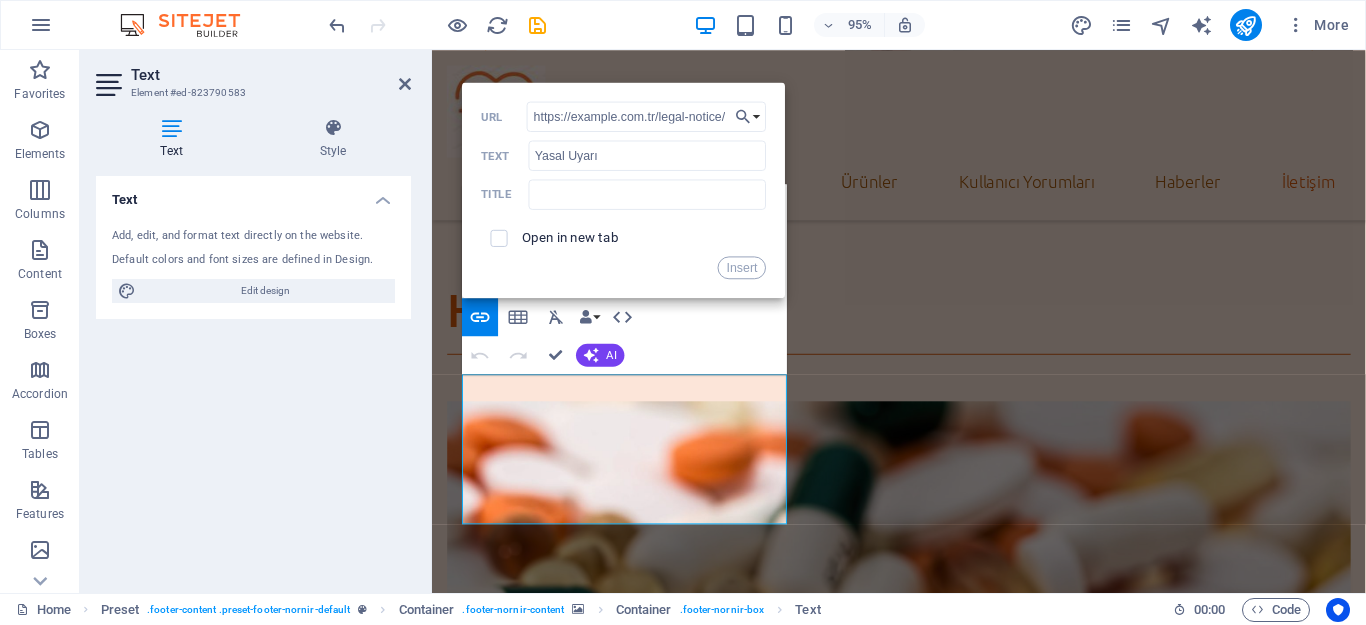 type on "https://example.com.tr/legal-notice/" 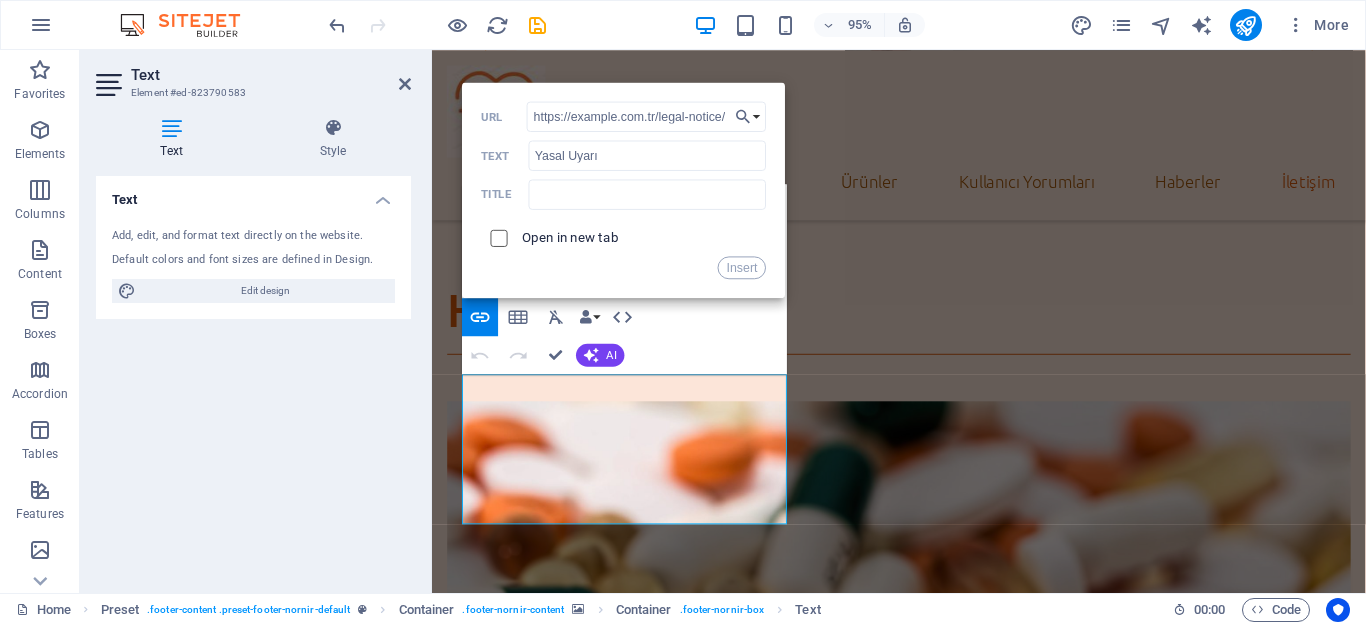 click at bounding box center (496, 234) 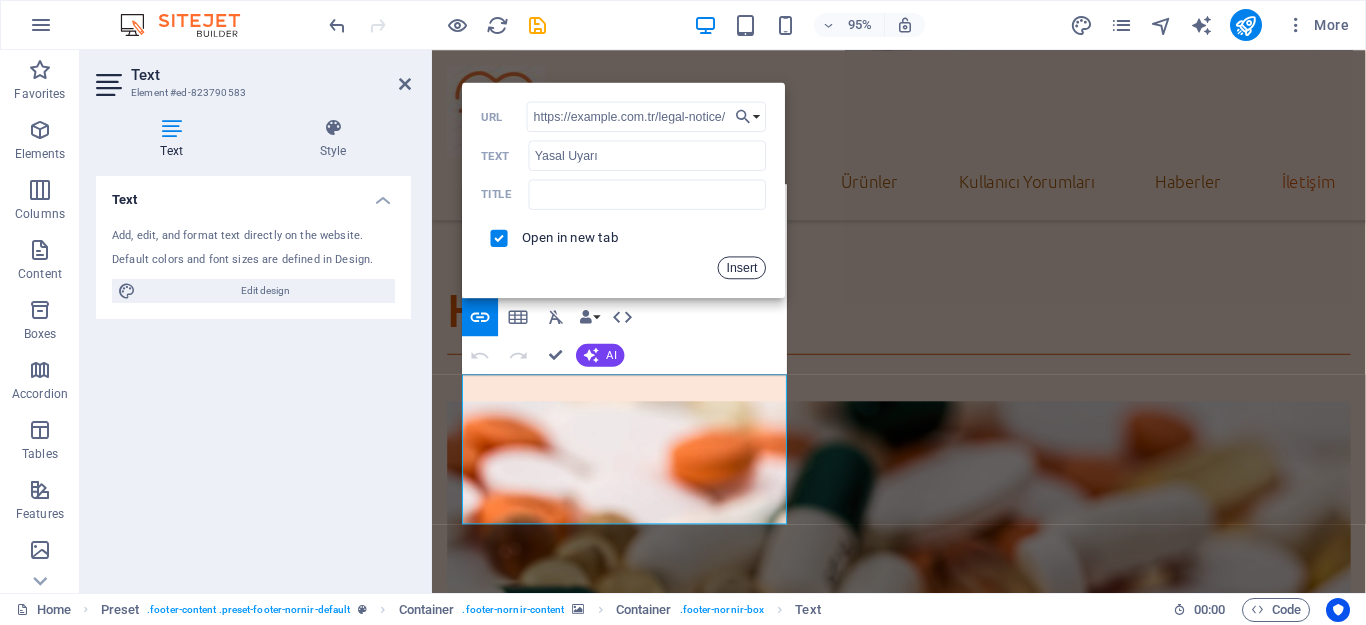 click on "Insert" at bounding box center (742, 267) 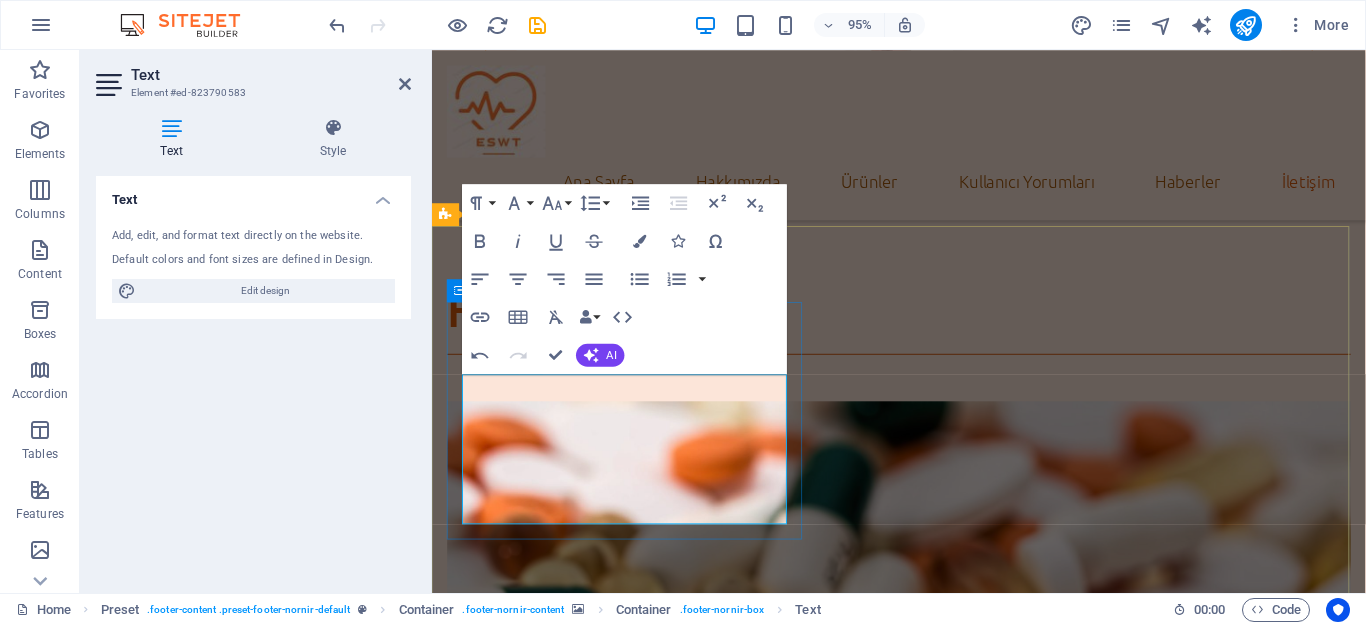 drag, startPoint x: 655, startPoint y: 533, endPoint x: 593, endPoint y: 532, distance: 62.008064 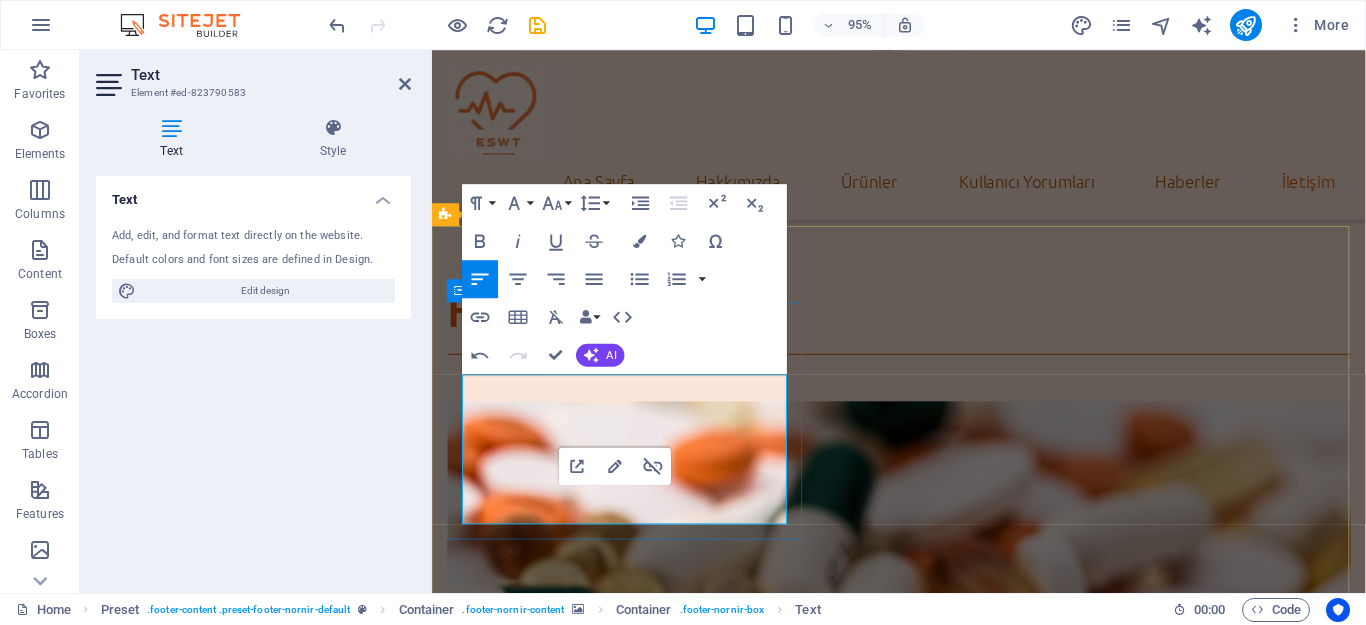 click on "Privacy" at bounding box center [579, 5495] 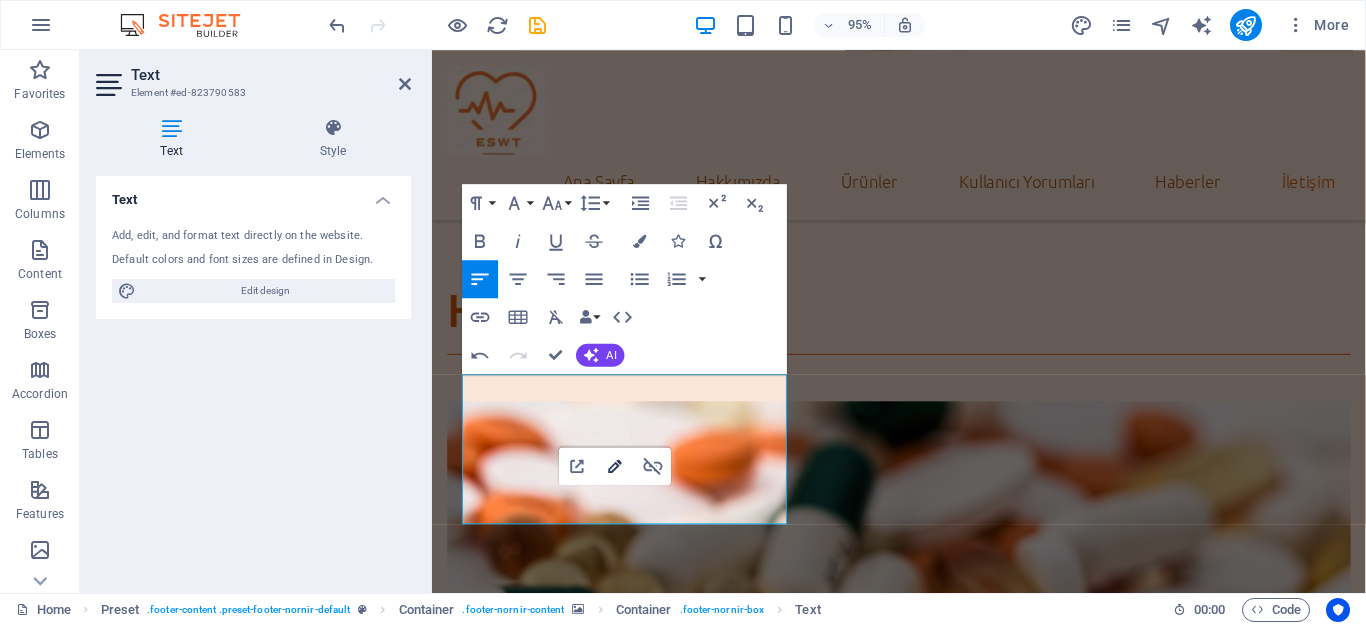 type on "/privacy" 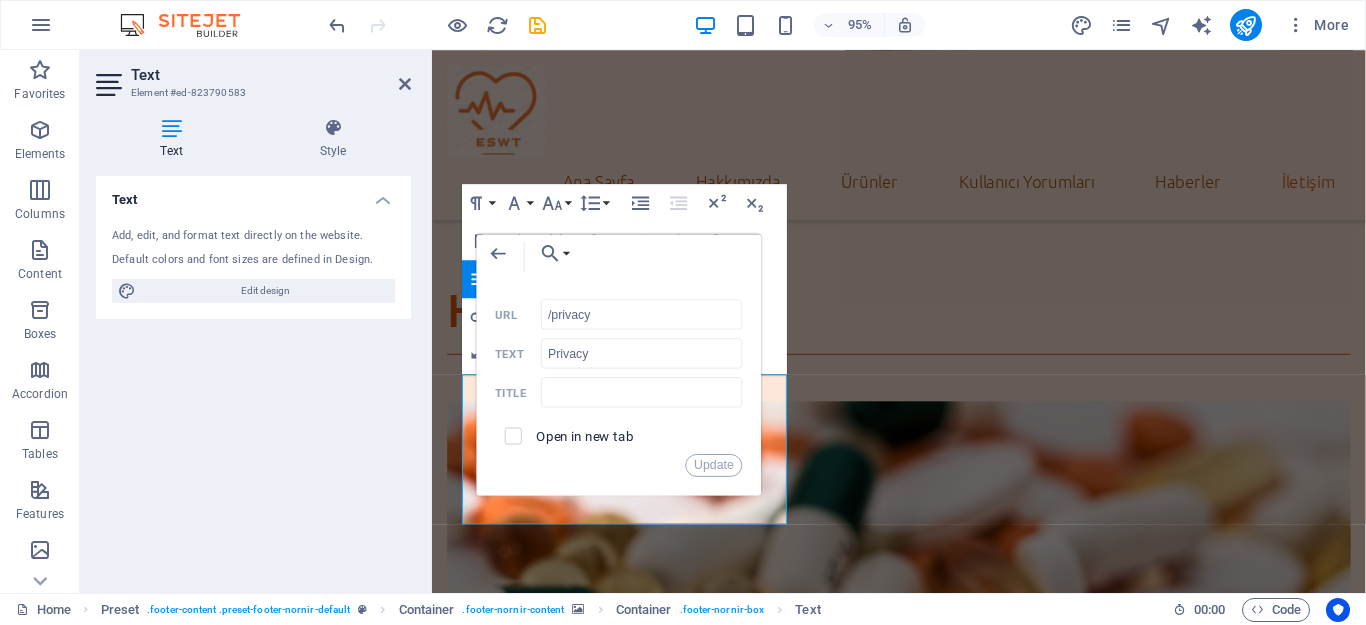 click on "Back Choose Link Home Subpage Legal Notice Privacy Choose file ... /privacy URL Privacy Text Title Open in new tab Update" at bounding box center [619, 365] 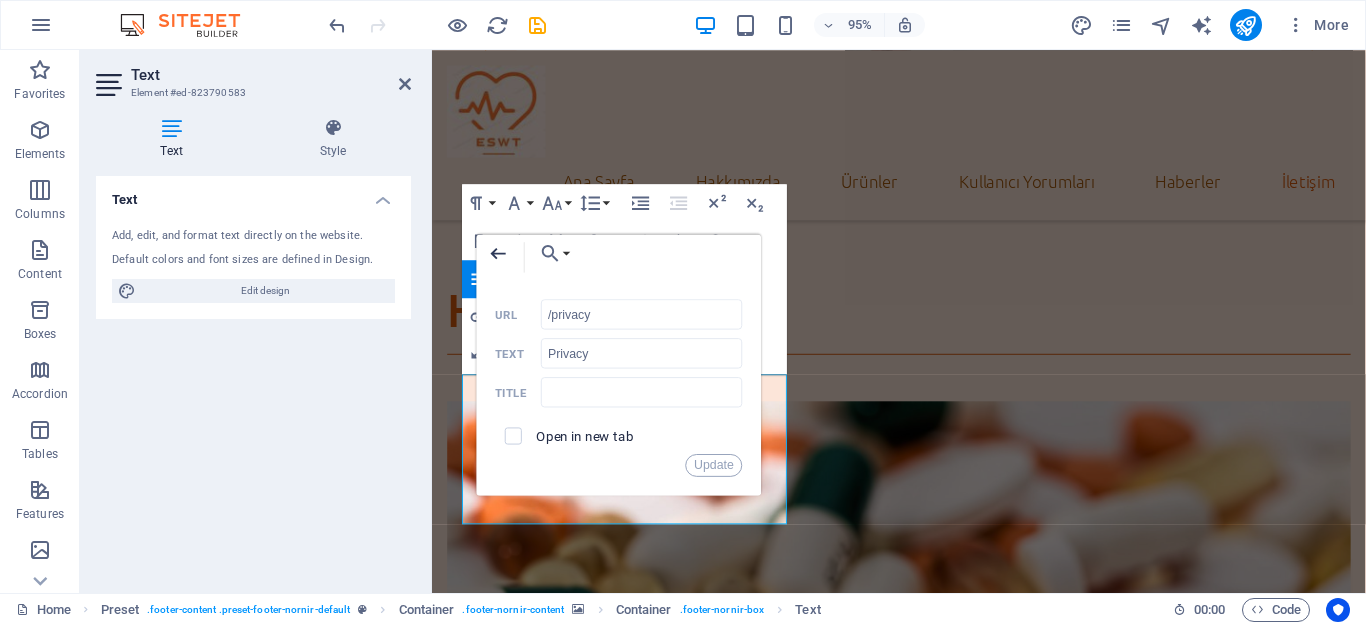 click 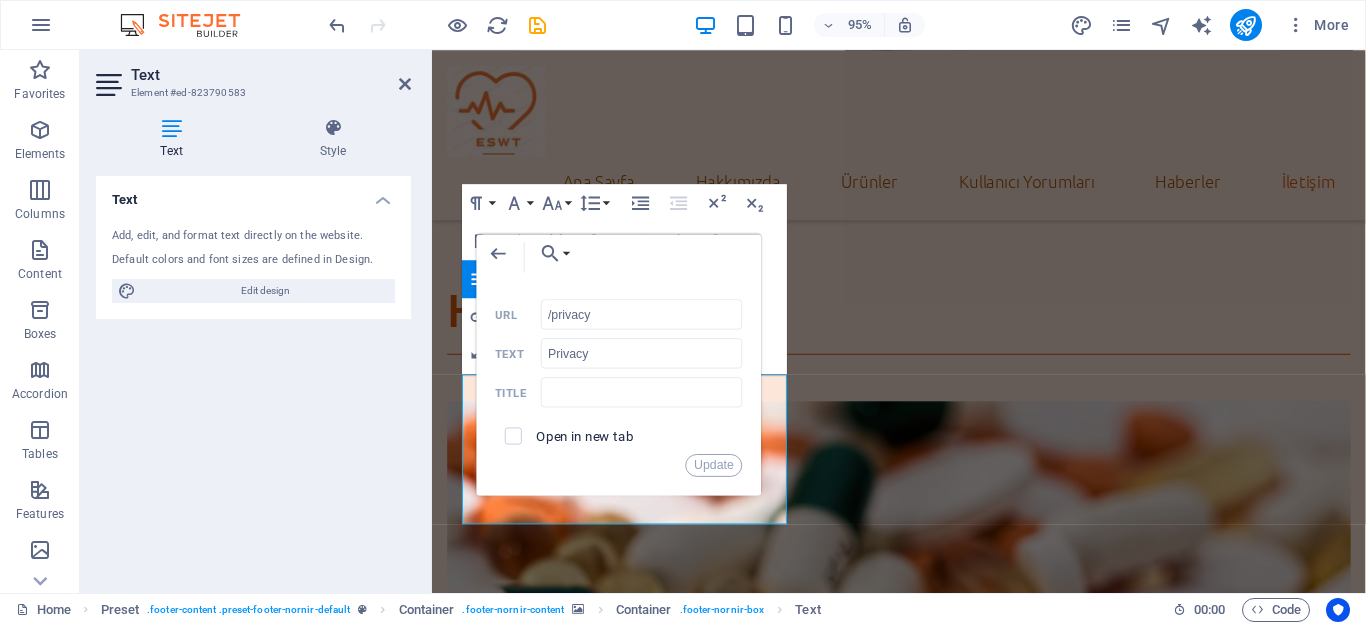 click on "Back Choose Link Home Subpage Legal Notice Privacy Choose file ... /privacy URL Privacy Text Title Open in new tab Update" at bounding box center (619, 365) 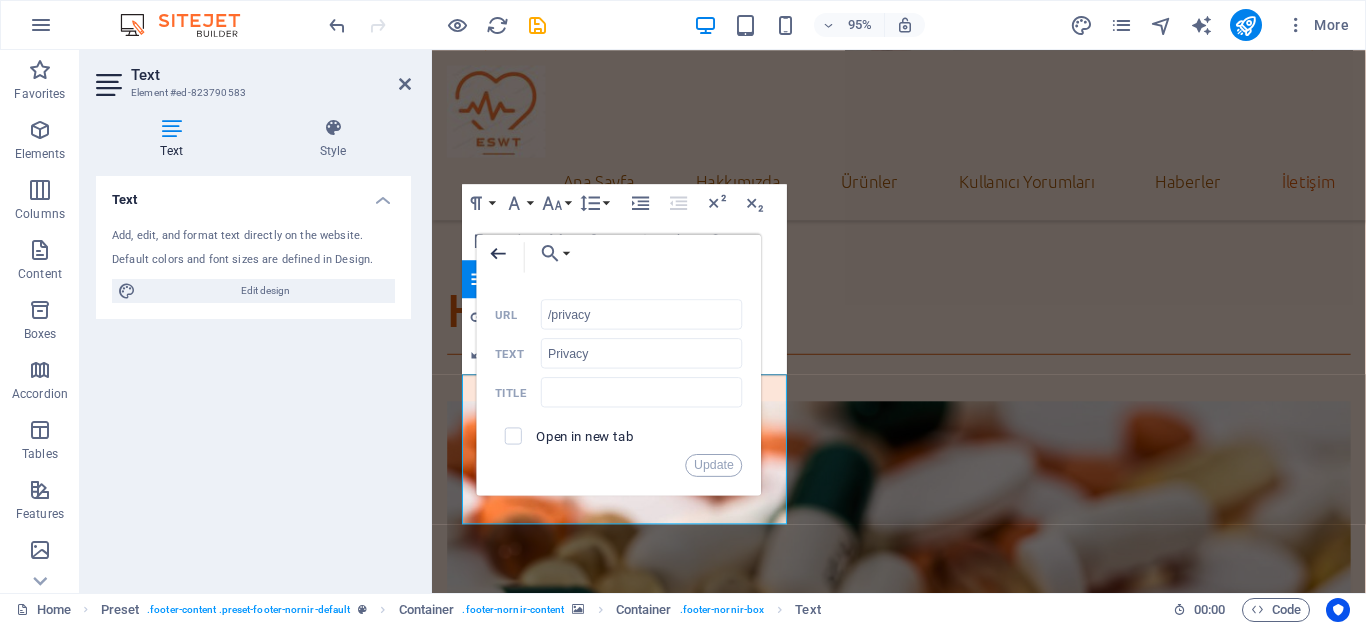 click 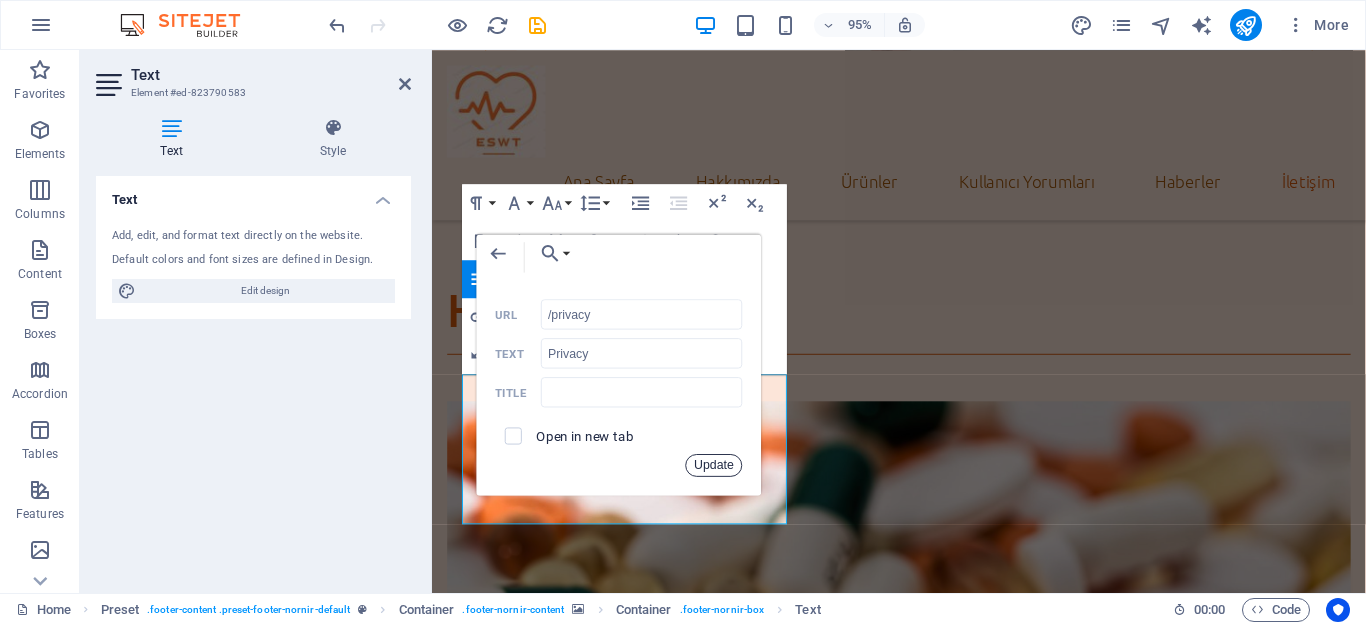 drag, startPoint x: 719, startPoint y: 463, endPoint x: 303, endPoint y: 436, distance: 416.87527 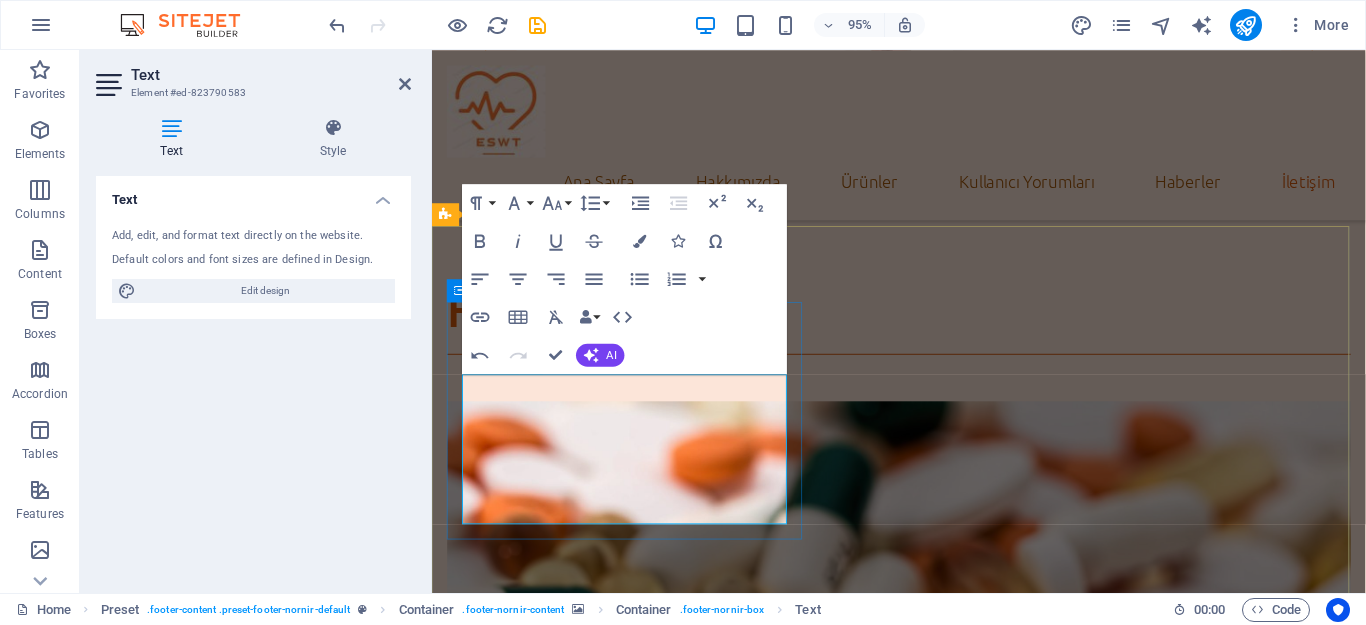 click on "Privacy" at bounding box center (579, 5495) 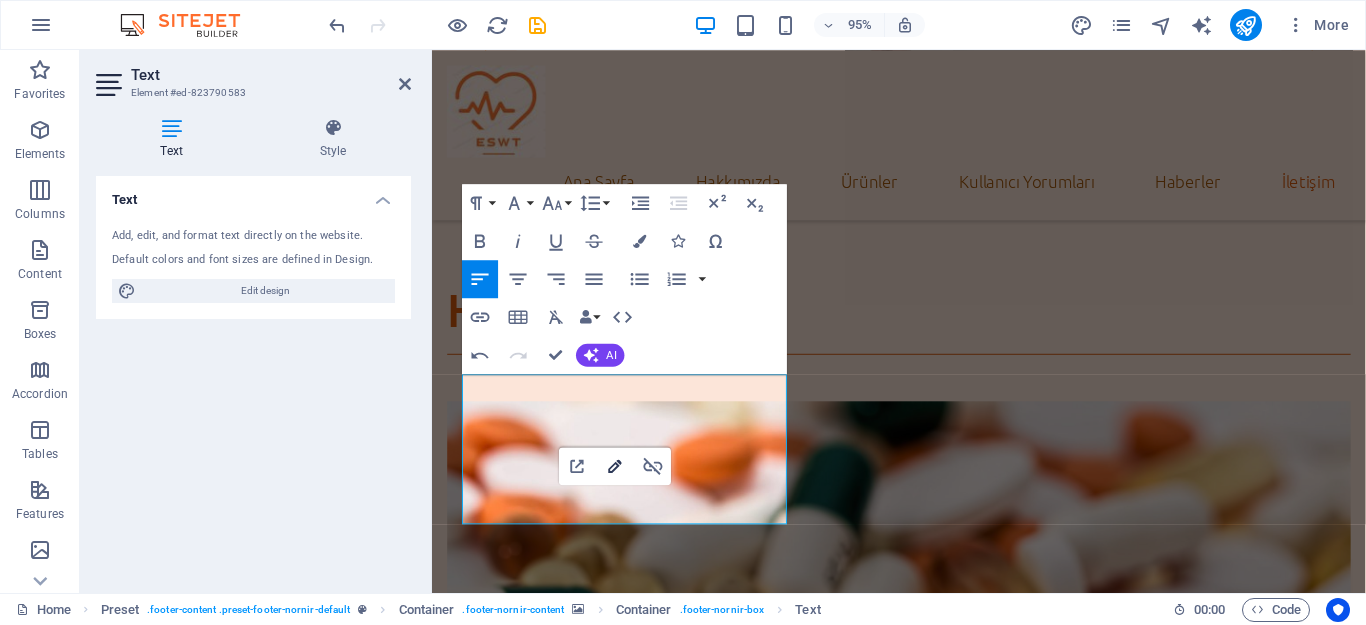 click 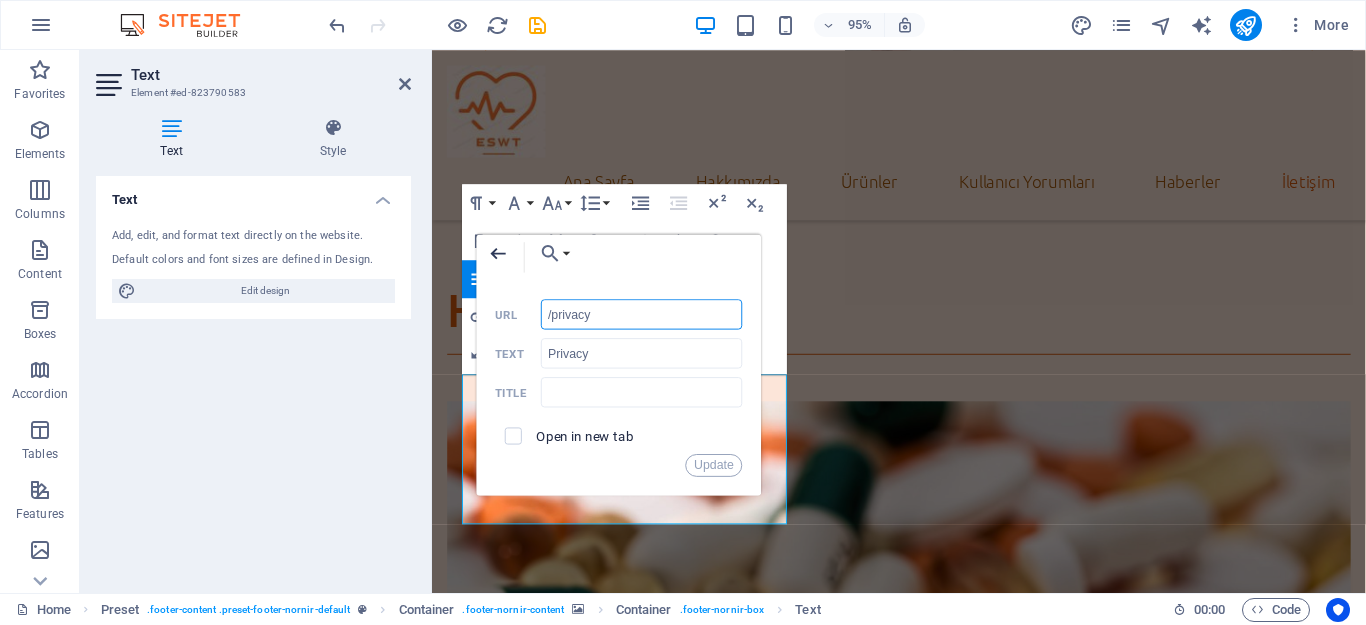 click 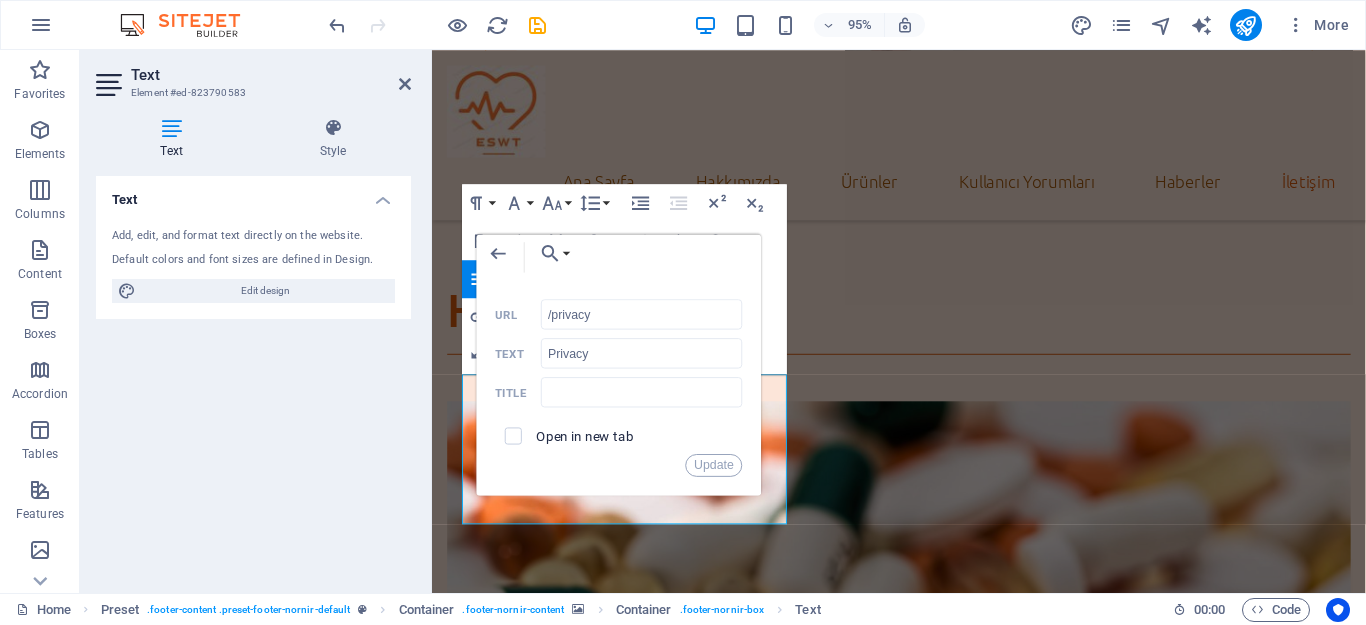 click on "Back Choose Link Home Subpage Legal Notice Privacy Choose file ... /privacy URL Privacy Text Title Open in new tab Update" at bounding box center (619, 365) 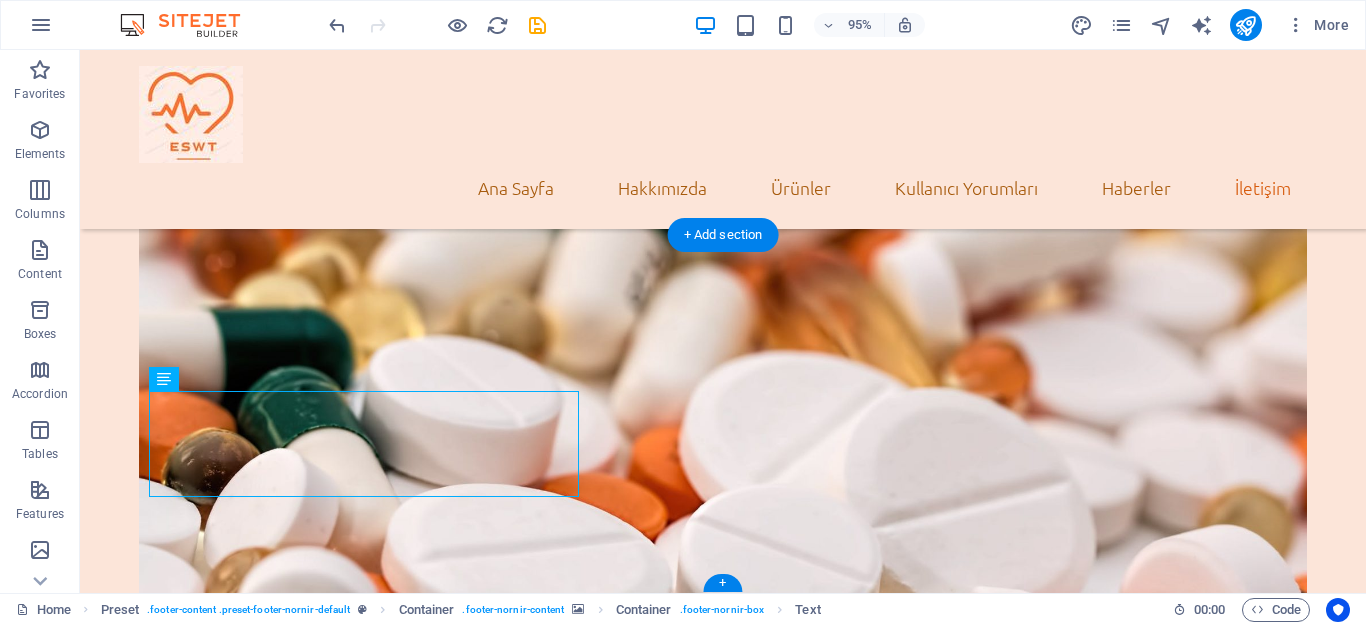 scroll, scrollTop: 5521, scrollLeft: 0, axis: vertical 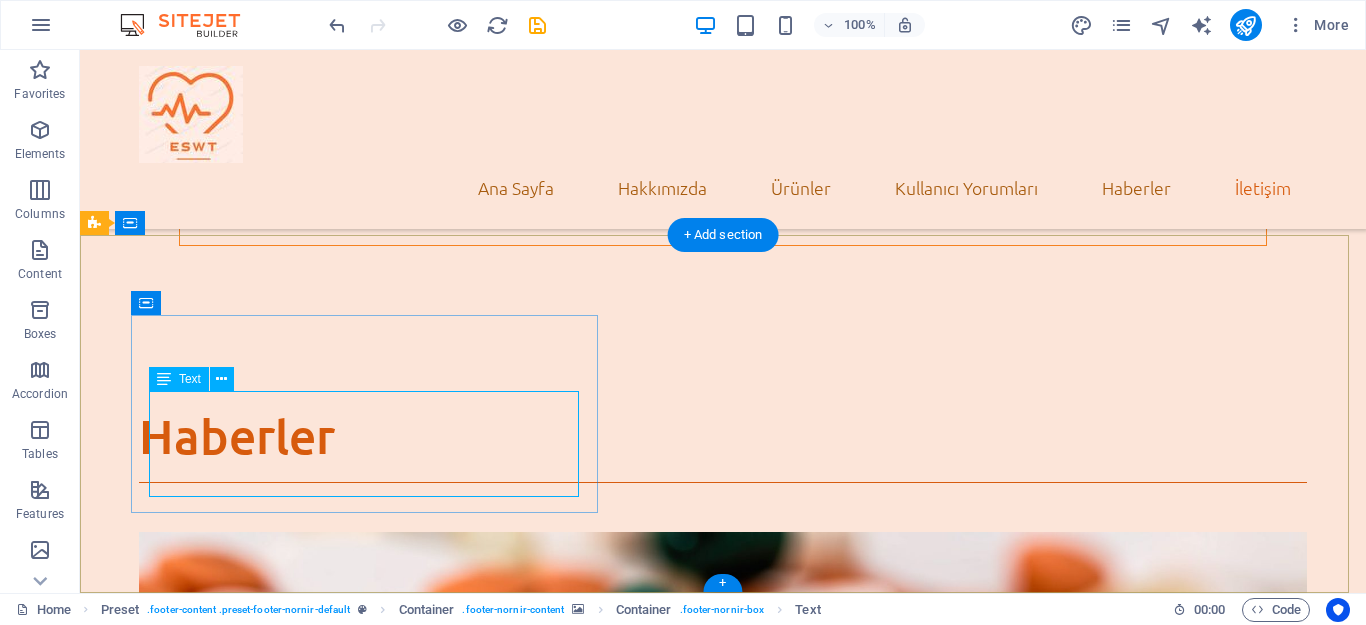 click on "[EMAIL]   Yasal Uyarı  |  Privacy" at bounding box center (723, 6086) 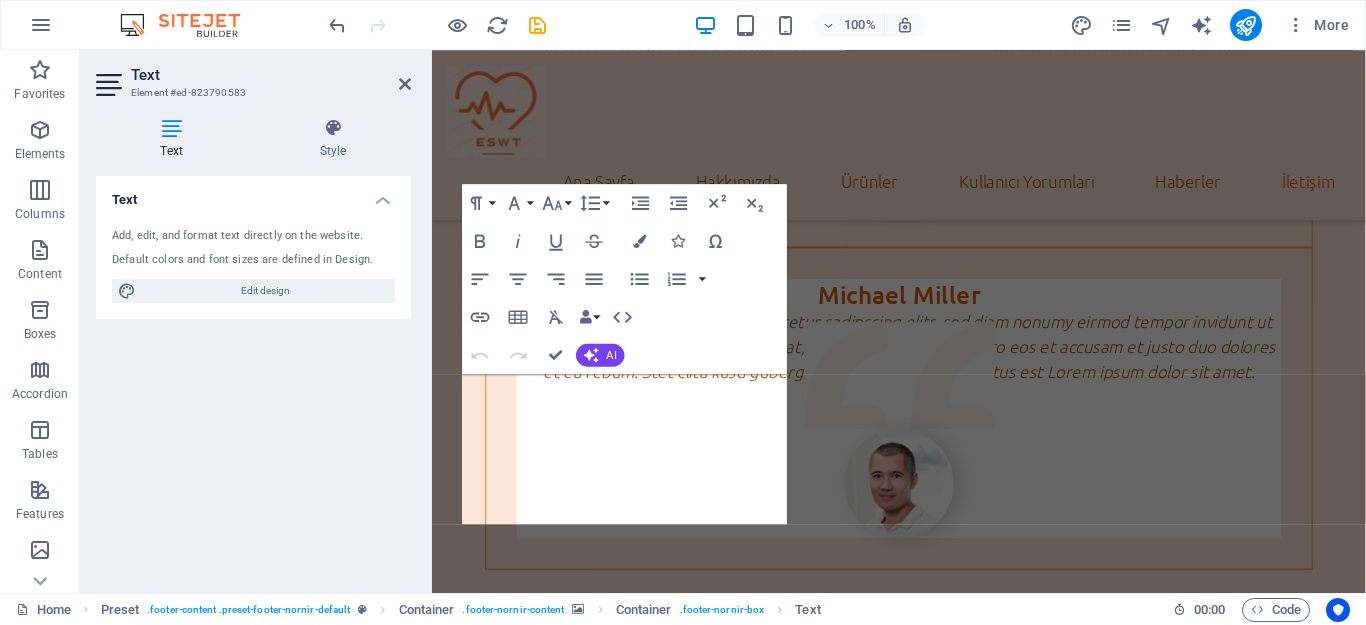 scroll, scrollTop: 5984, scrollLeft: 0, axis: vertical 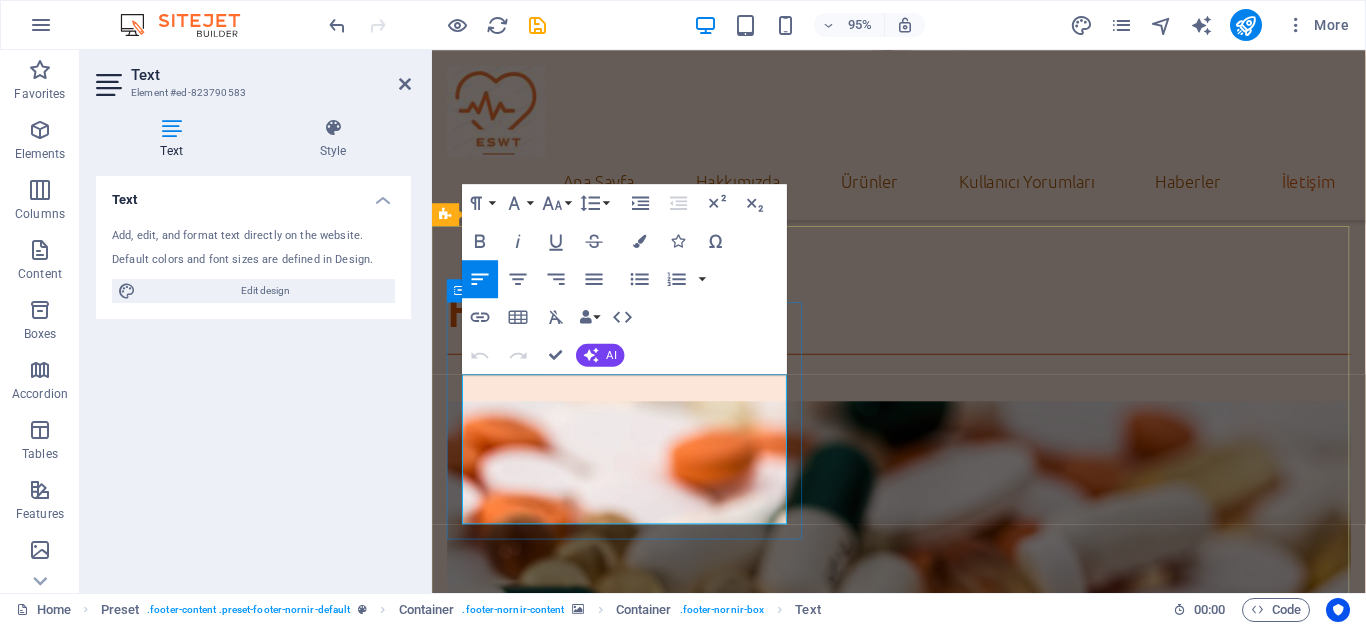 click on "Privacy" at bounding box center (579, 5385) 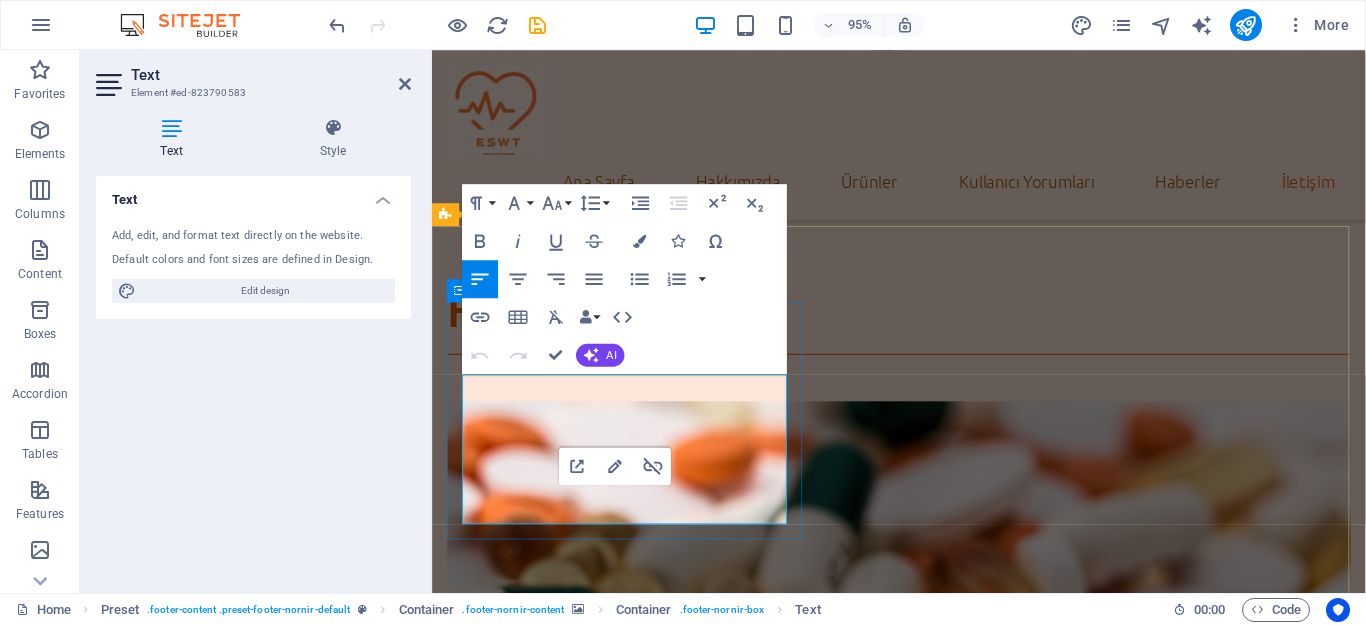 click on "Privacy" at bounding box center (579, 5385) 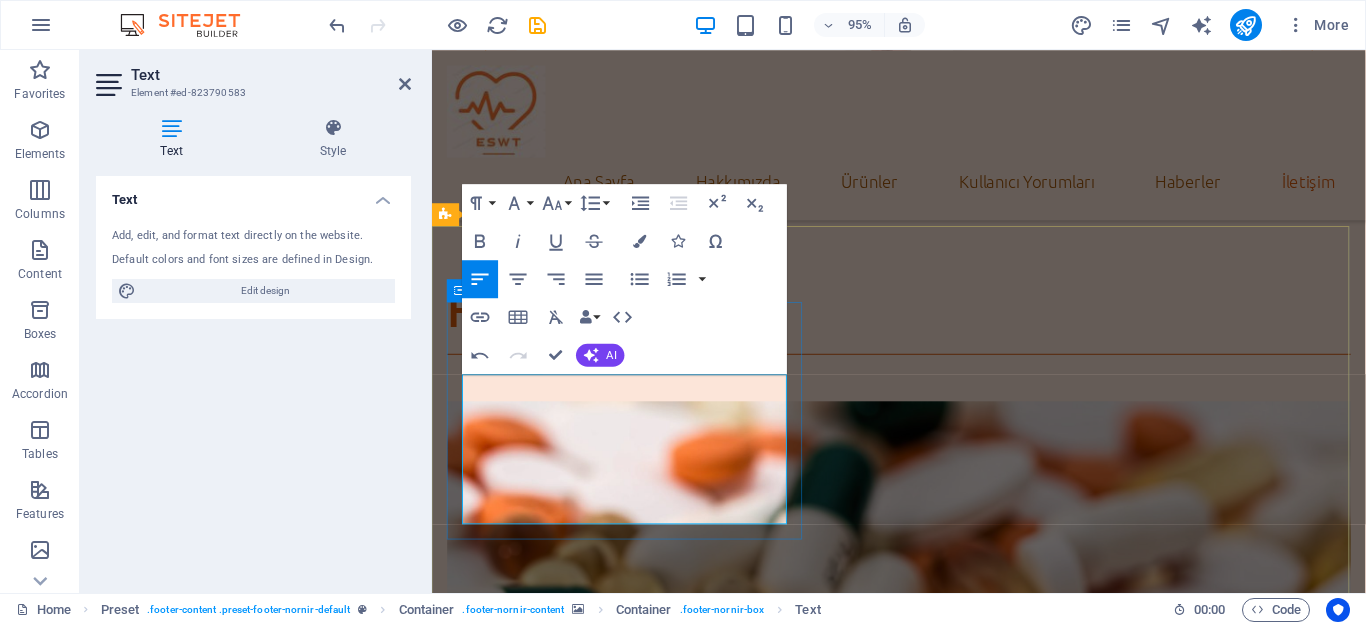 click on "Yasal Uyarı  |Güvenlik" at bounding box center (923, 5496) 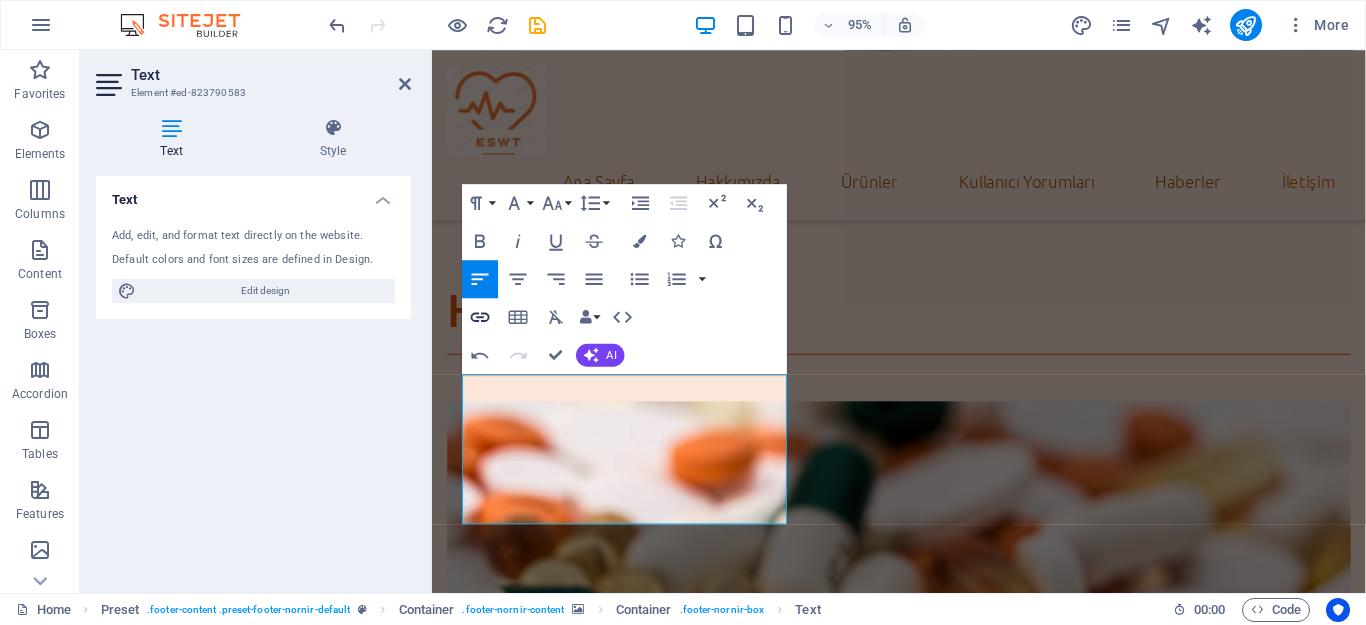 click 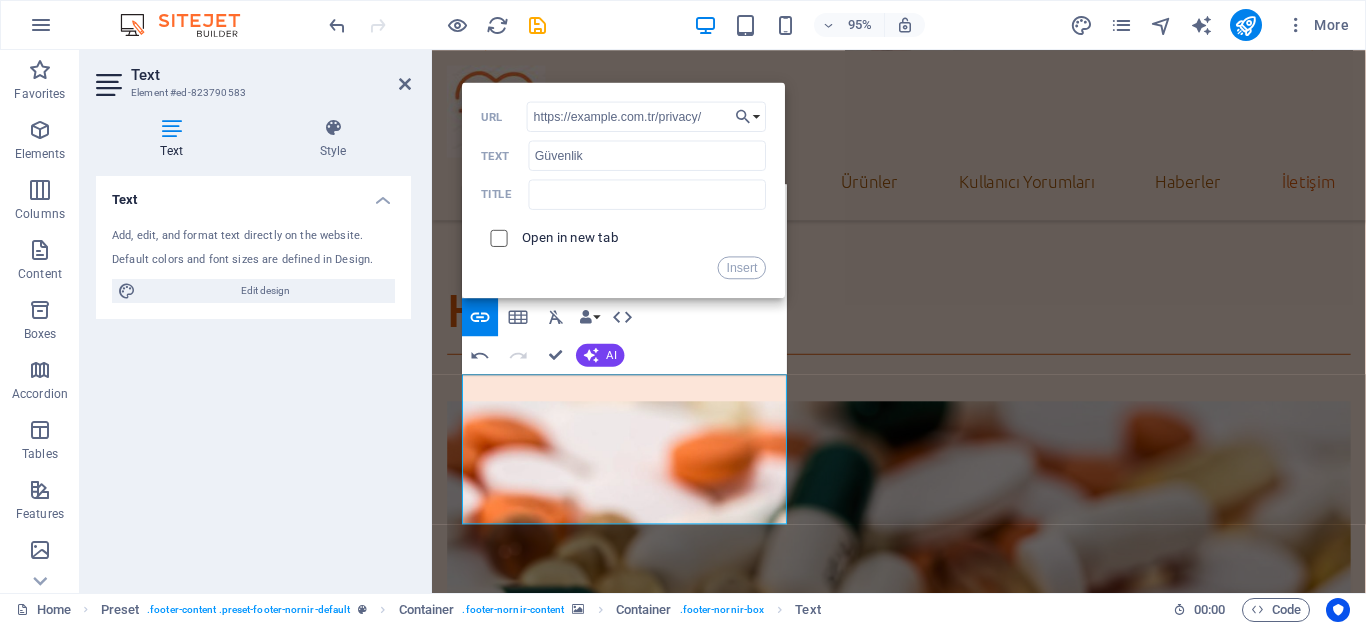 type on "https://example.com.tr/privacy/" 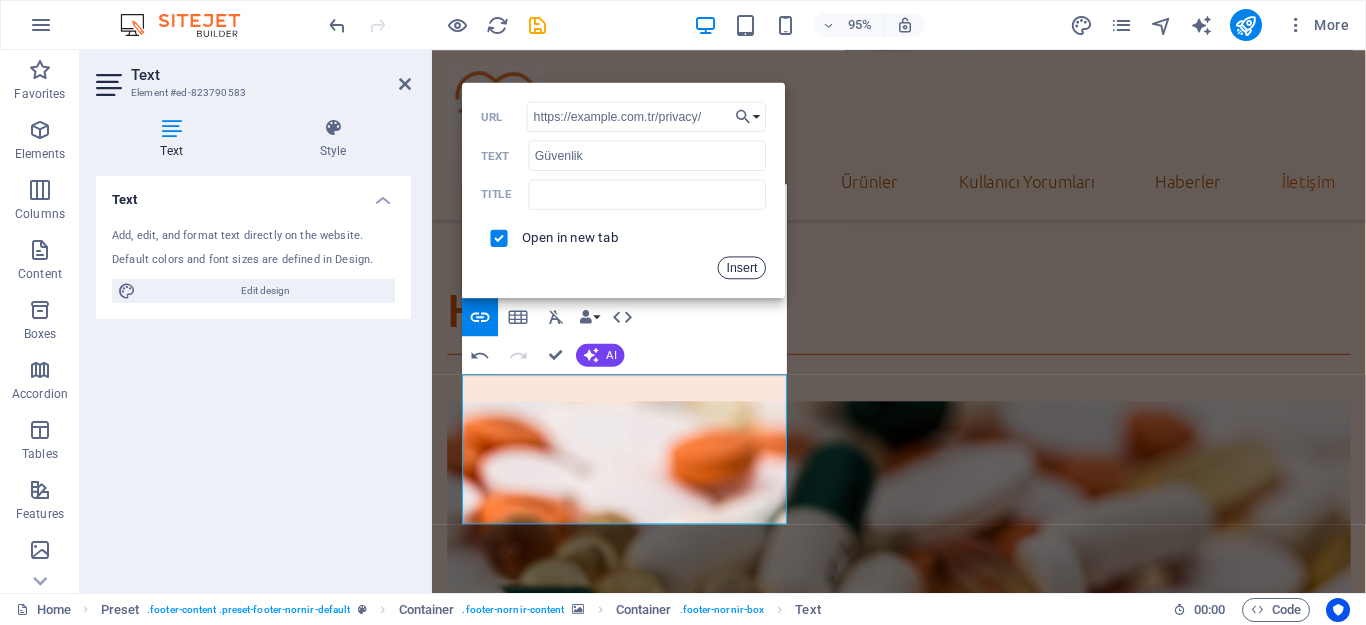 click on "Insert" at bounding box center (742, 267) 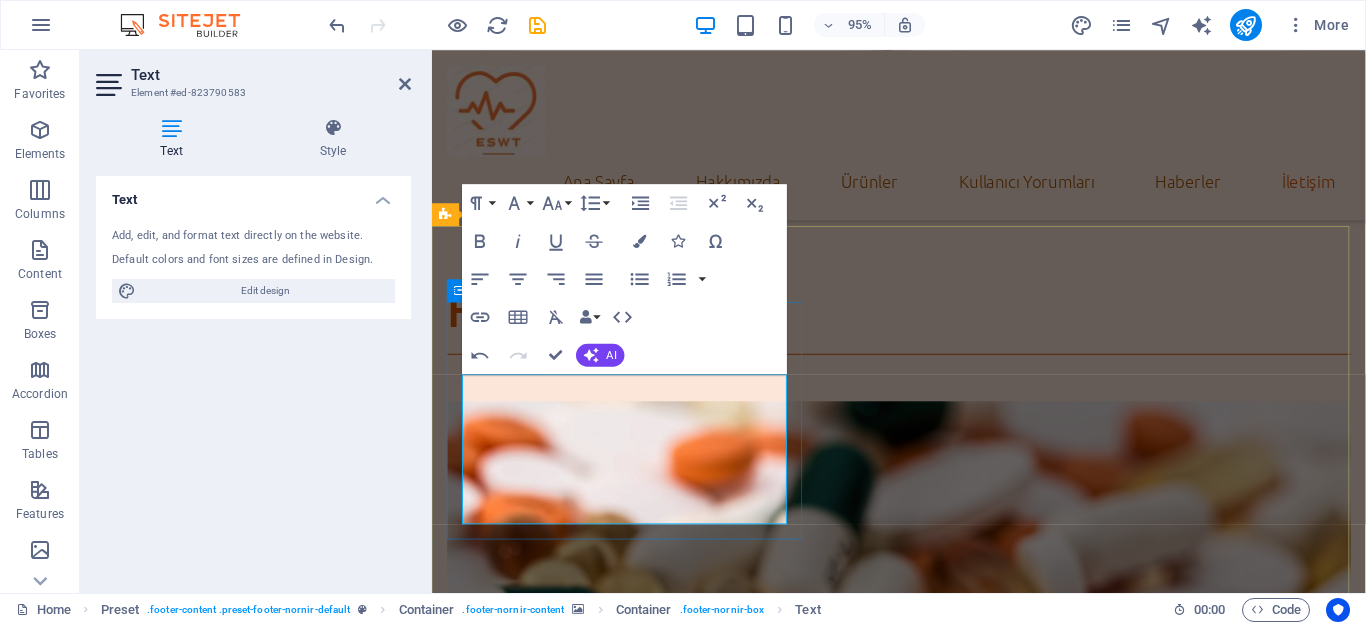 click on "33c093011fc297ed9cb11a67050da1@cpanel.local" at bounding box center [662, 5468] 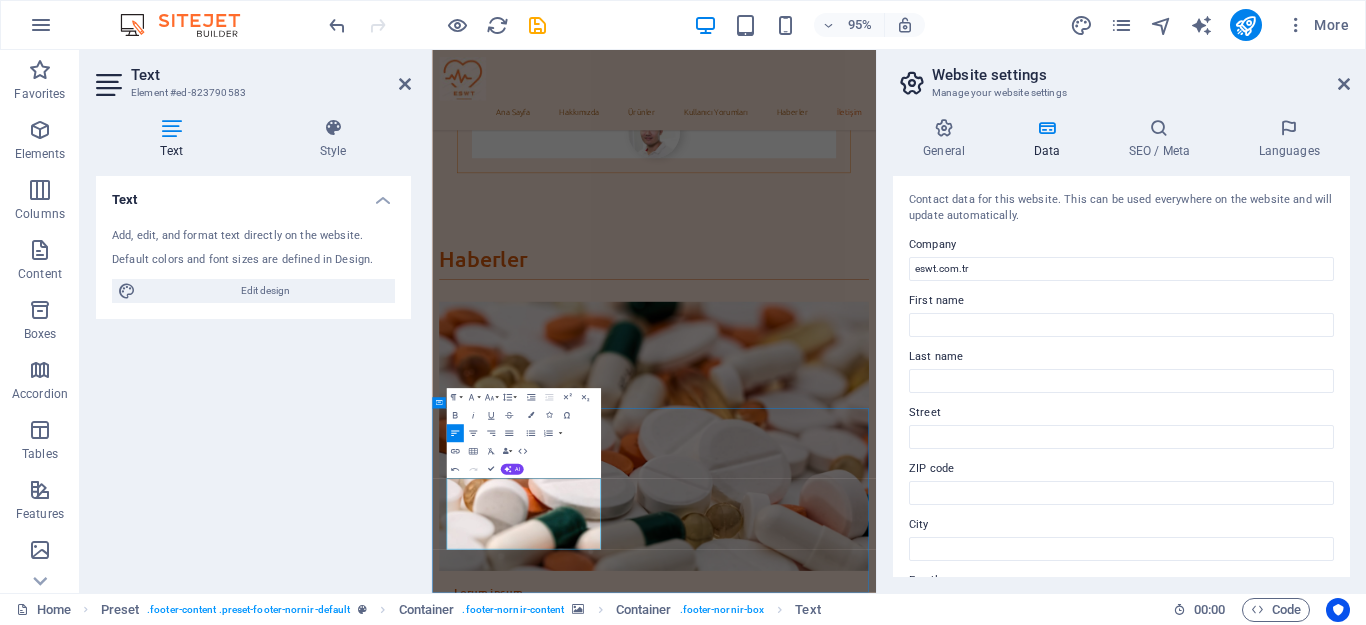scroll, scrollTop: 5373, scrollLeft: 0, axis: vertical 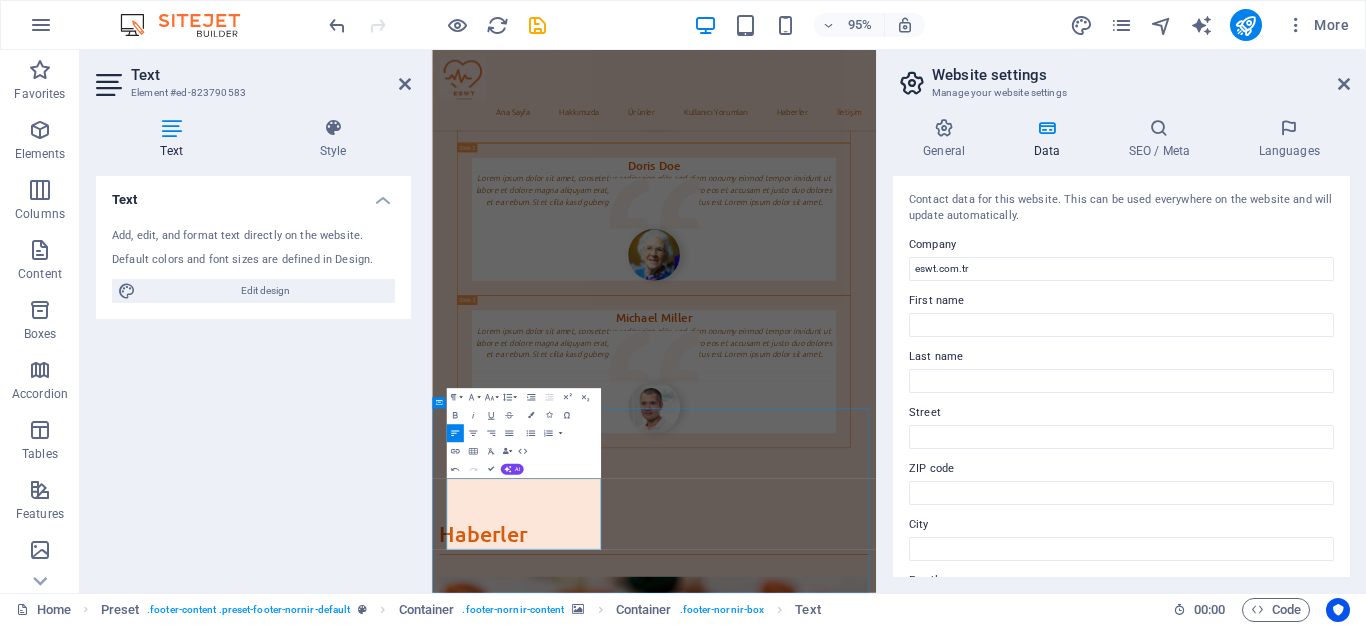 click on "← Sola git → Sağa git ↑ Yukarı git ↓ Aşağı git + Yakınlaştır - Uzaklaştır Home %75 sola git End %75 sağa git Page Up %75 yukarı git Page Down %75 aşağı git Harita Arazi Uydu Etiketler Klavye kısayolları Harita Verileri Harita verileri ©2025 Google Harita verileri ©2025 Google 1 km  Metrik ve emperyal birimler arasında geçiş yapmak için tıklayın Şartlar Harita hatası bildirin" at bounding box center [925, 5906] 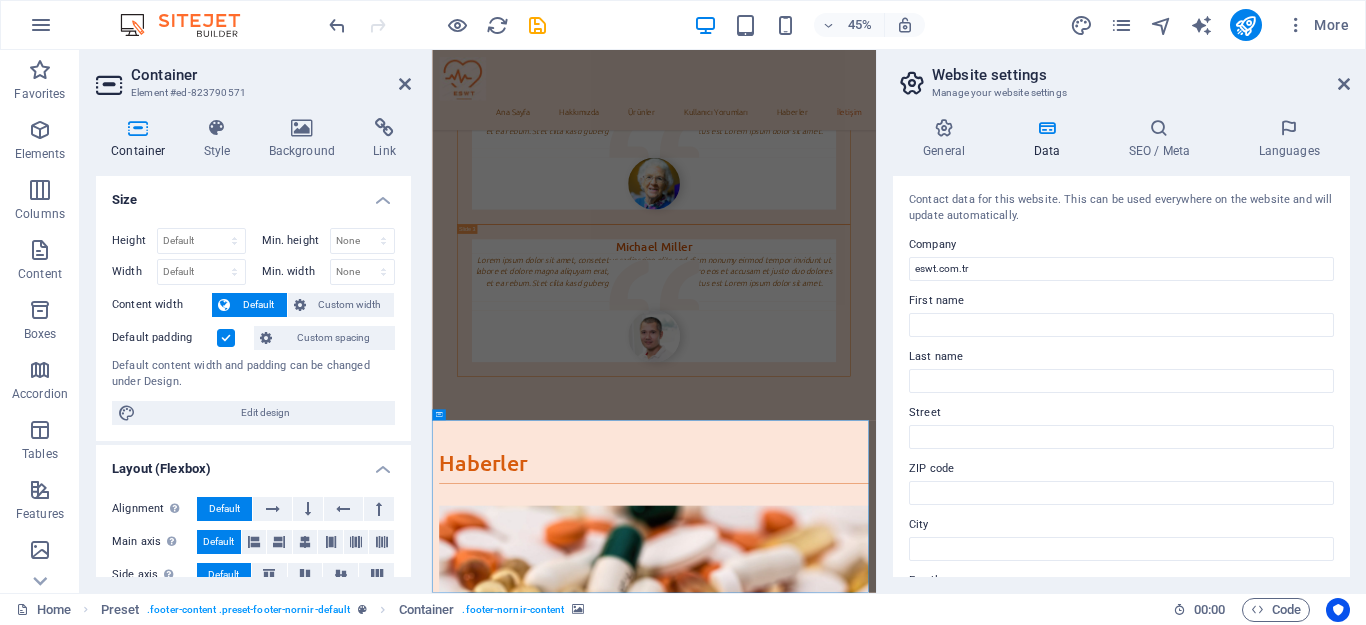 scroll, scrollTop: 5346, scrollLeft: 0, axis: vertical 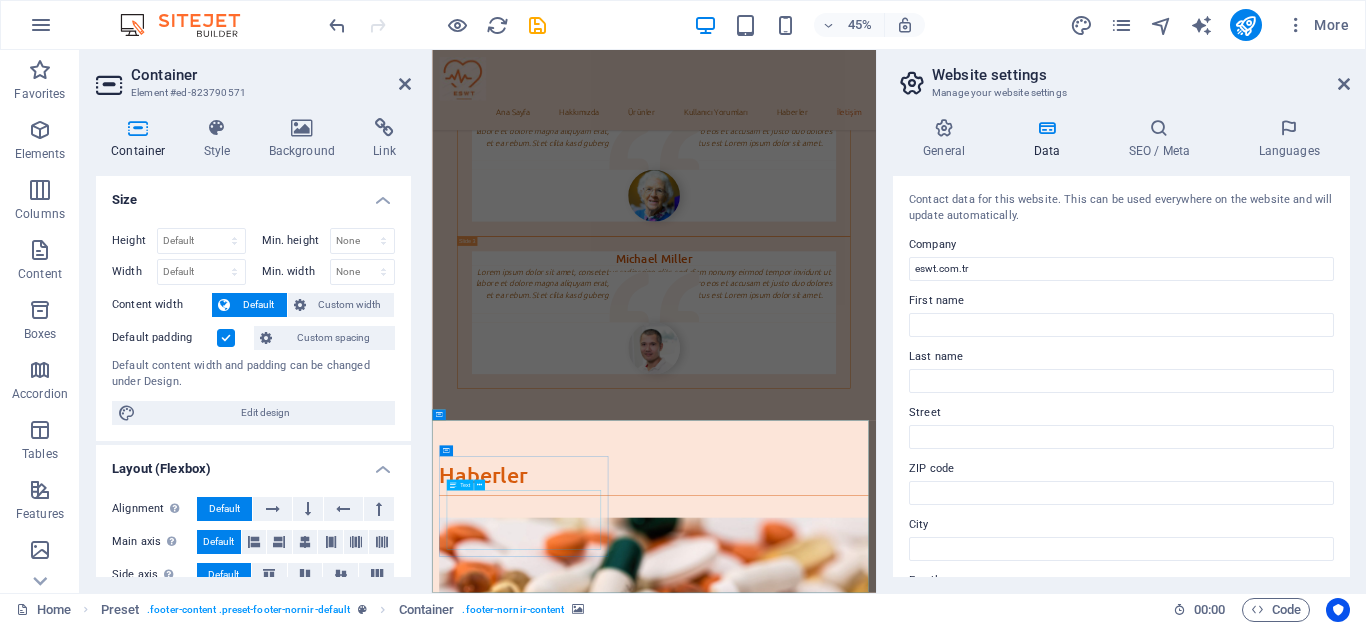 click on "[EMAIL]   Yasal Uyarı  |  Güvenlik" at bounding box center [925, 6162] 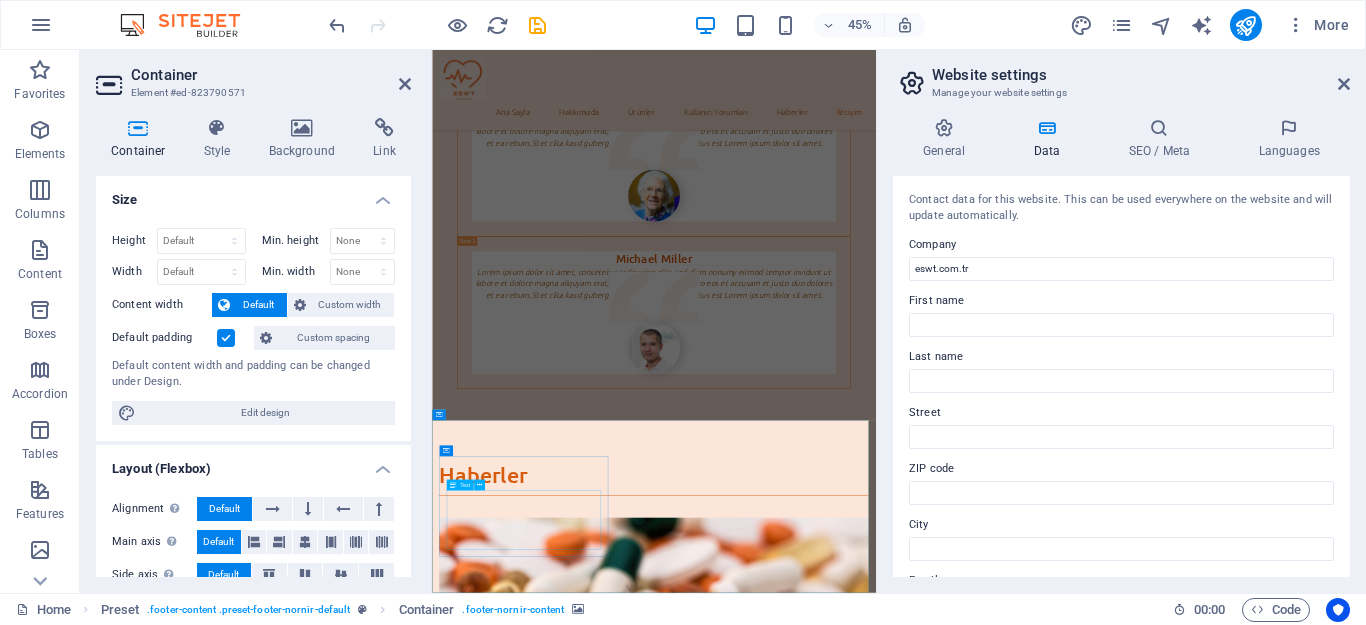 click on "[EMAIL]   Yasal Uyarı  |  Güvenlik" at bounding box center [925, 6162] 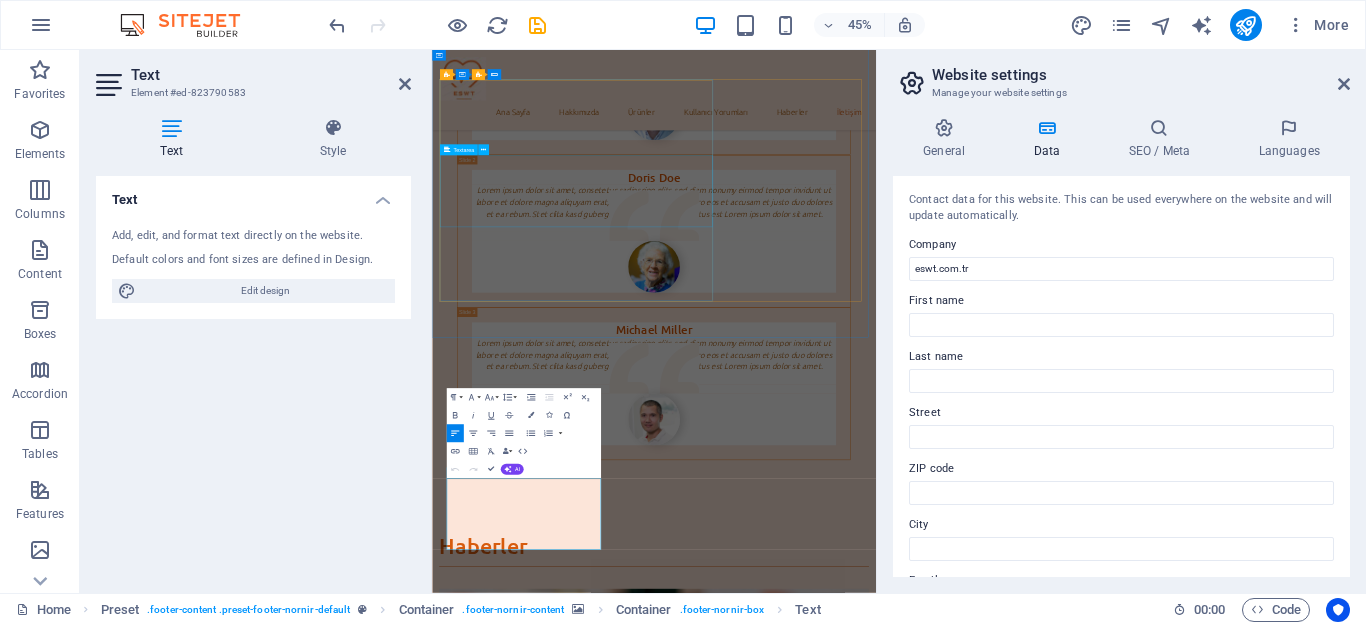 scroll, scrollTop: 5373, scrollLeft: 0, axis: vertical 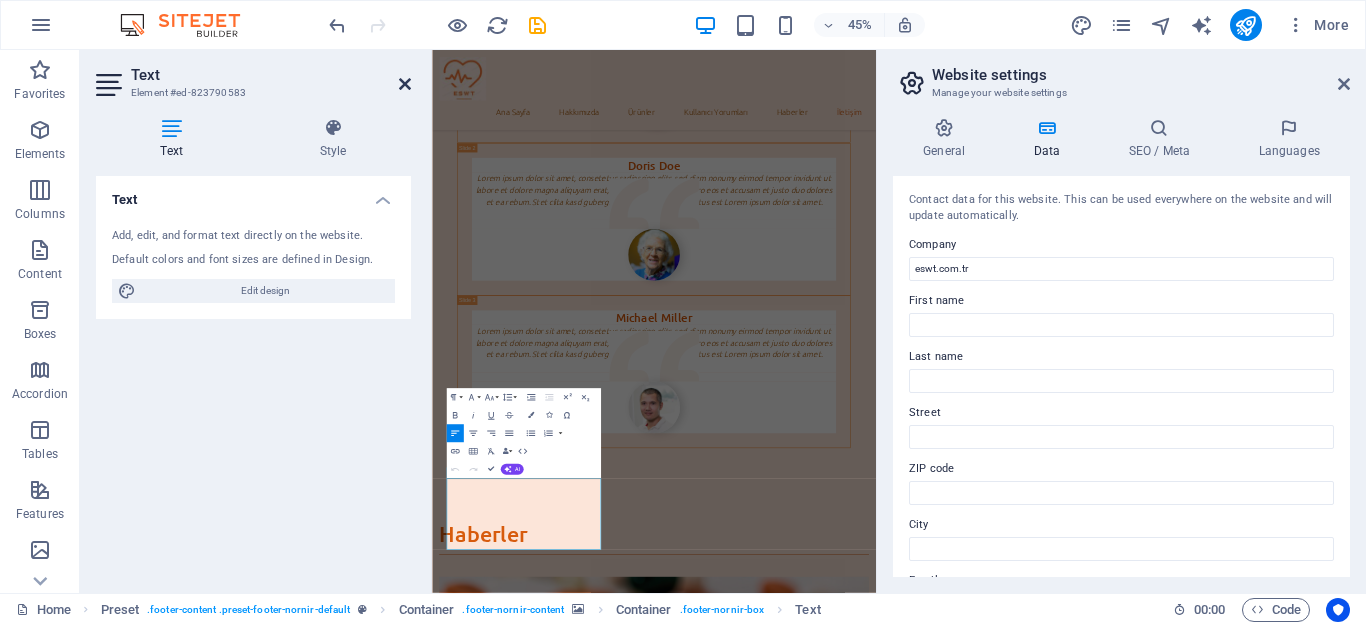 click at bounding box center (405, 84) 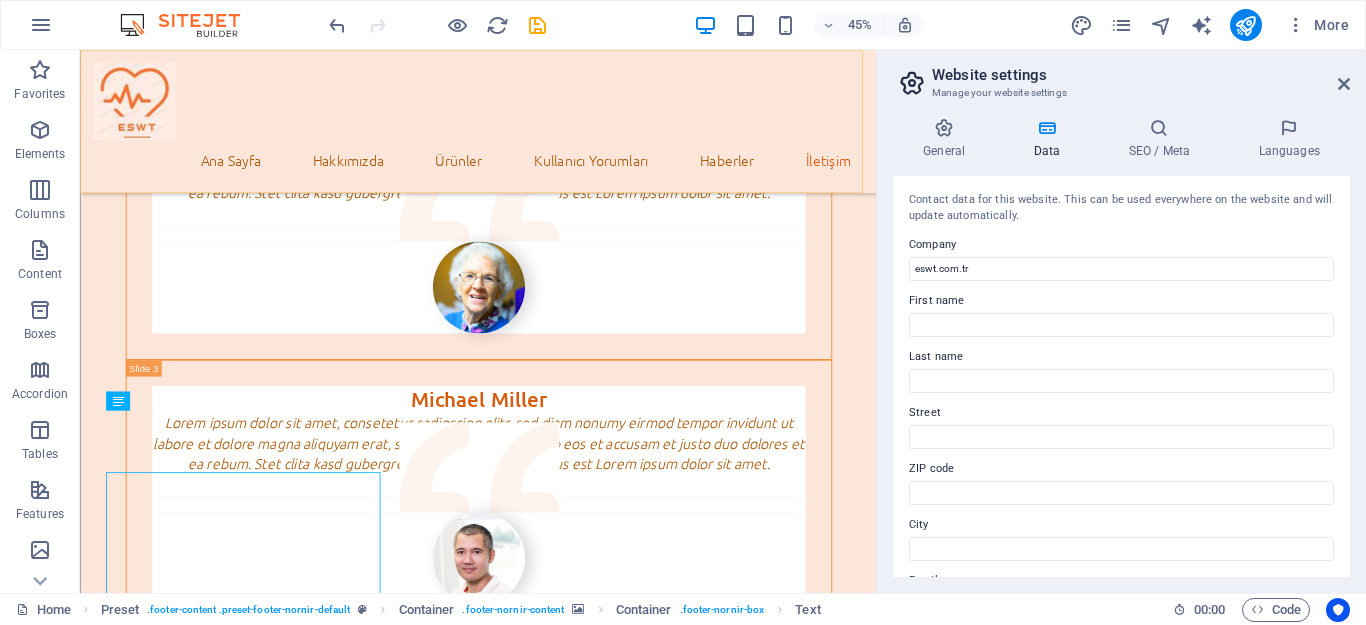 scroll, scrollTop: 5797, scrollLeft: 0, axis: vertical 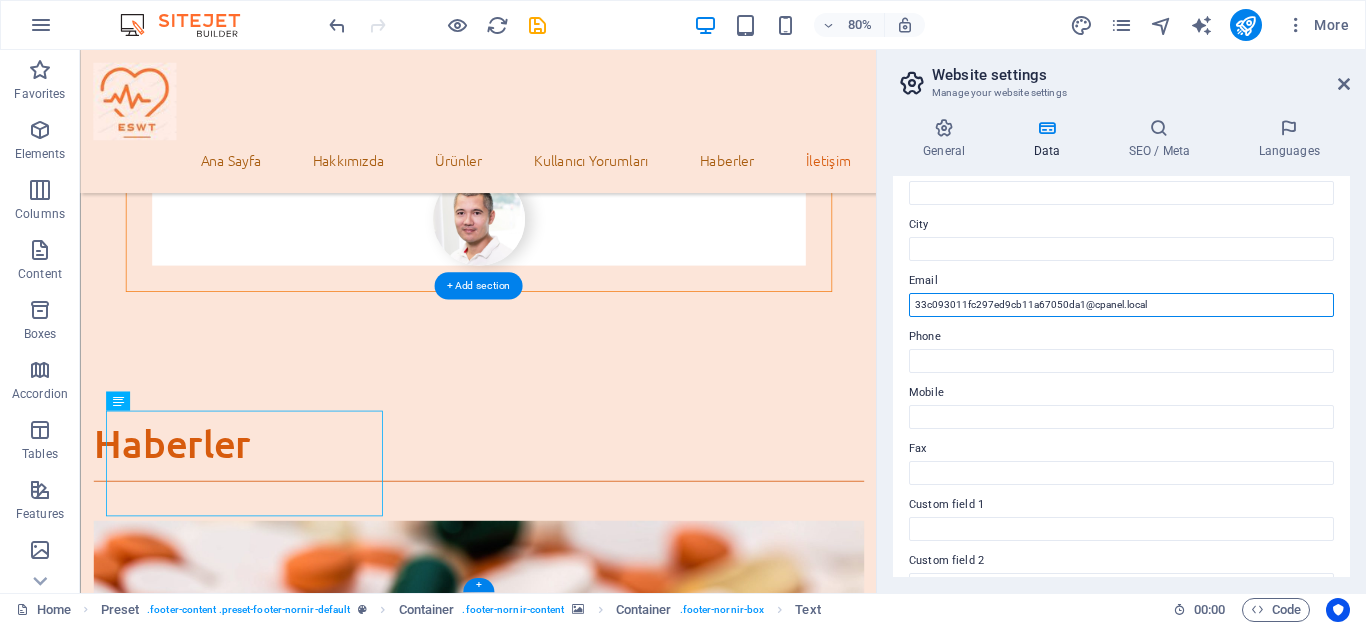 drag, startPoint x: 1251, startPoint y: 353, endPoint x: 1032, endPoint y: 348, distance: 219.05707 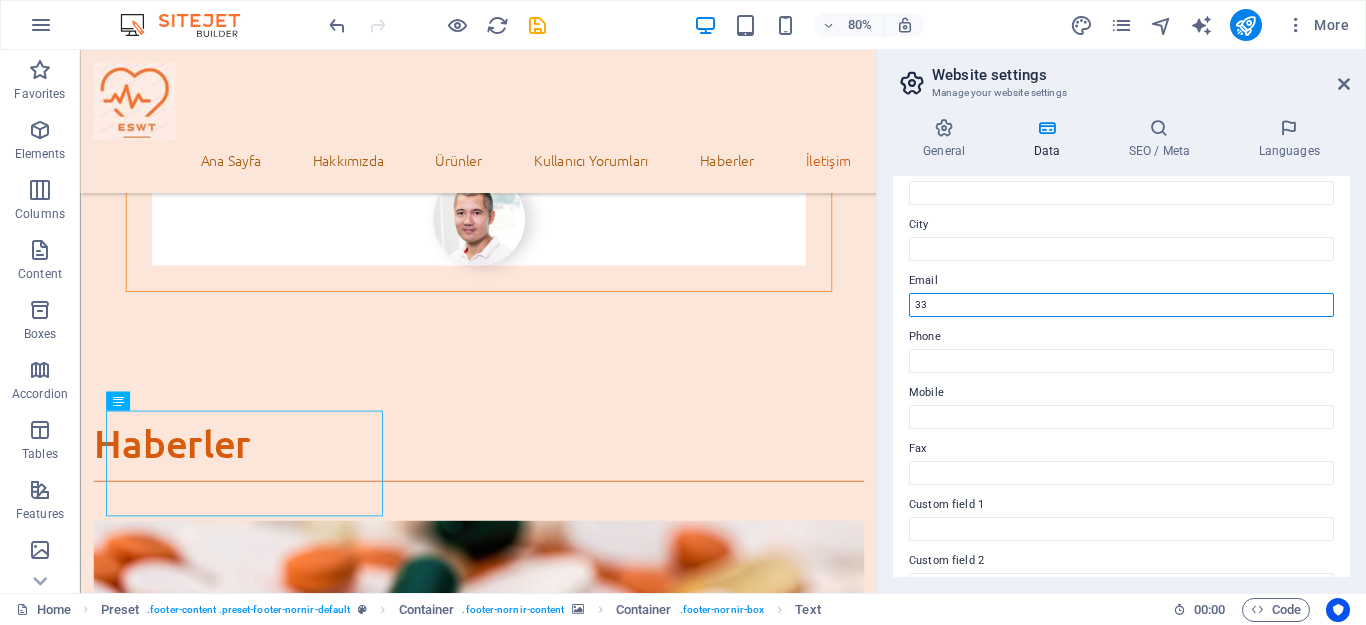 type on "3" 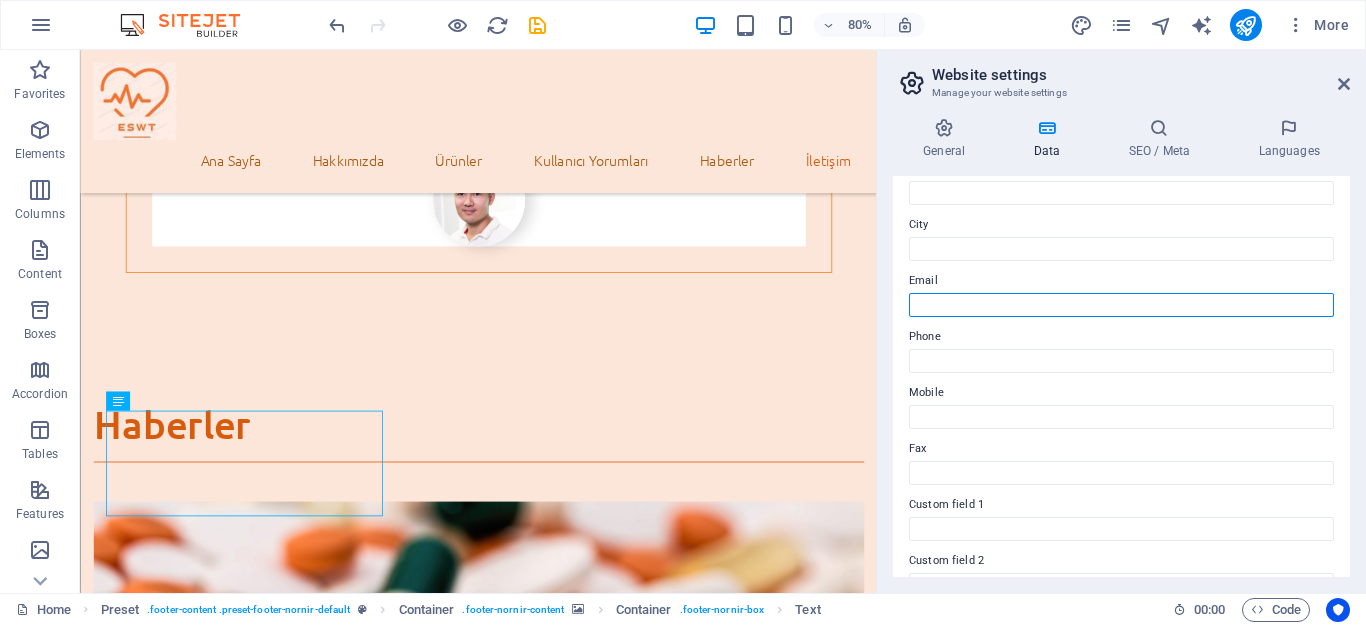 scroll, scrollTop: 5771, scrollLeft: 0, axis: vertical 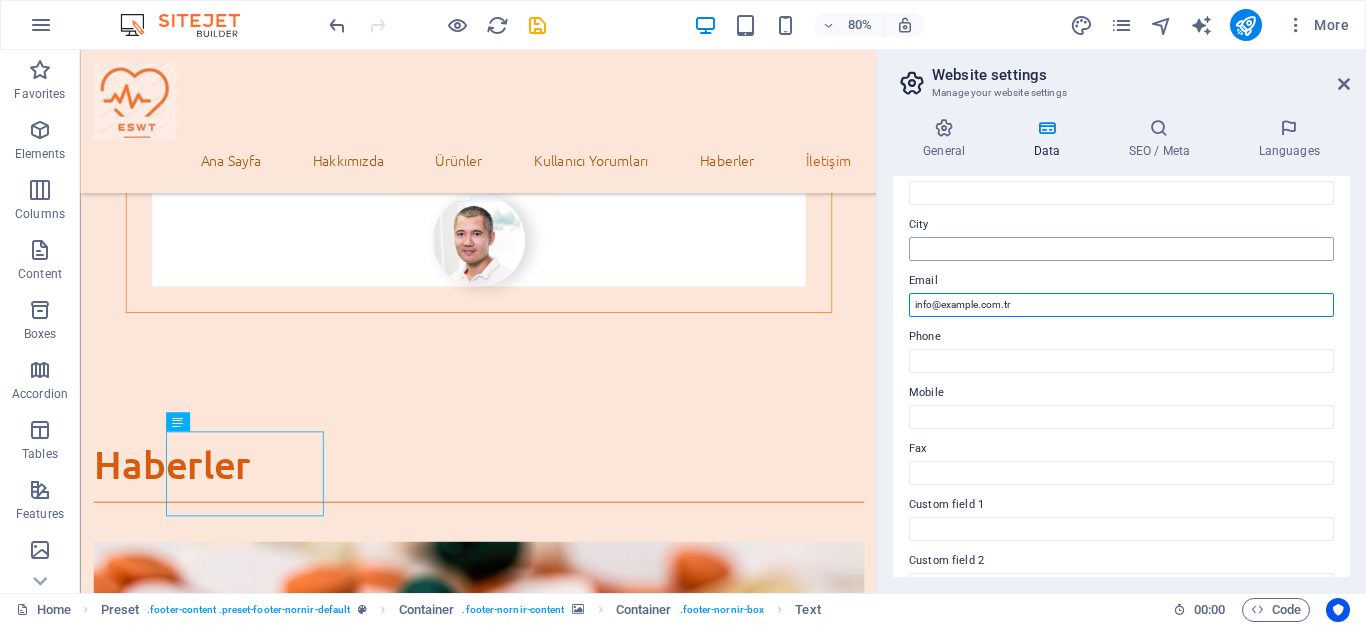 type on "info@example.com.tr" 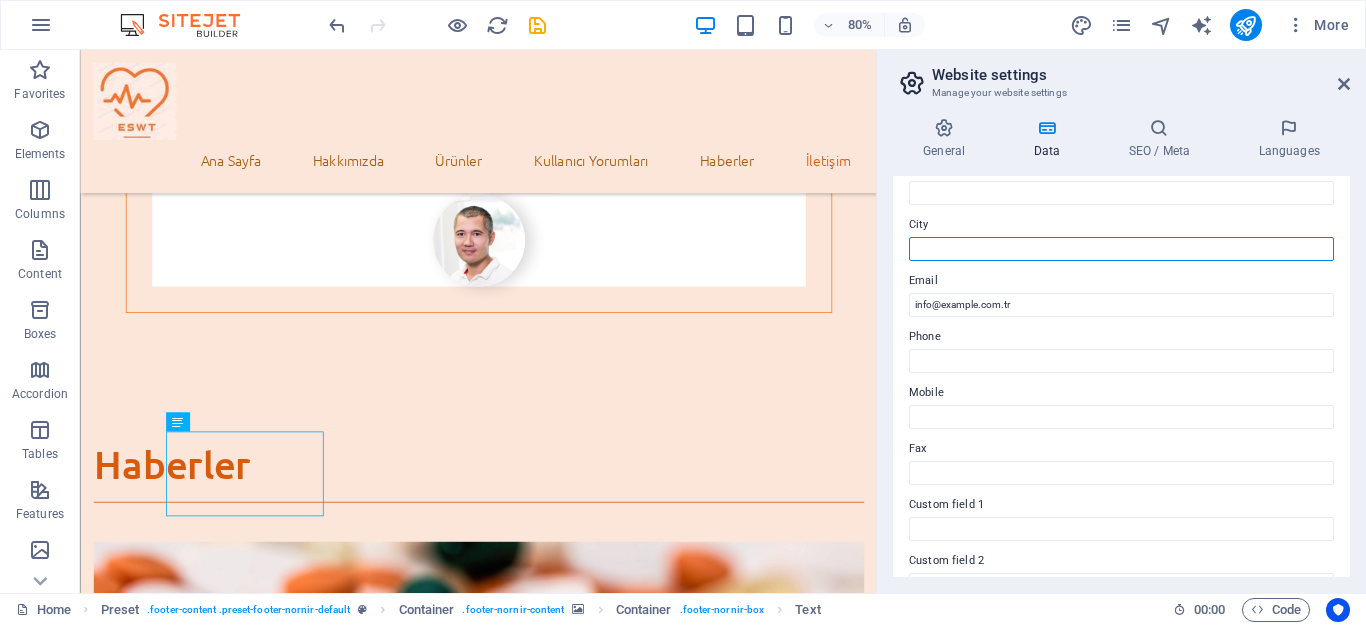 click on "City" at bounding box center (1121, 249) 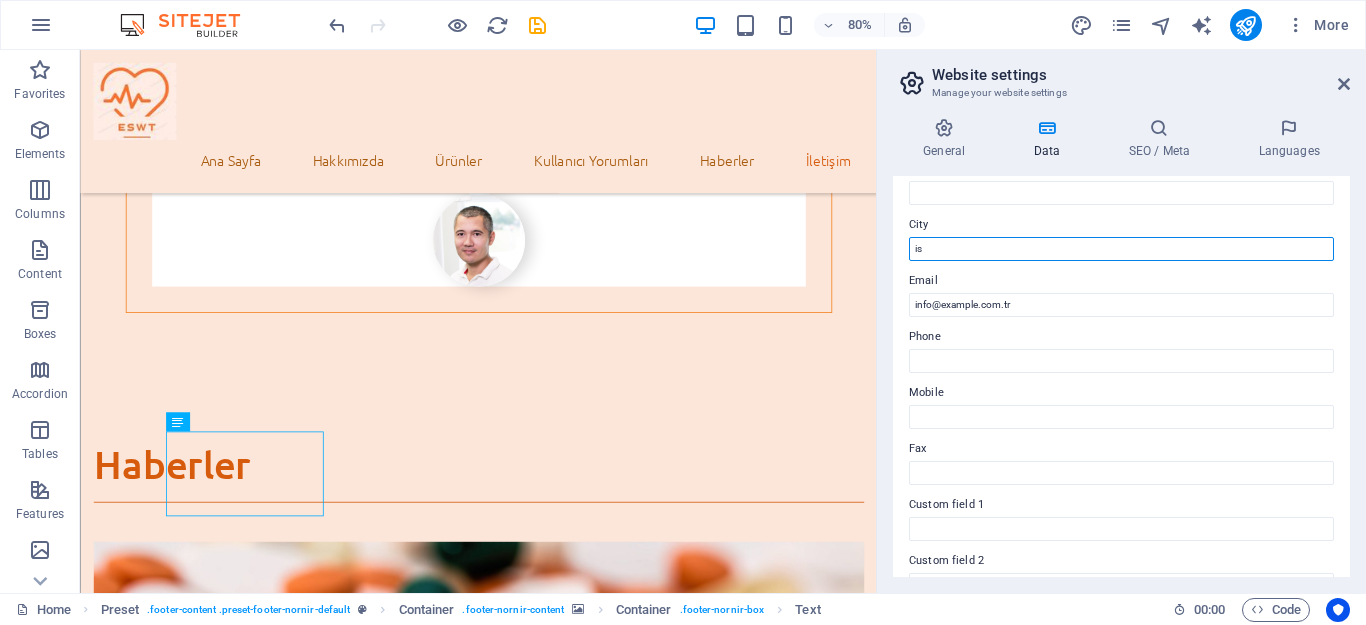 type on "i" 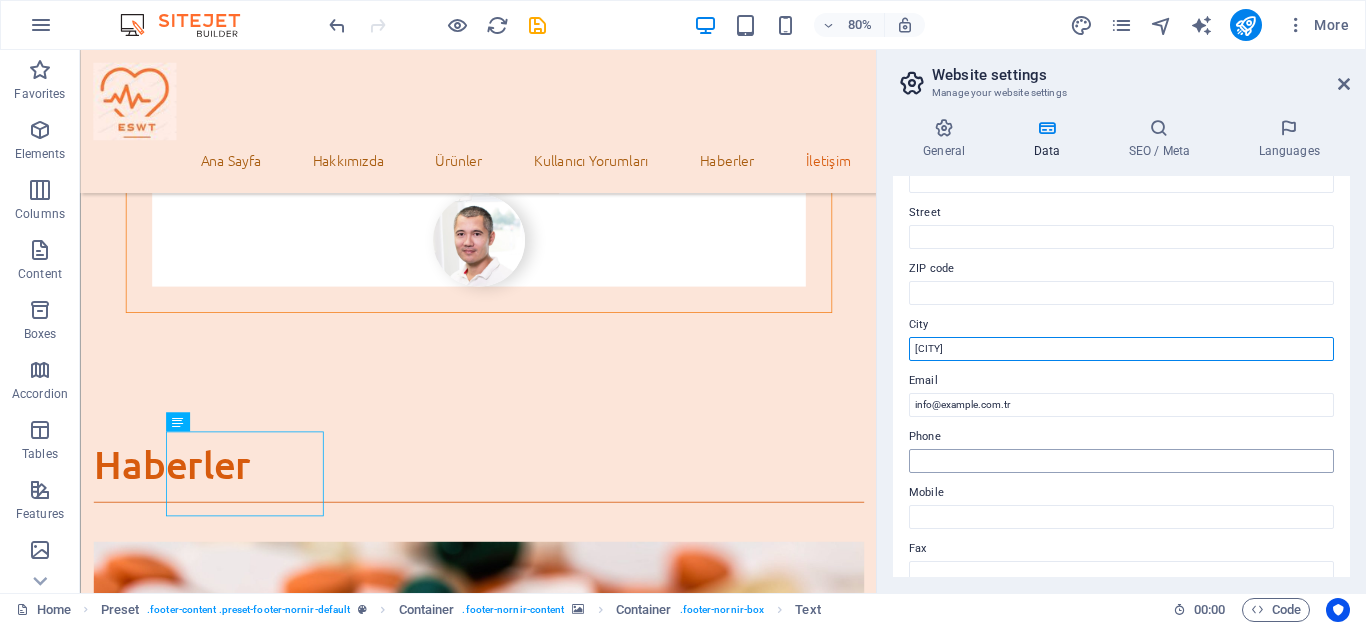 scroll, scrollTop: 400, scrollLeft: 0, axis: vertical 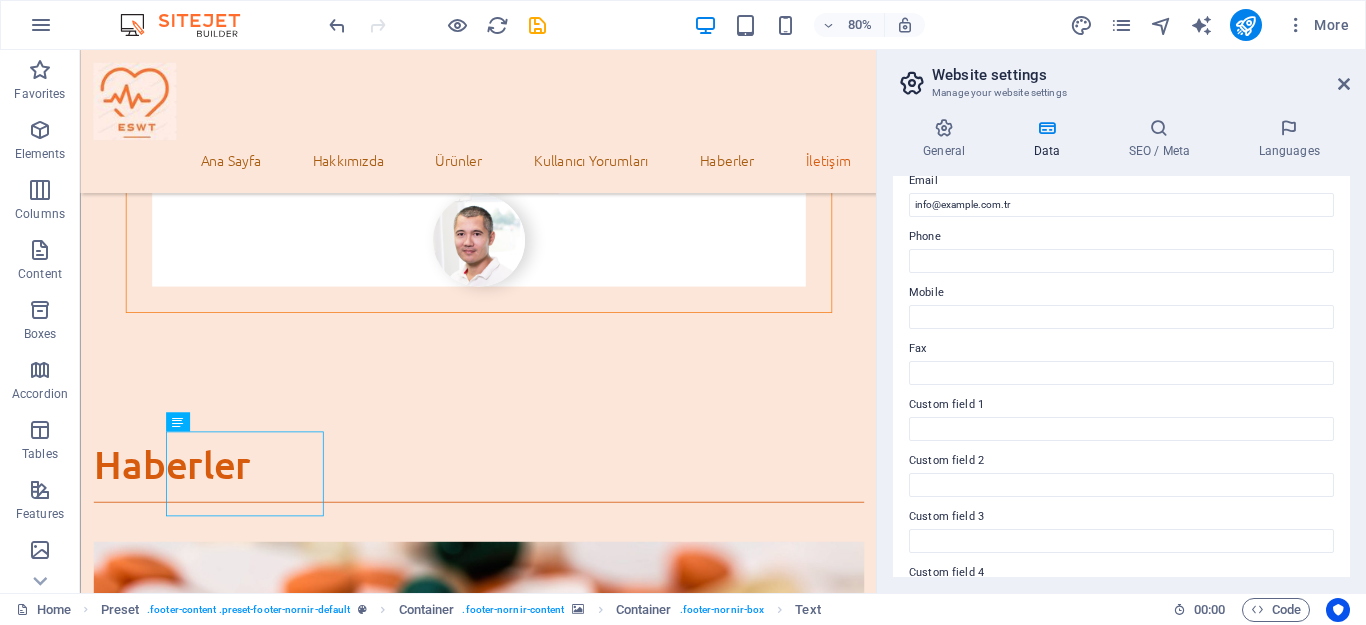 type on "[CITY]" 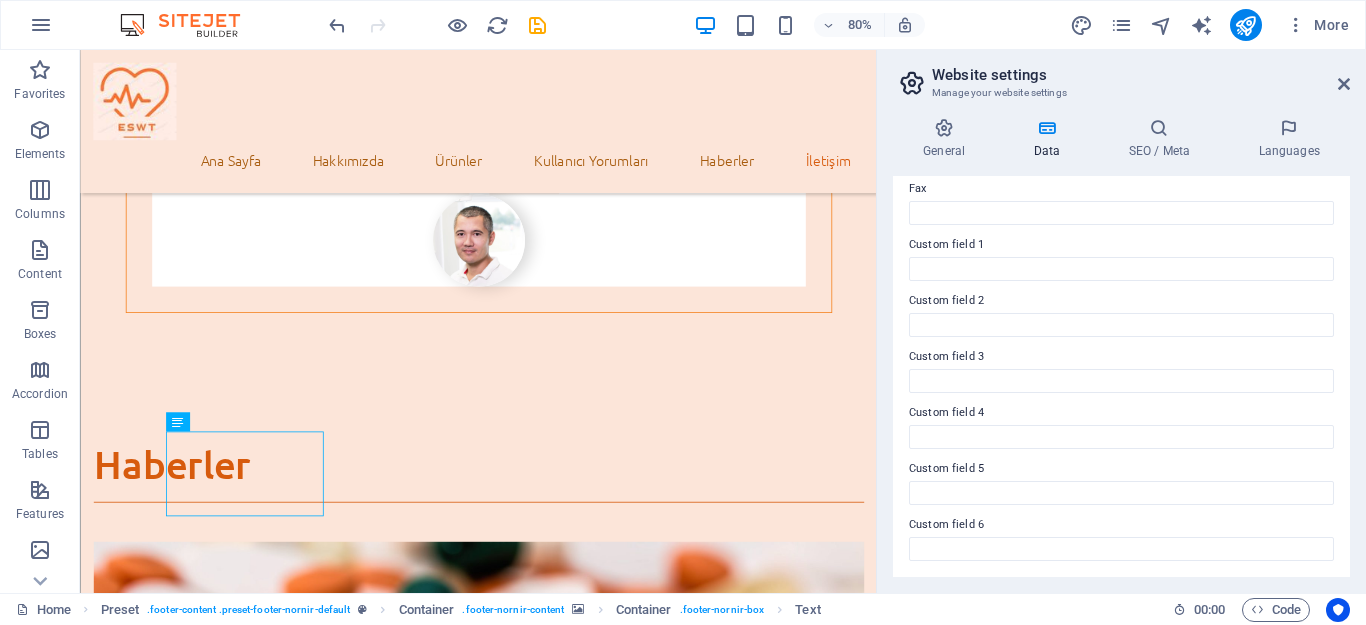 scroll, scrollTop: 0, scrollLeft: 0, axis: both 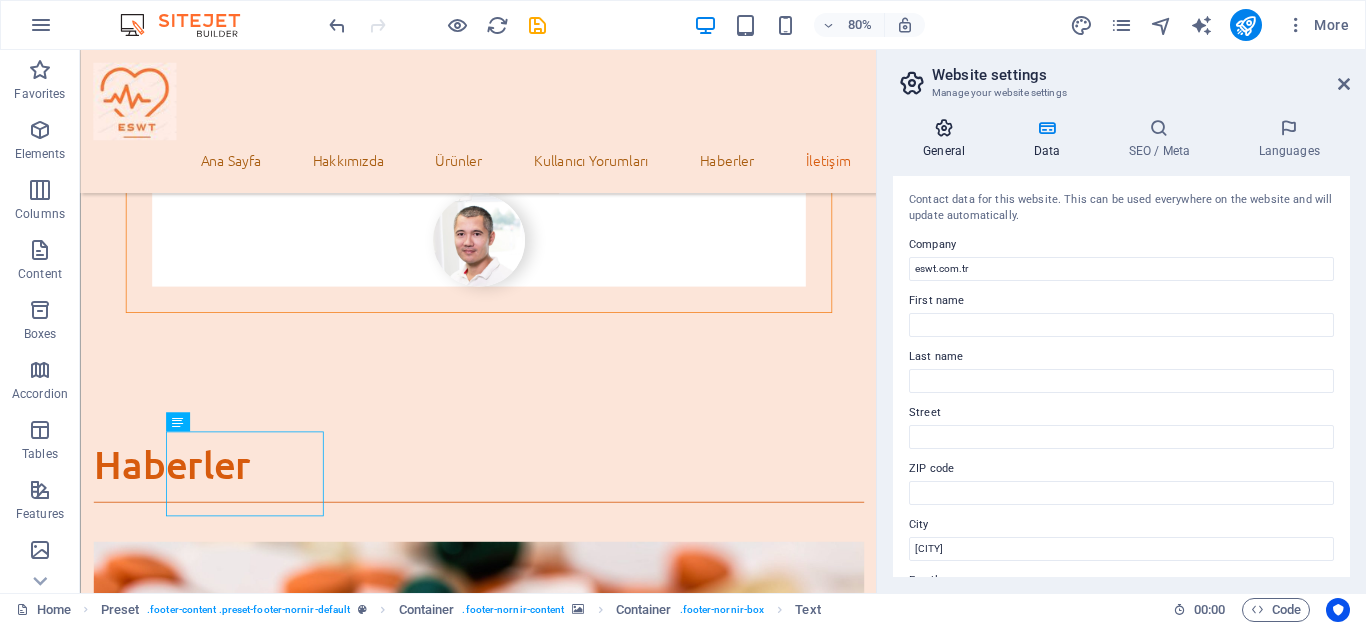 click at bounding box center [944, 128] 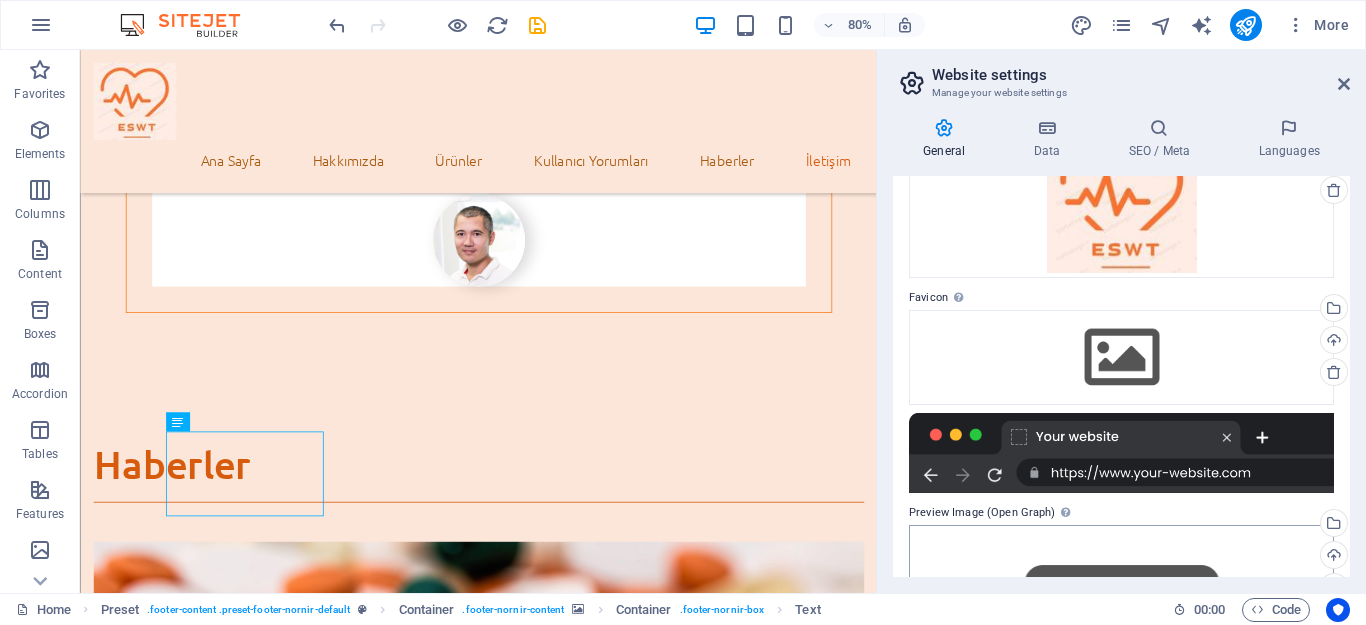 scroll, scrollTop: 137, scrollLeft: 0, axis: vertical 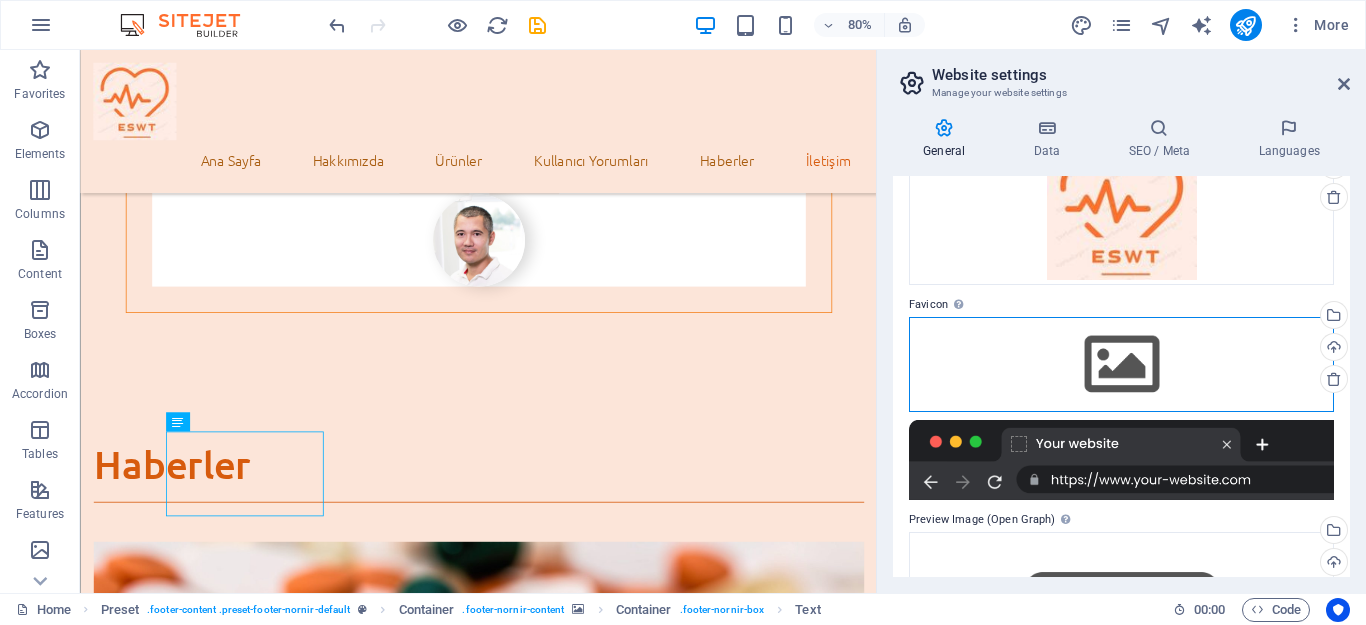 click on "Drag files here, click to choose files or select files from Files or our free stock photos & videos" at bounding box center (1121, 364) 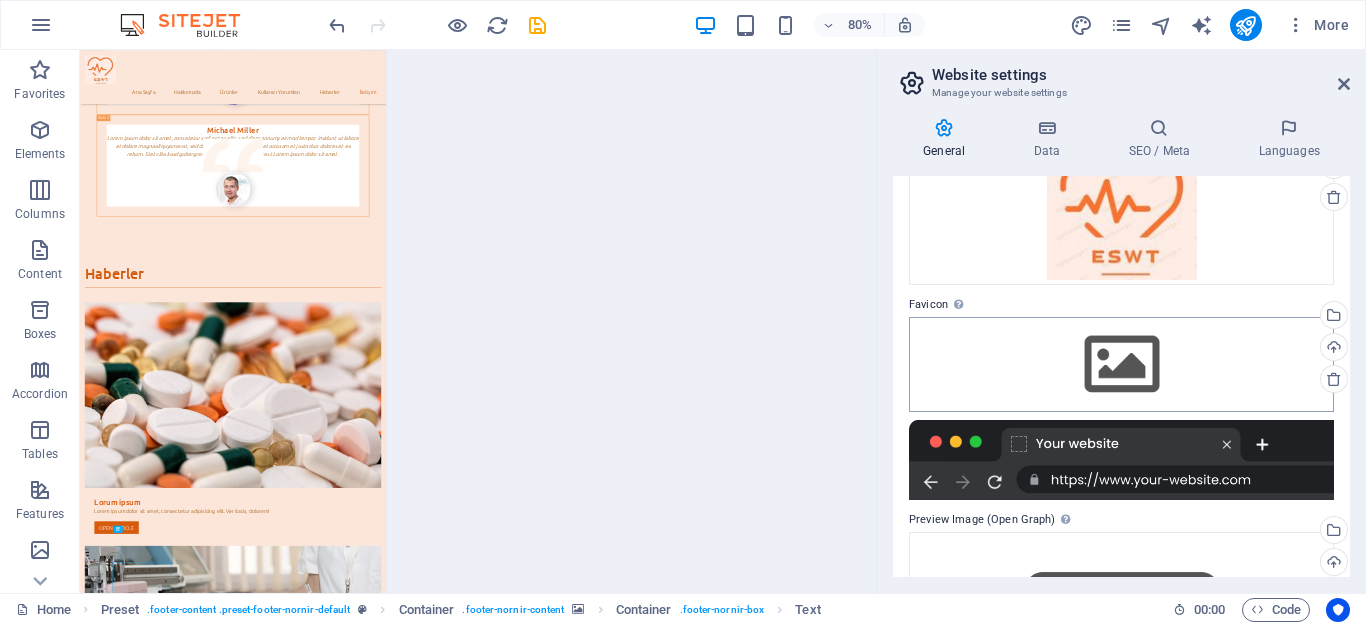 scroll, scrollTop: 4542, scrollLeft: 0, axis: vertical 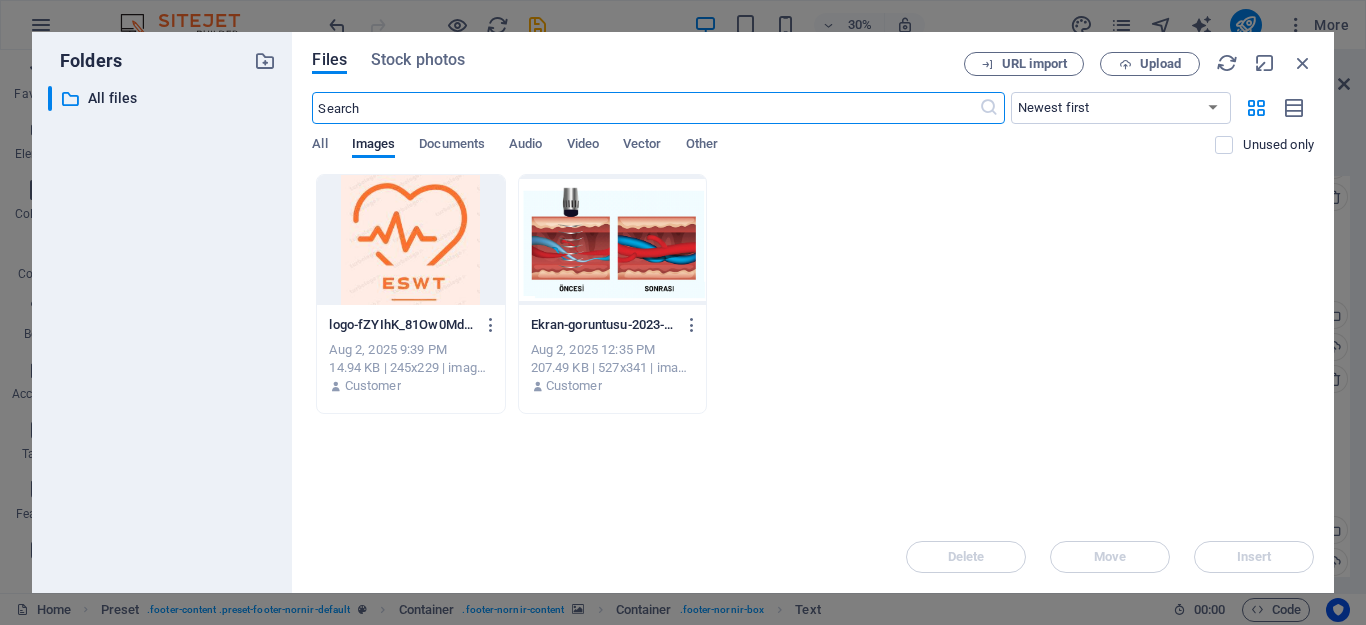 click at bounding box center (410, 240) 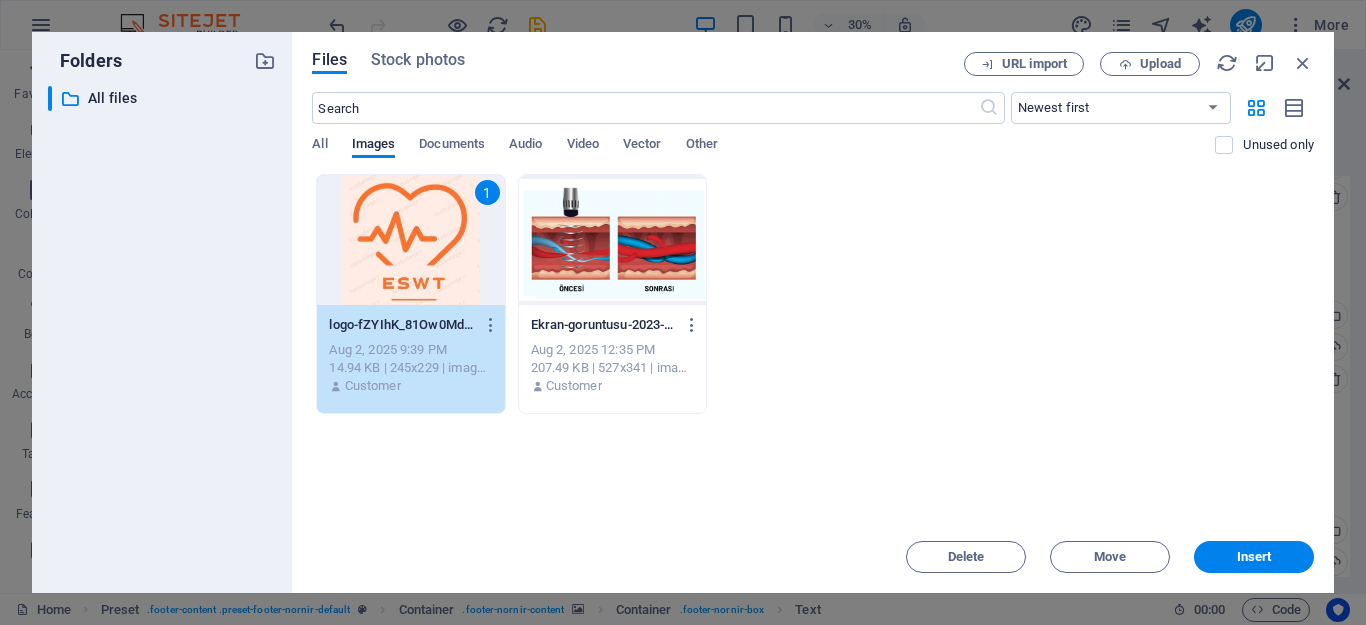 click on "1" at bounding box center (410, 240) 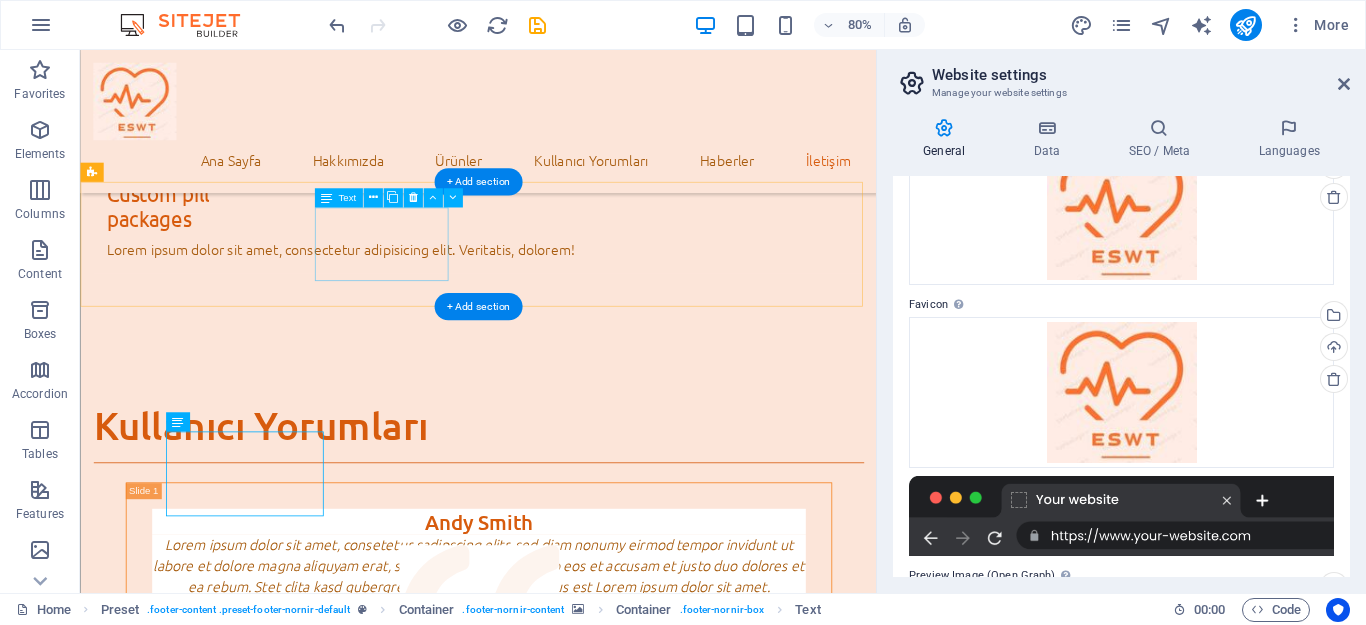 scroll, scrollTop: 5771, scrollLeft: 0, axis: vertical 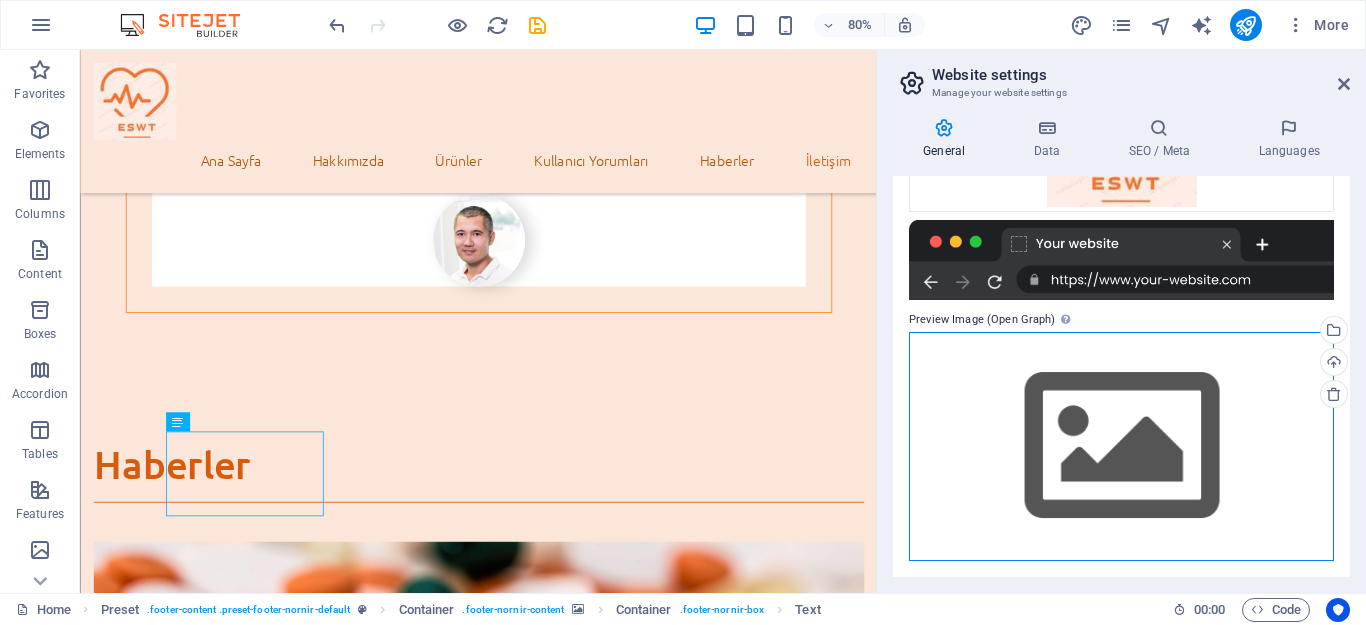 click on "Drag files here, click to choose files or select files from Files or our free stock photos & videos" at bounding box center (1121, 446) 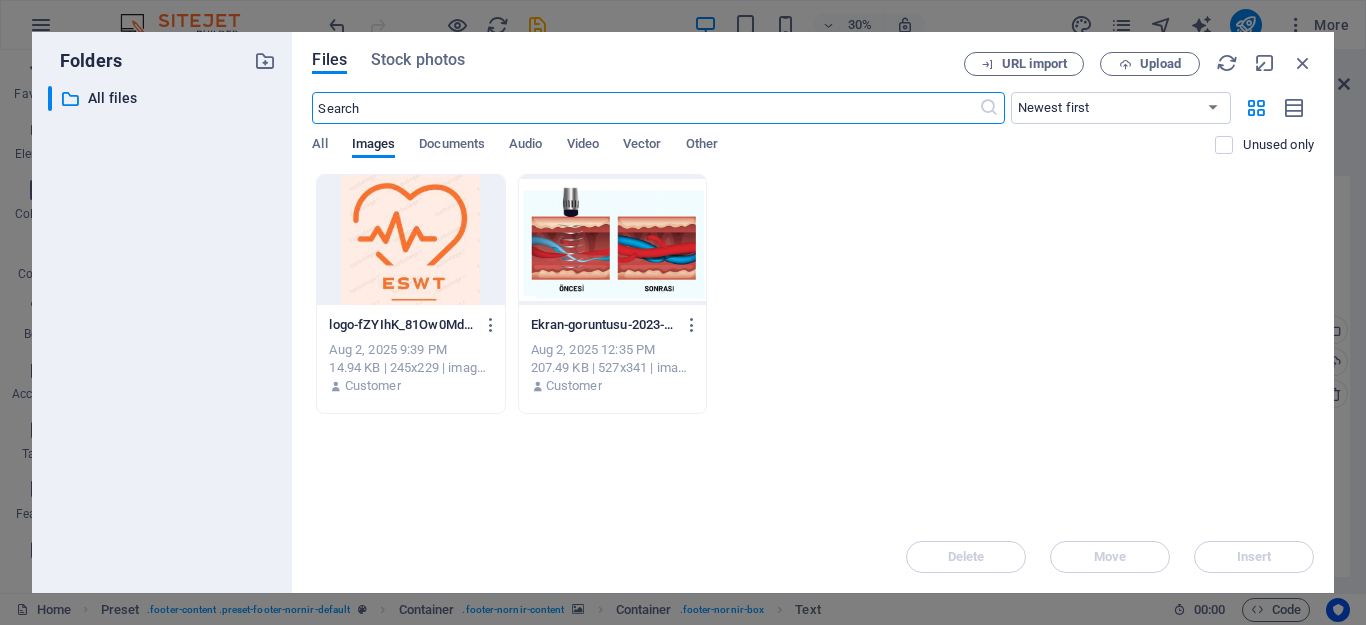 scroll, scrollTop: 4542, scrollLeft: 0, axis: vertical 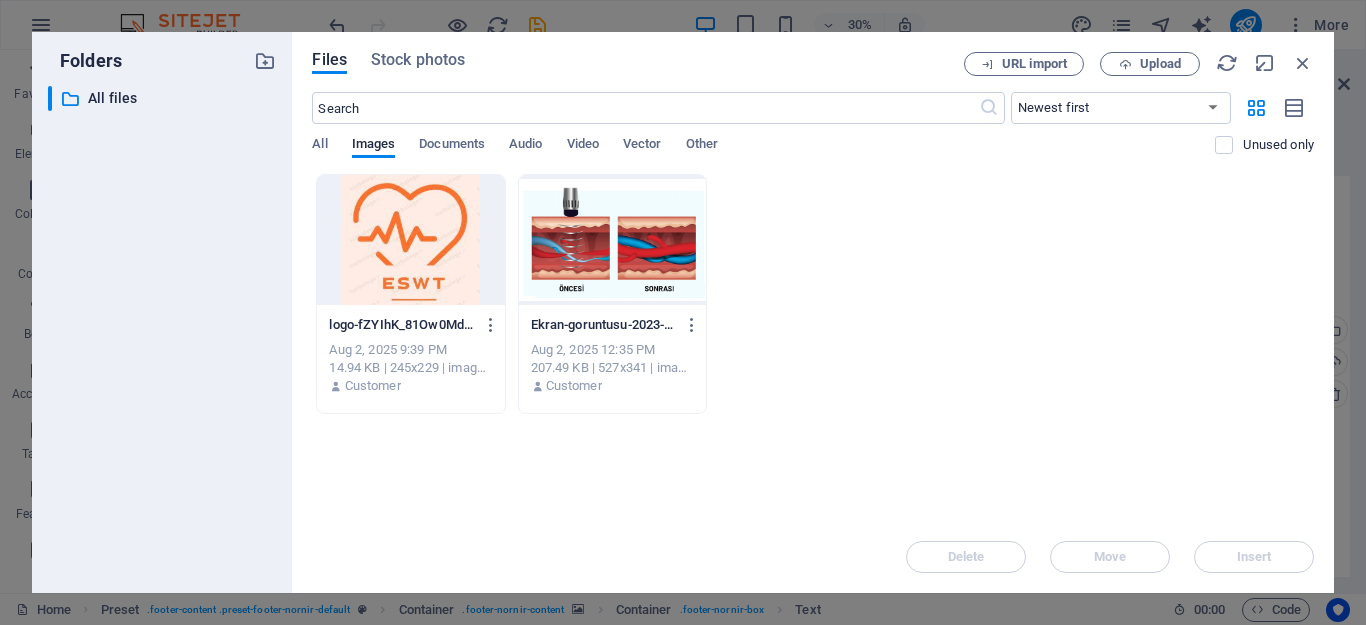 click at bounding box center [410, 240] 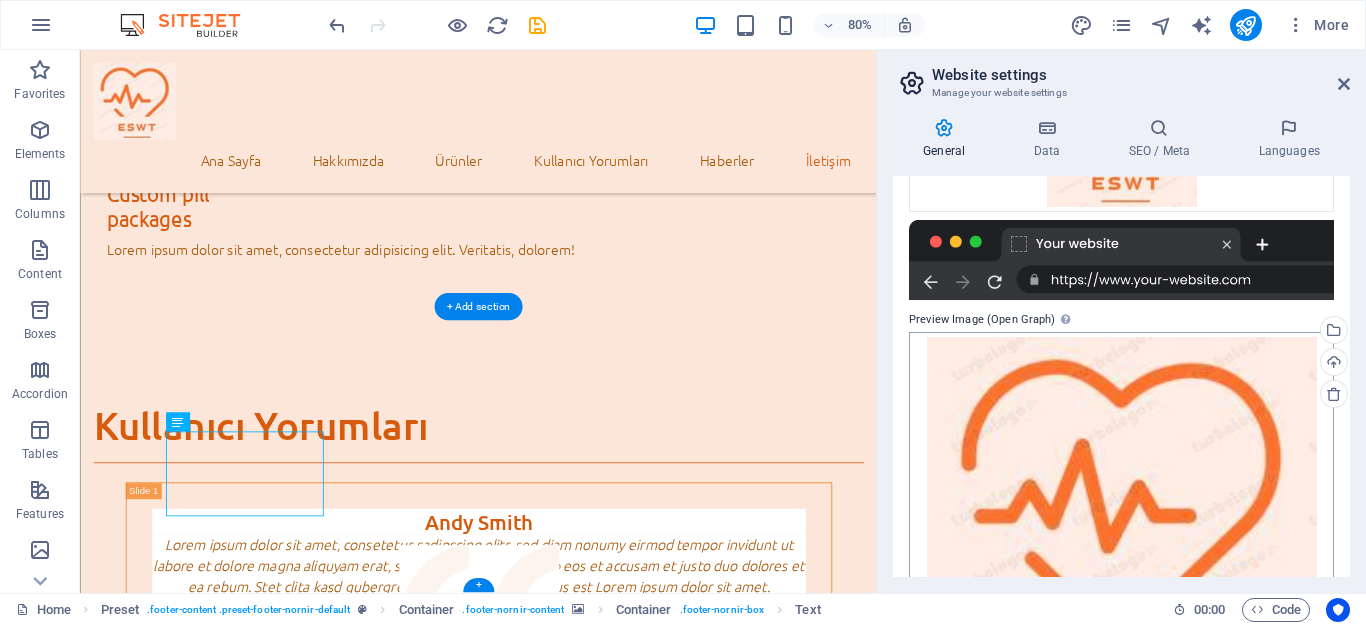 scroll, scrollTop: 5771, scrollLeft: 0, axis: vertical 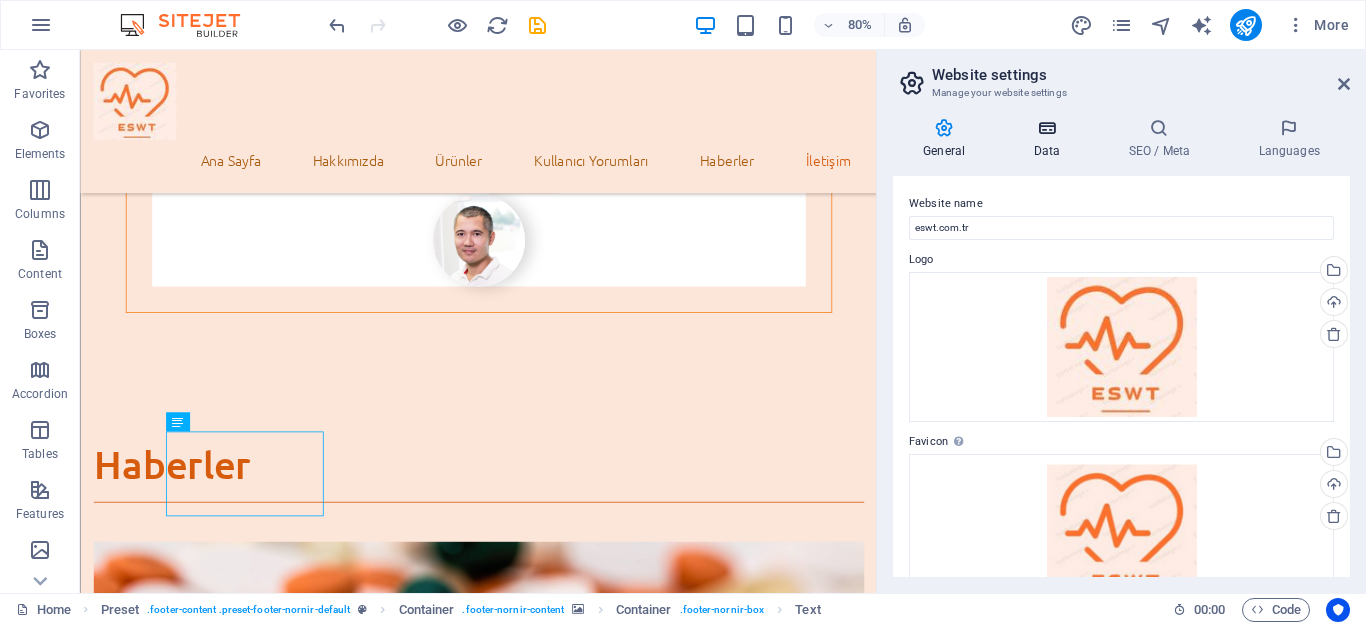 click on "Data" at bounding box center (1050, 139) 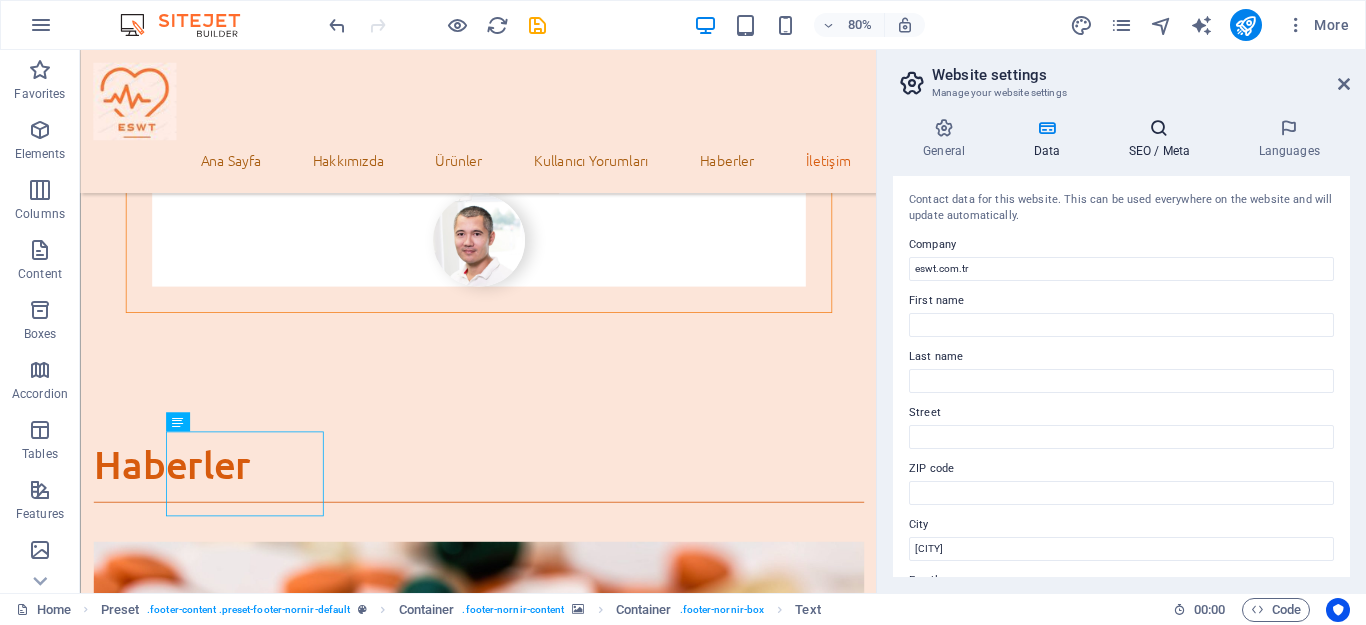 click on "SEO / Meta" at bounding box center [1163, 139] 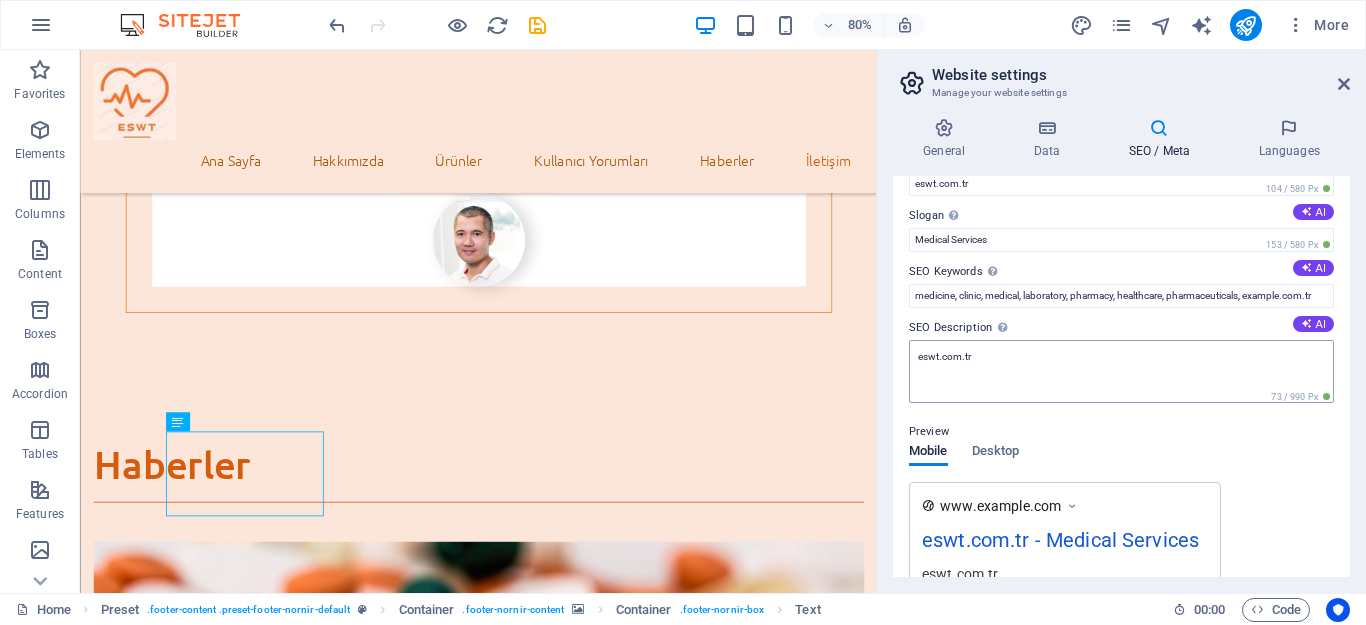 scroll, scrollTop: 0, scrollLeft: 0, axis: both 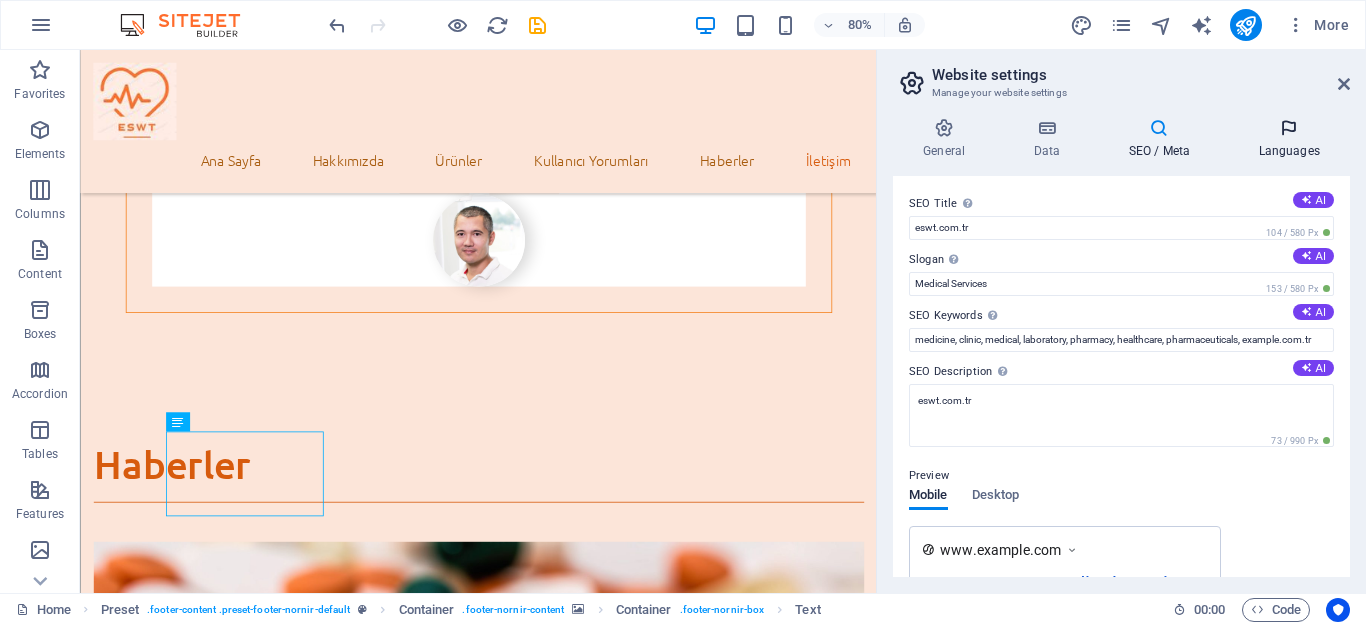 click at bounding box center (1289, 128) 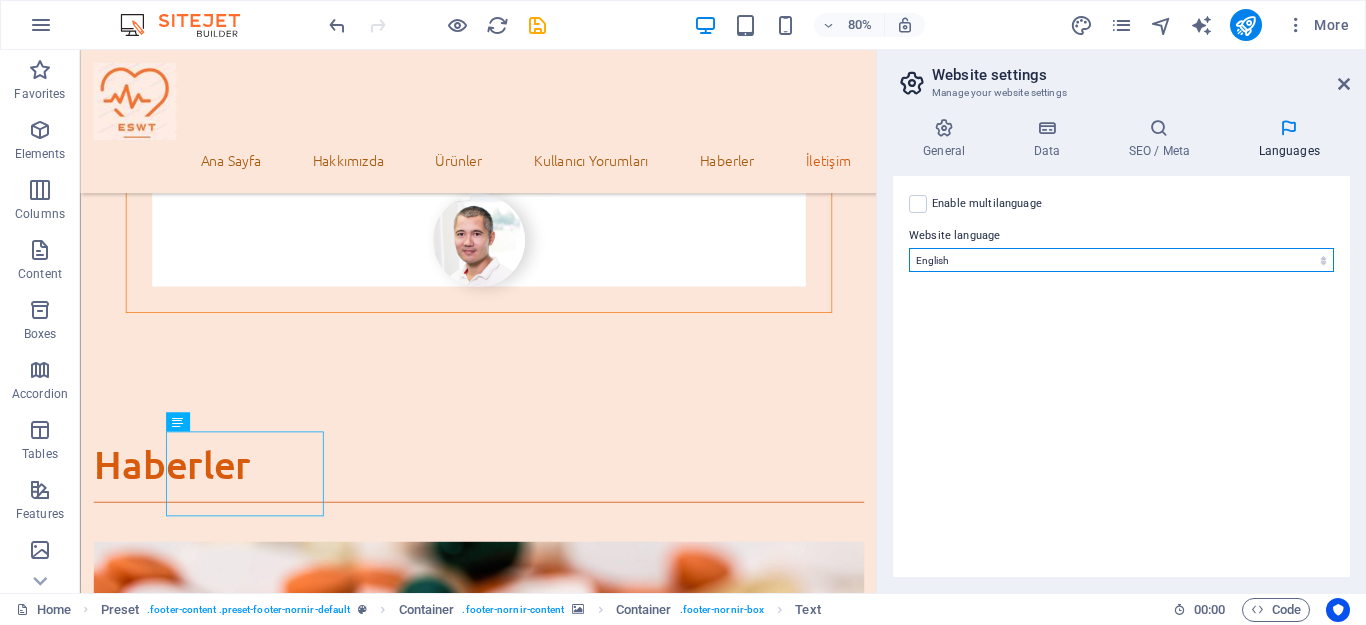 click on "Abkhazian Afar Afrikaans Akan Albanian Amharic Arabic Aragonese Armenian Assamese Avaric Avestan Aymara Azerbaijani Bambara Bashkir Basque Belarusian Bengali Bihari languages Bislama Bokmål Bosnian Breton Bulgarian Burmese Catalan Central Khmer Chamorro Chechen Chinese Church Slavic Chuvash Cornish Corsican Cree Croatian Czech Danish Dutch Dzongkha English Esperanto Estonian Ewe Faroese Farsi (Persian) Fijian Finnish French Fulah Gaelic Galician Ganda Georgian German Greek Greenlandic Guaraní Gujarati Haitian Creole Hausa Hebrew Herero Hindi Hiri Motu Hungarian Icelandic Ido Igbo Indonesian Interlingua Interlingue Inuktitut Inupiaq Irish Italian Japanese Javanese Kannada Kanuri Kashmiri Kazakh Kikuyu Kinyarwanda Komi Kongo Korean Kurdish Kwanyama Kyrgyz Lao Latin Latvian Limburgish Lingala Lithuanian Luba-Katanga Luxembourgish Macedonian Malagasy Malay Malayalam Maldivian Maltese Manx Maori Marathi Marshallese Mongolian Nauru Navajo Ndonga Nepali North Ndebele Northern Sami Norwegian Norwegian Nynorsk Nuosu" at bounding box center [1121, 260] 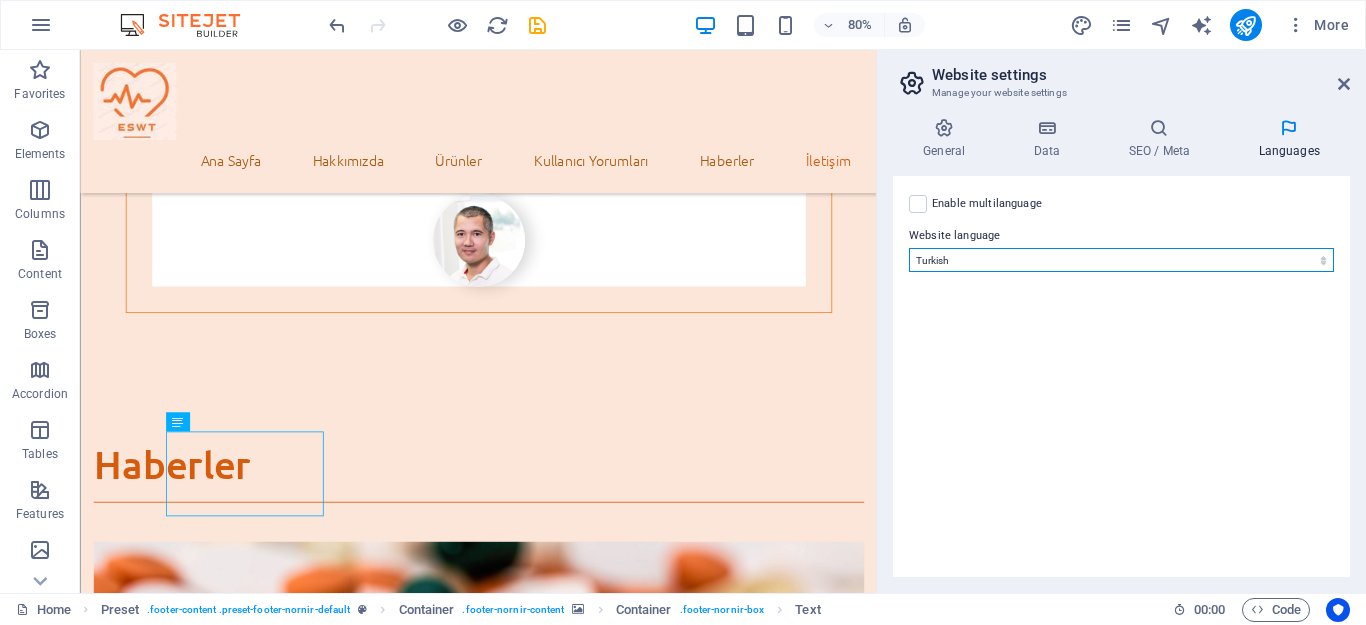 click on "Abkhazian Afar Afrikaans Akan Albanian Amharic Arabic Aragonese Armenian Assamese Avaric Avestan Aymara Azerbaijani Bambara Bashkir Basque Belarusian Bengali Bihari languages Bislama Bokmål Bosnian Breton Bulgarian Burmese Catalan Central Khmer Chamorro Chechen Chinese Church Slavic Chuvash Cornish Corsican Cree Croatian Czech Danish Dutch Dzongkha English Esperanto Estonian Ewe Faroese Farsi (Persian) Fijian Finnish French Fulah Gaelic Galician Ganda Georgian German Greek Greenlandic Guaraní Gujarati Haitian Creole Hausa Hebrew Herero Hindi Hiri Motu Hungarian Icelandic Ido Igbo Indonesian Interlingua Interlingue Inuktitut Inupiaq Irish Italian Japanese Javanese Kannada Kanuri Kashmiri Kazakh Kikuyu Kinyarwanda Komi Kongo Korean Kurdish Kwanyama Kyrgyz Lao Latin Latvian Limburgish Lingala Lithuanian Luba-Katanga Luxembourgish Macedonian Malagasy Malay Malayalam Maldivian Maltese Manx Maori Marathi Marshallese Mongolian Nauru Navajo Ndonga Nepali North Ndebele Northern Sami Norwegian Norwegian Nynorsk Nuosu" at bounding box center (1121, 260) 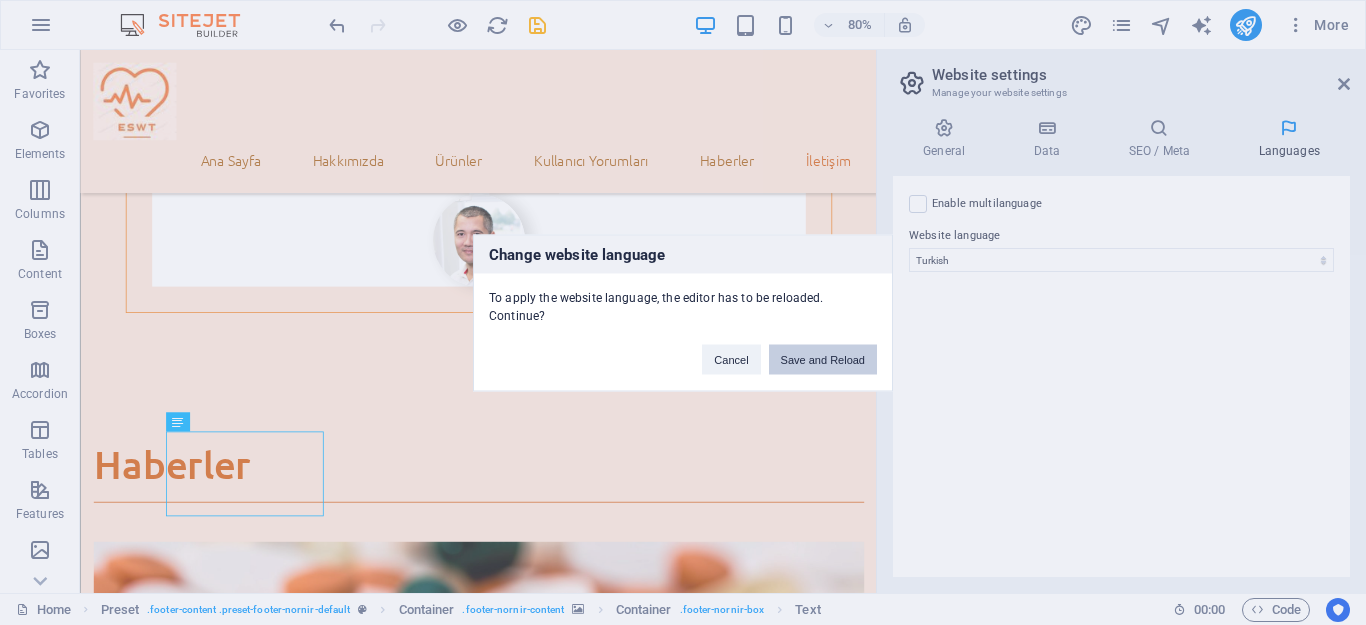 click on "Save and Reload" at bounding box center [823, 359] 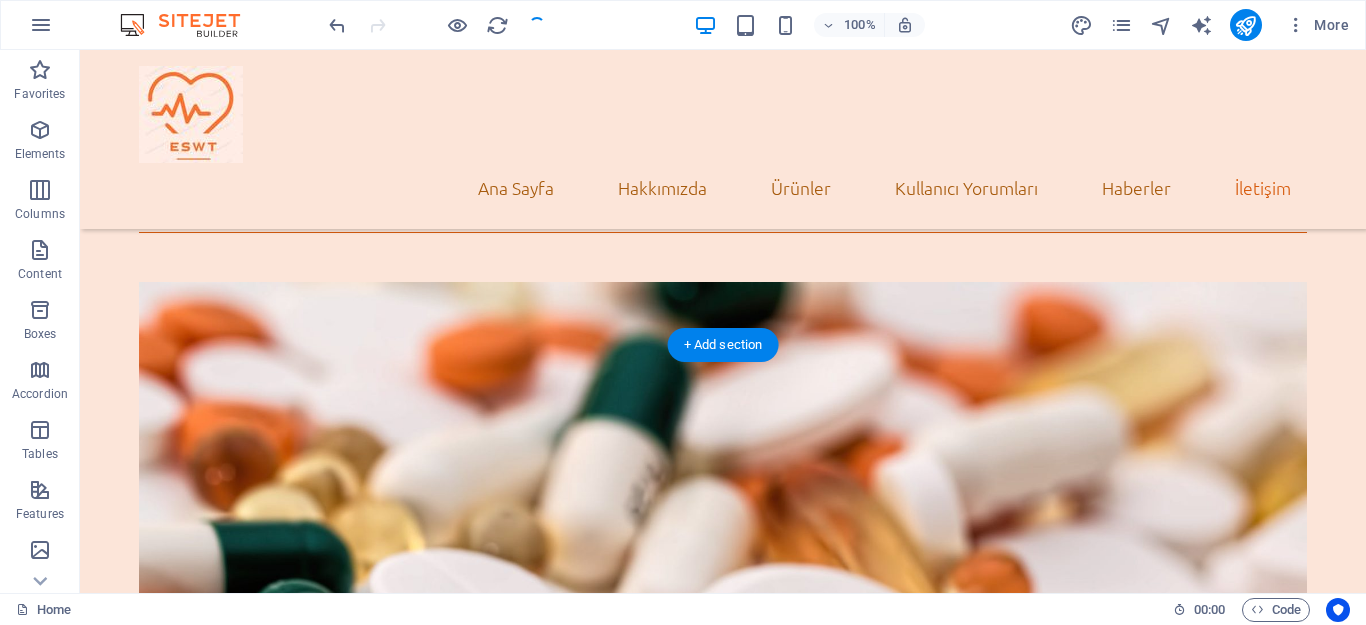 scroll, scrollTop: 5411, scrollLeft: 0, axis: vertical 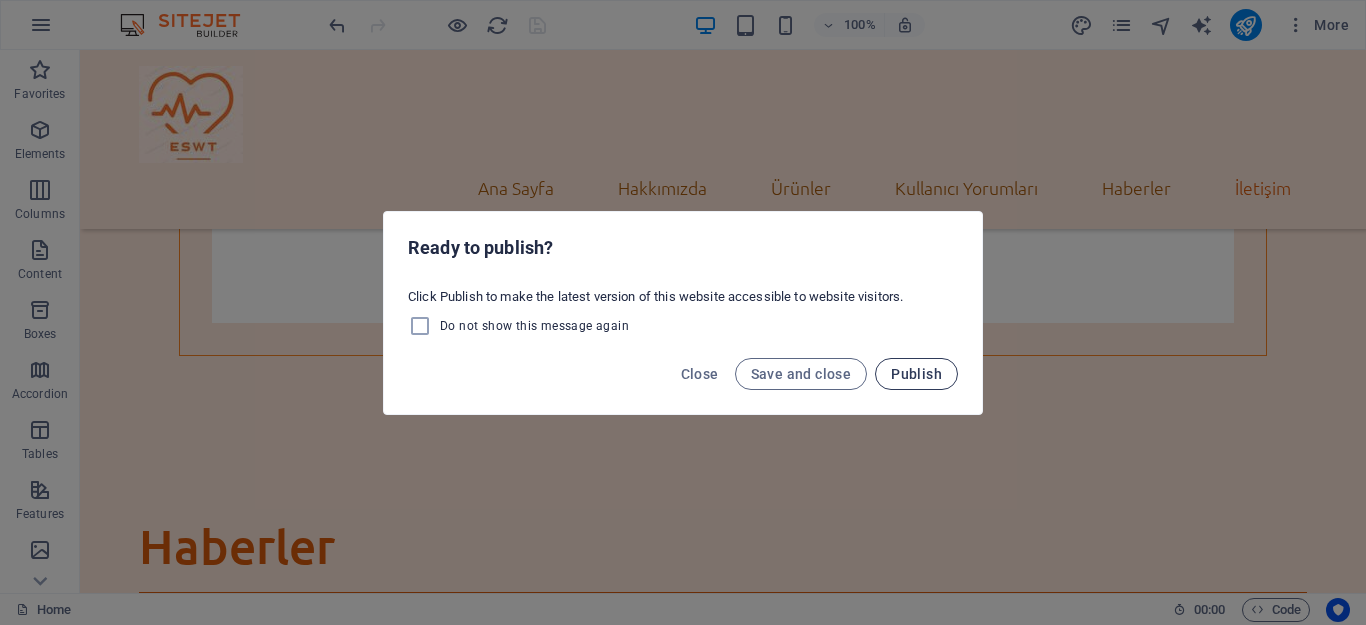 click on "Publish" at bounding box center [916, 374] 